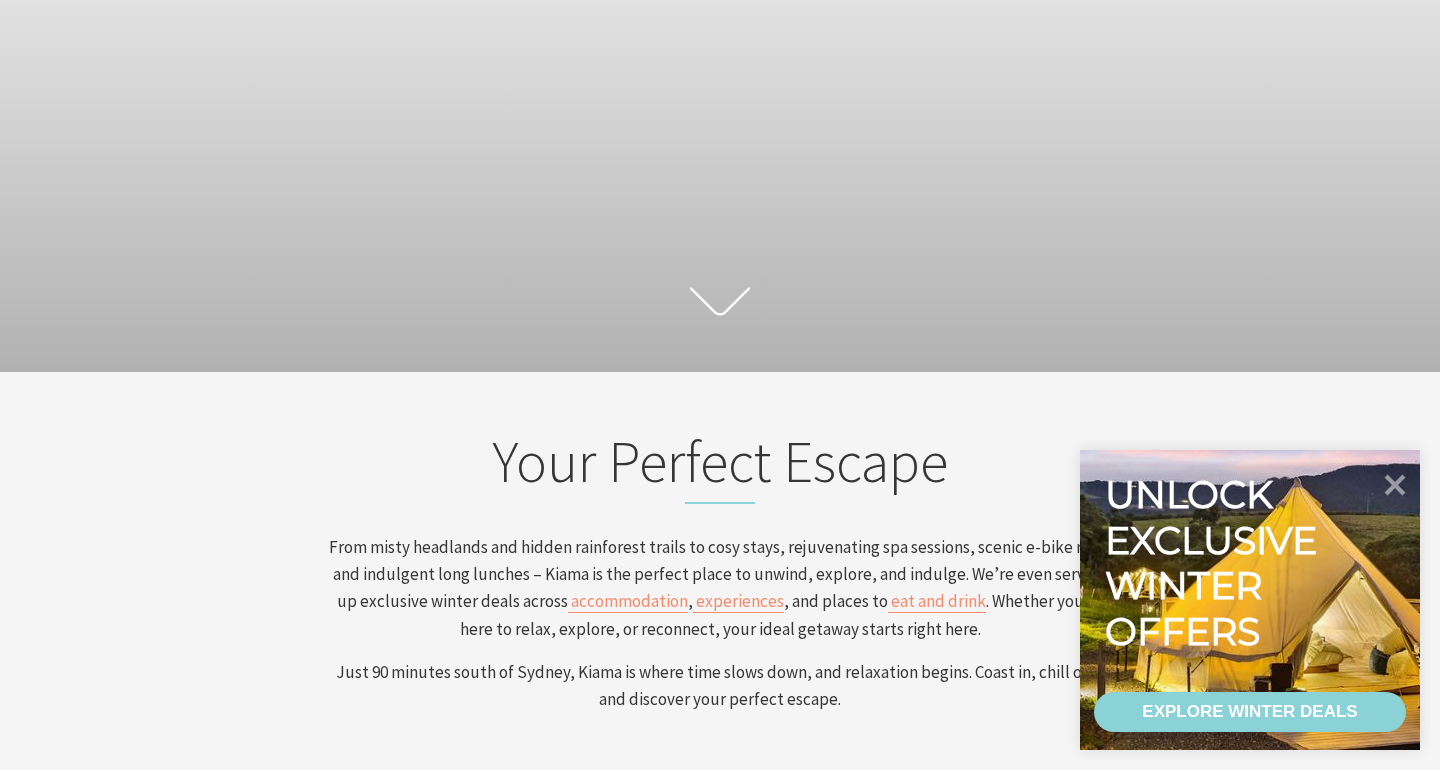 scroll, scrollTop: 341, scrollLeft: 0, axis: vertical 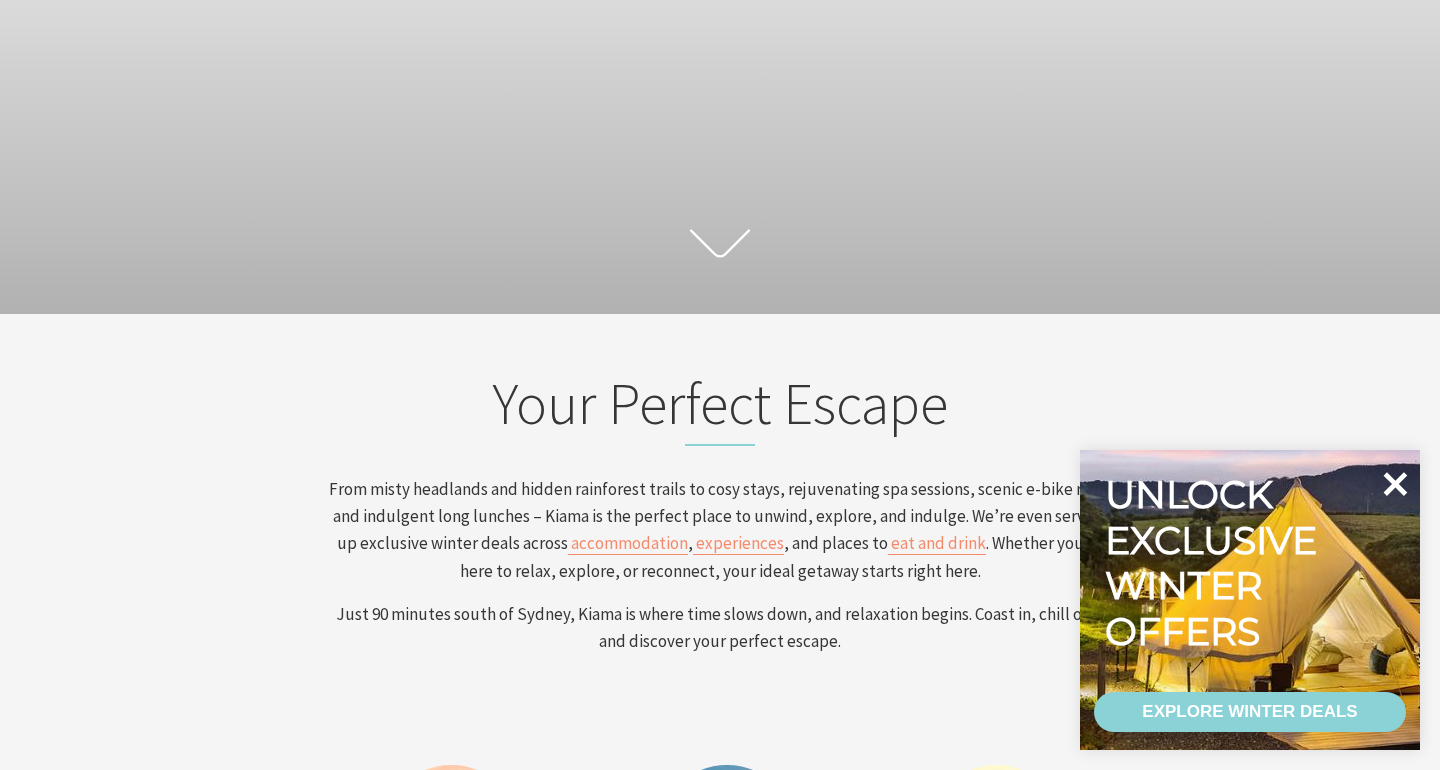 click 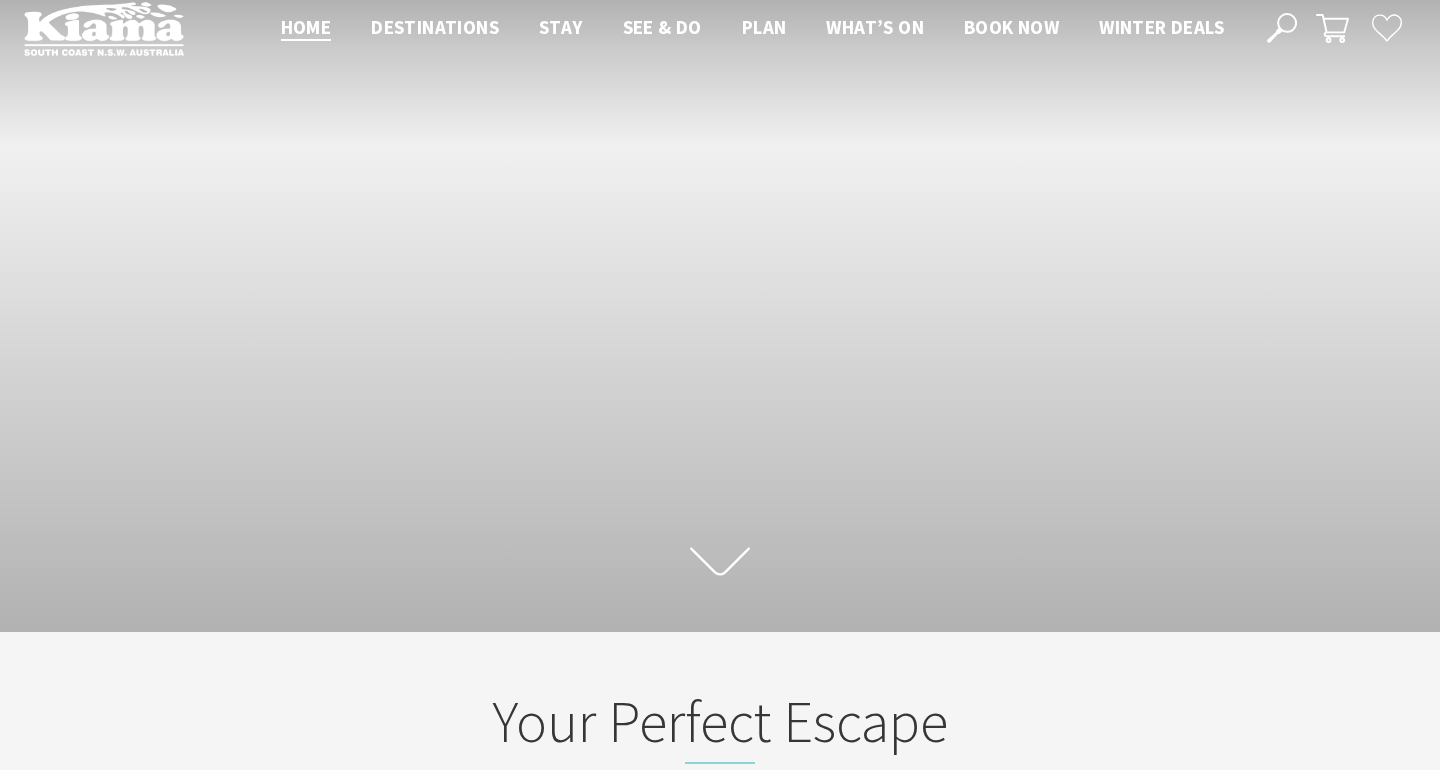 scroll, scrollTop: 0, scrollLeft: 0, axis: both 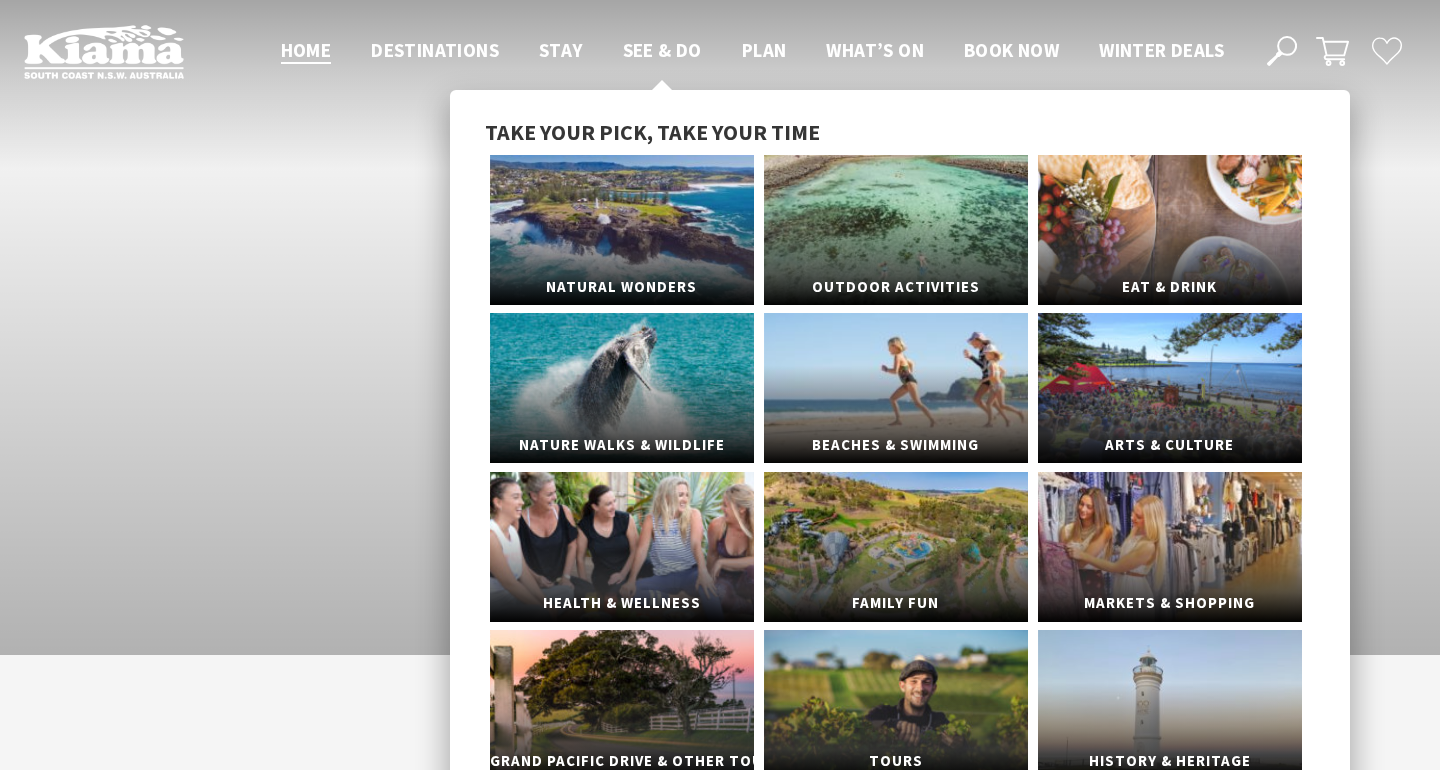 click on "See & Do" at bounding box center (662, 50) 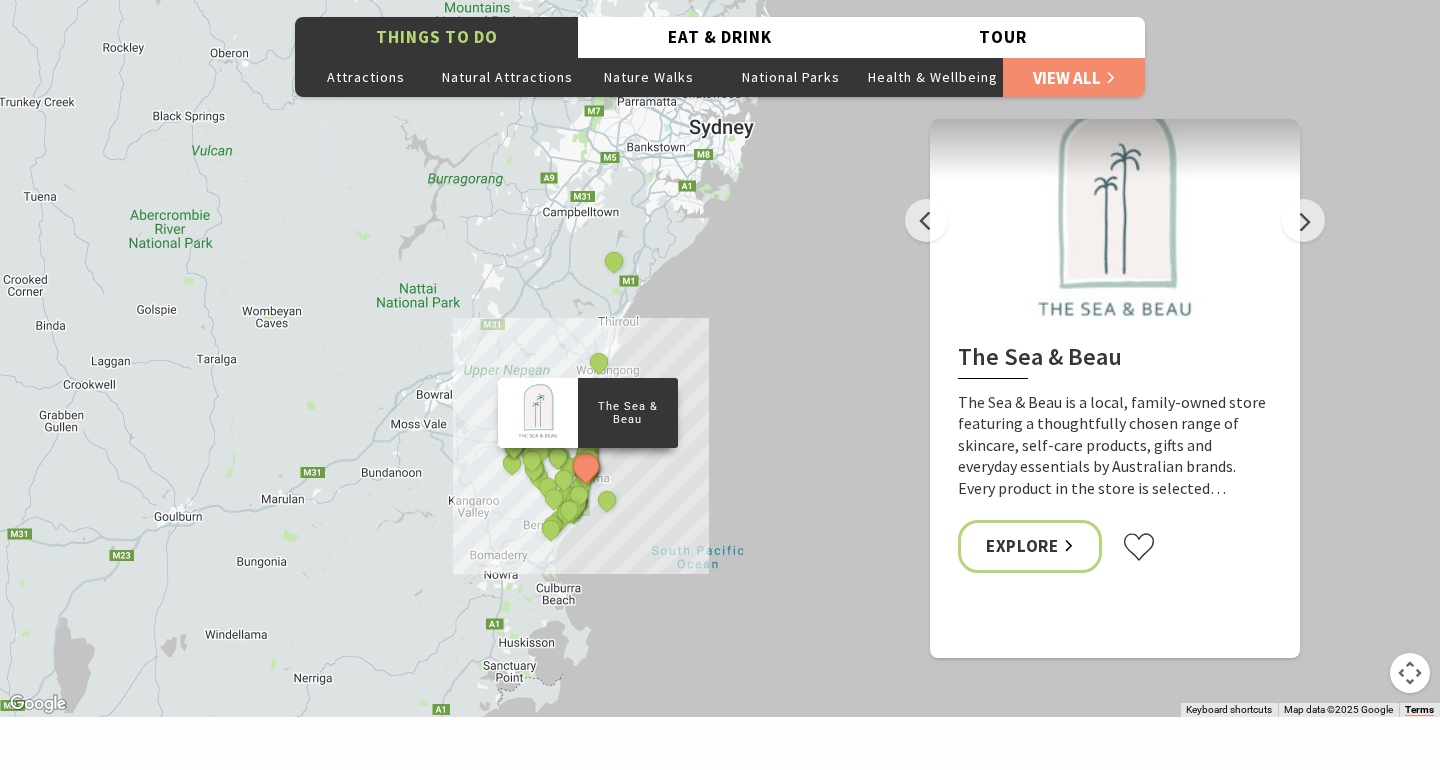 scroll, scrollTop: 3915, scrollLeft: 0, axis: vertical 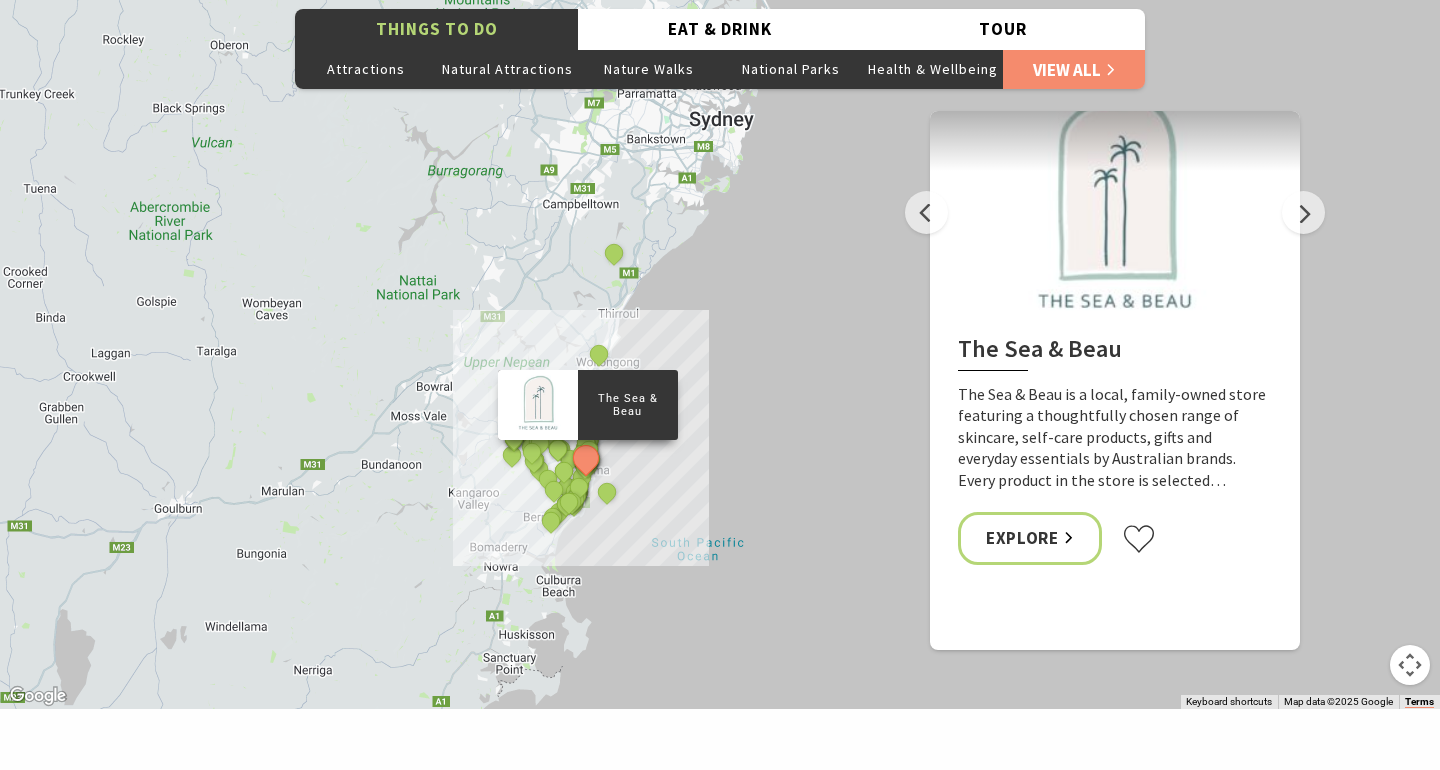 click on "The Sea & Beau Hoddles Track, [CITY] [CITY] Ceramic Art Studio - Teaching and Making Ceramics The Collective Beat - [CITY] Siam Balance Float and Wellness The Lampshade Workroom Kerry Bruce Art Wellness & Recovery Haus Gerringong Heritage Museum Fern Street Gallery Emergence Yoga [CITY] Andrew McPhail Art Willowvale Road Miss Zoe's School of Dance The Man Walk Budderoo National Park Barren Grounds picnic area Minnamurra River Minnamurra Beach Jamberoo Action Park Barren Grounds Nature Reserve Jamberoo Pool Sara Handmade Jewellery Norfolk & Co Gerringong Bombo Clothing Co 34 Degrees South Trading Company Sevenmarks Gallery Shellharbour Wild Soul Clay Studios Soul Revival Spa The Studio [CITY] Gerringong Headland Cathedral Rocks, [CITY] Candle and Diffuser Workshop Nellies Glen picnic area Illawarra Fly Treetop Adventures Jerrara Wetlands Continental Ocean Pool [CITY] Blowhole Point Ocean Pool Boat Harbour Ocean Pool, Gerringong South Werri (Ourie) Ocean Pool, Gerringong [CITY] Heritage Walk [CITY] Tennis Club" at bounding box center [1440, 799] 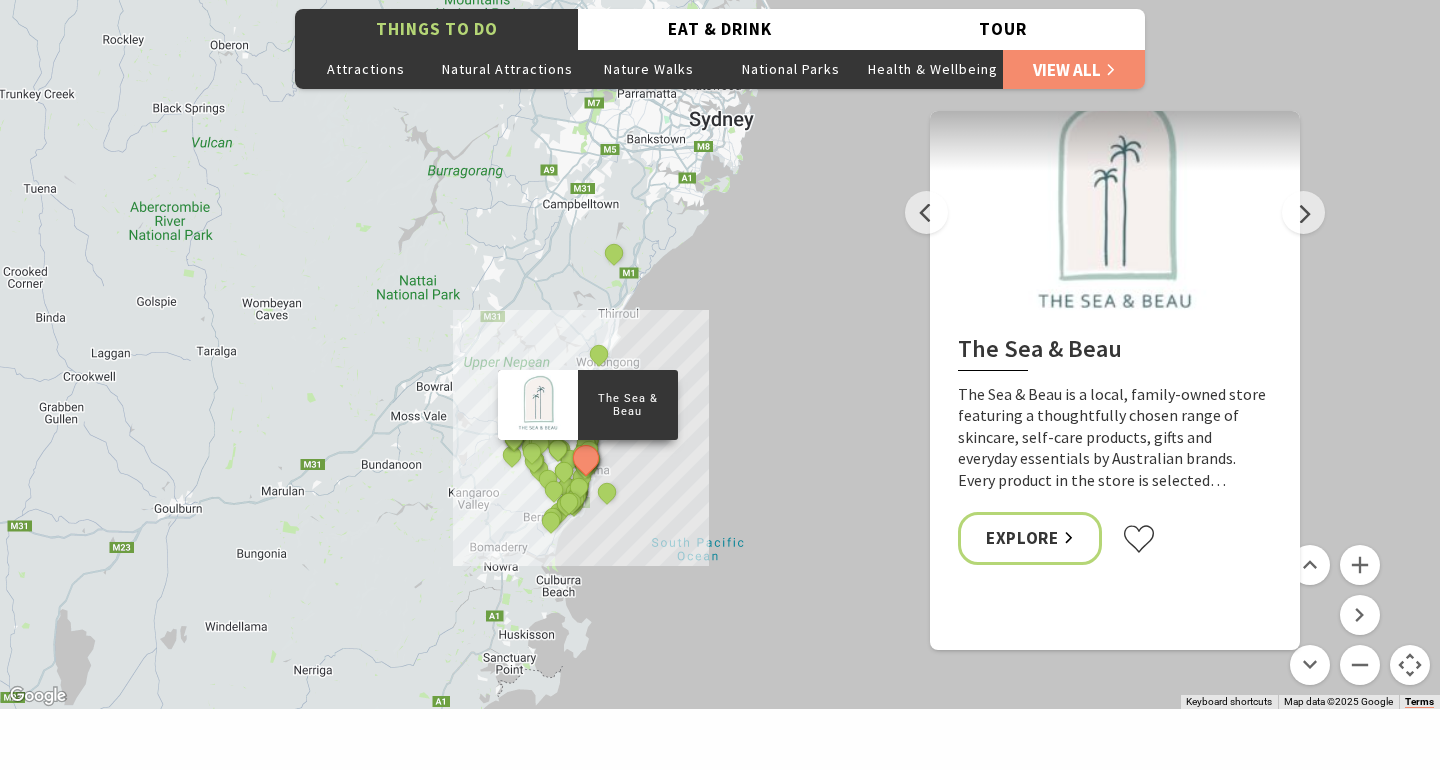 click at bounding box center (1410, 665) 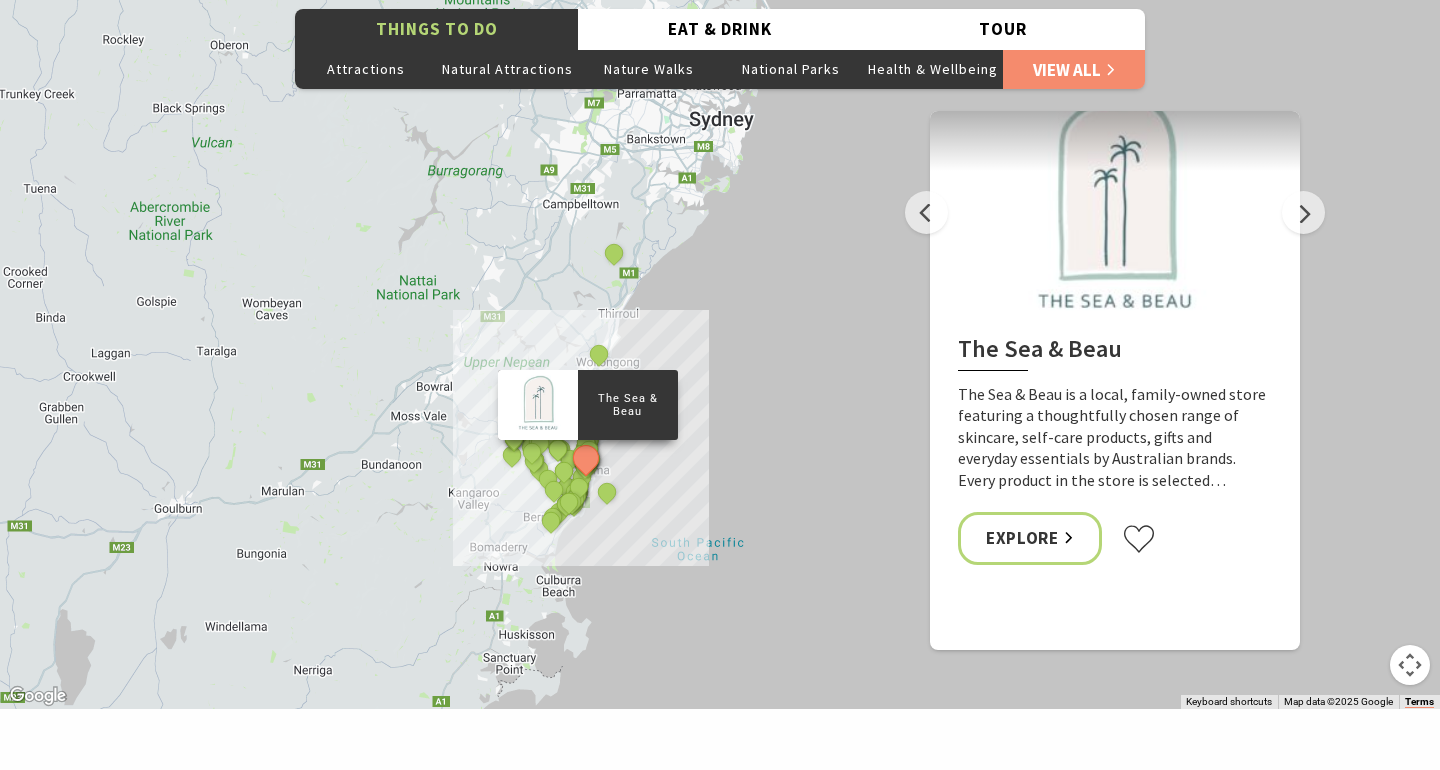 click at bounding box center [1410, 665] 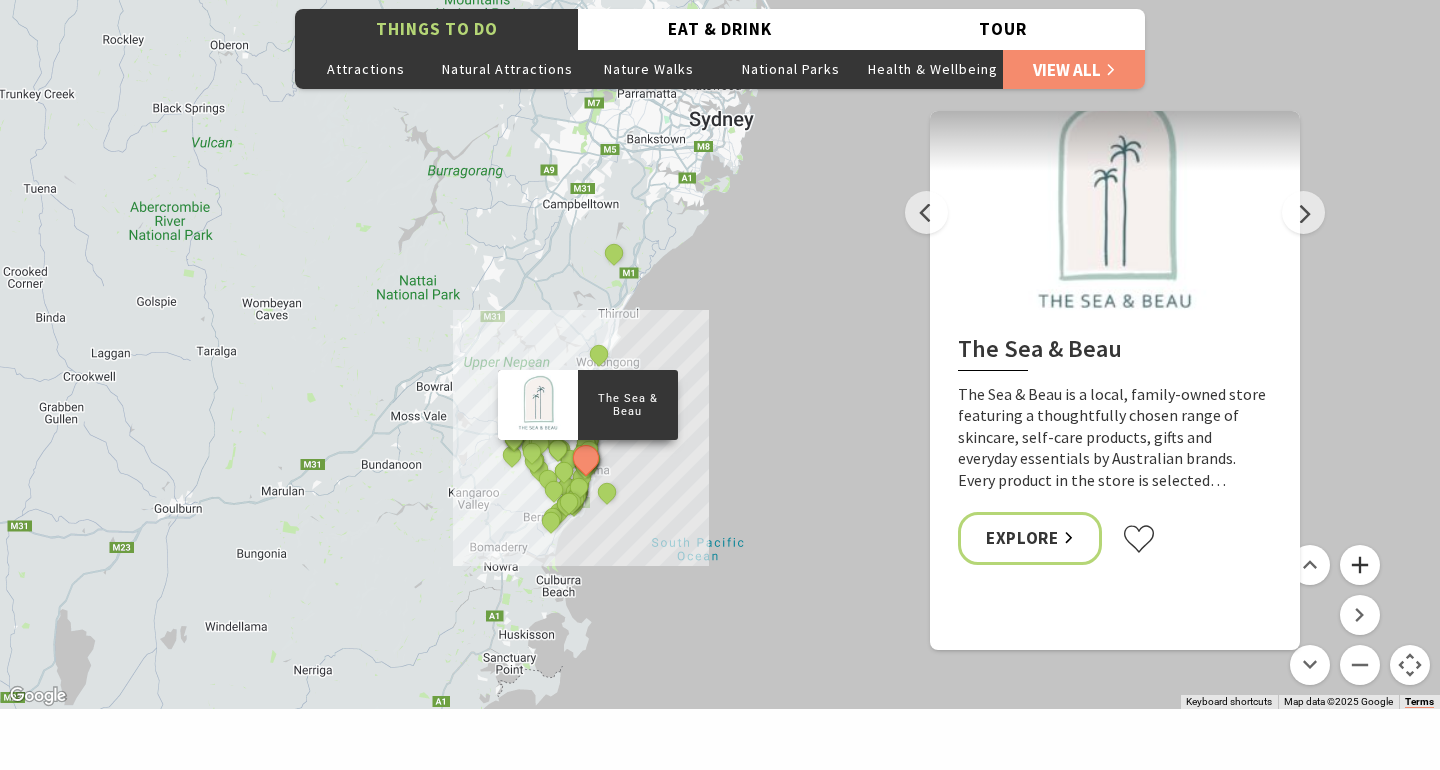 click at bounding box center [1360, 565] 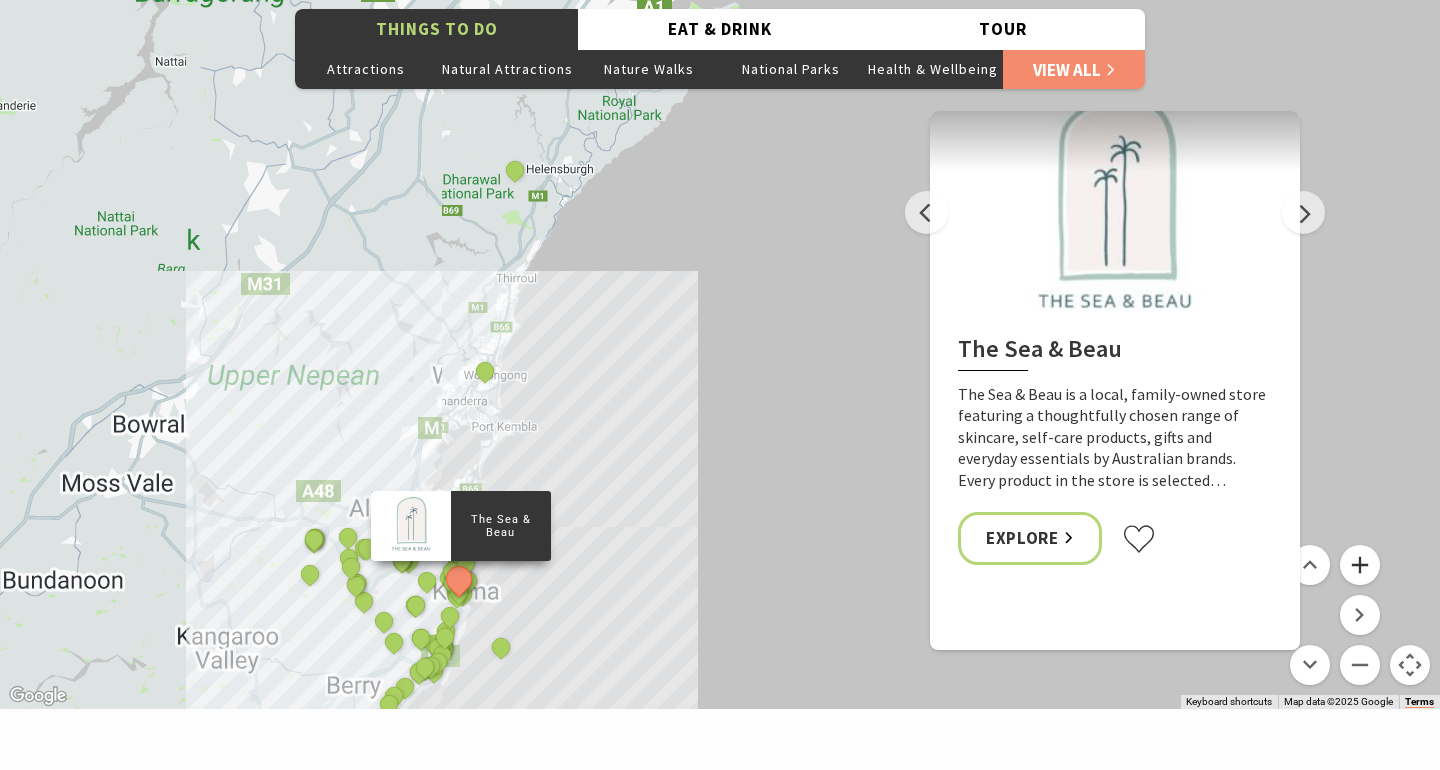 click at bounding box center [1360, 565] 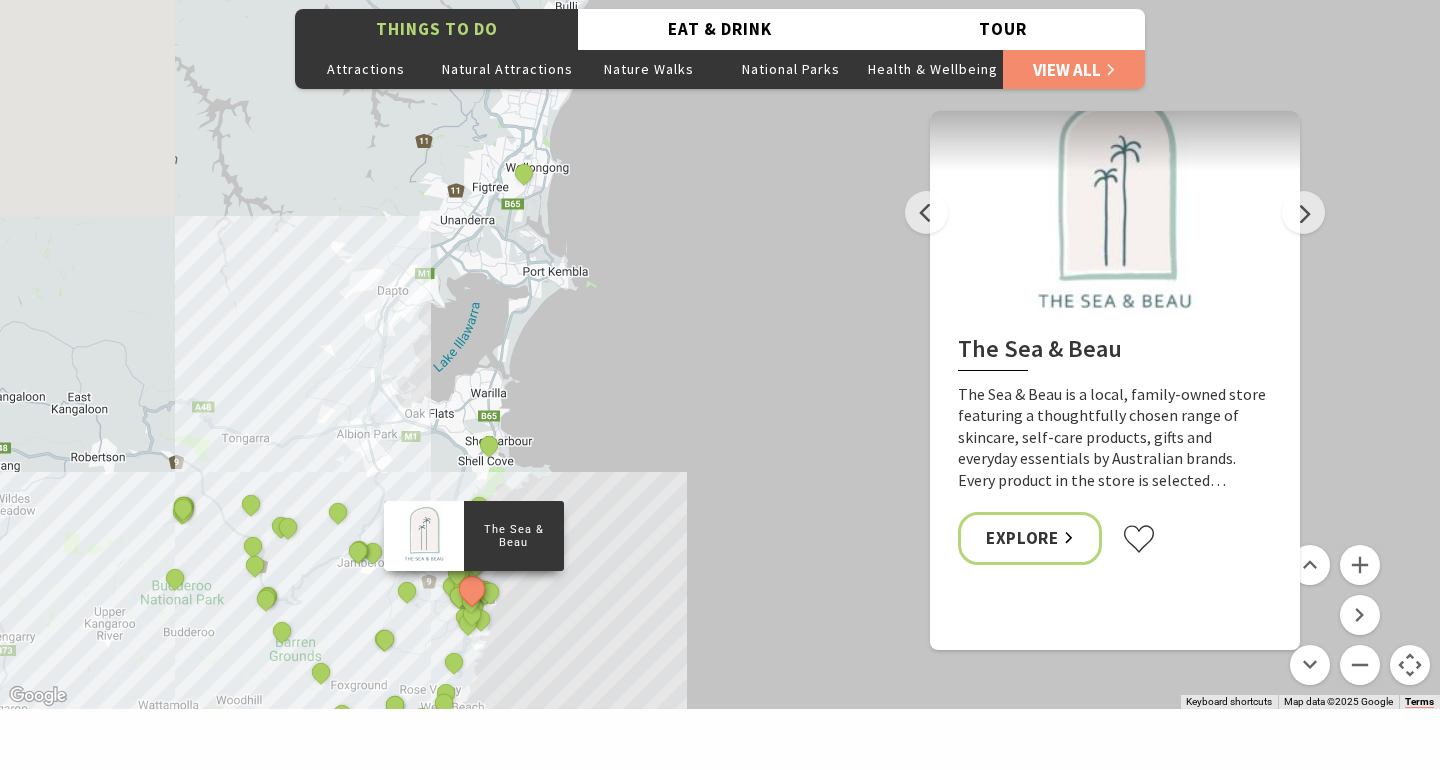 drag, startPoint x: 607, startPoint y: 574, endPoint x: 877, endPoint y: 339, distance: 357.94553 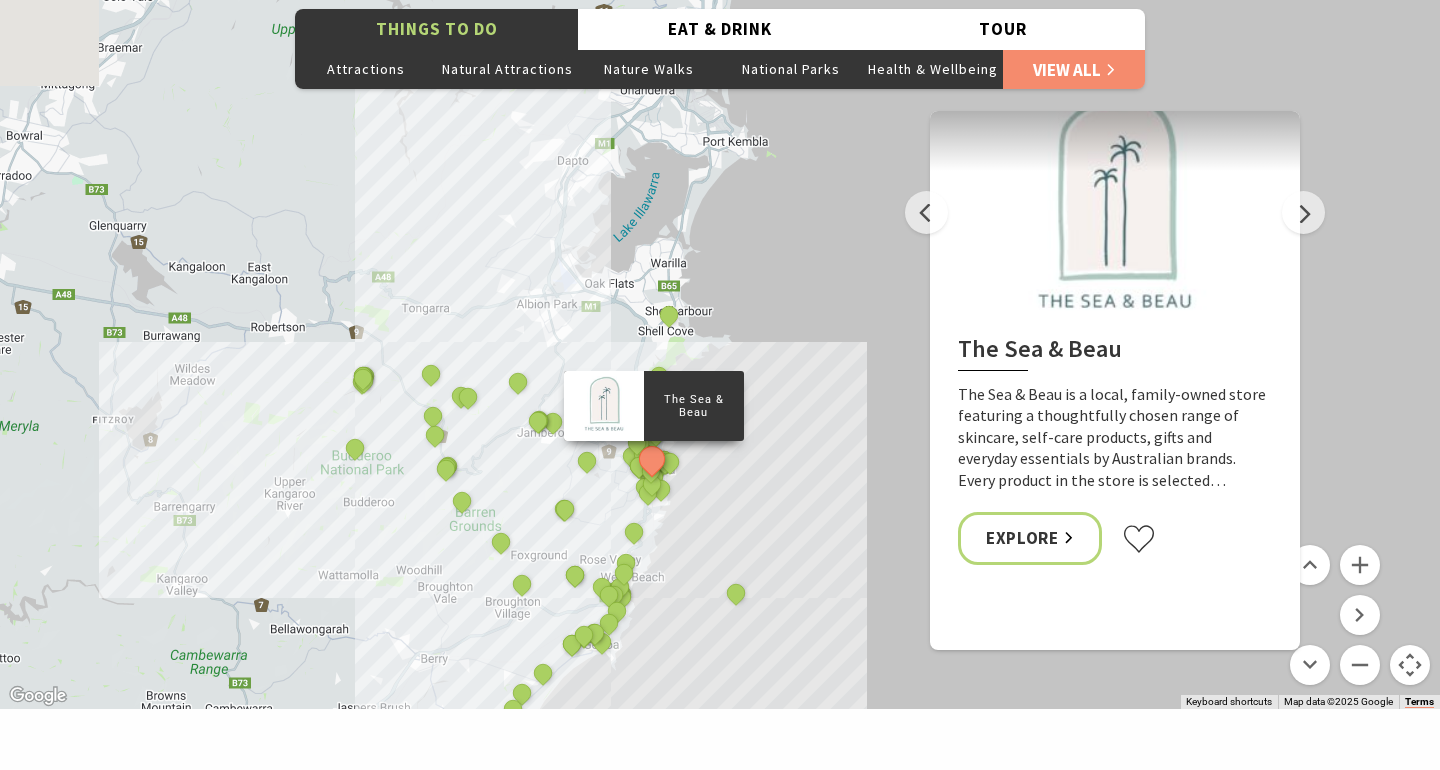drag, startPoint x: 652, startPoint y: 553, endPoint x: 801, endPoint y: 454, distance: 178.89102 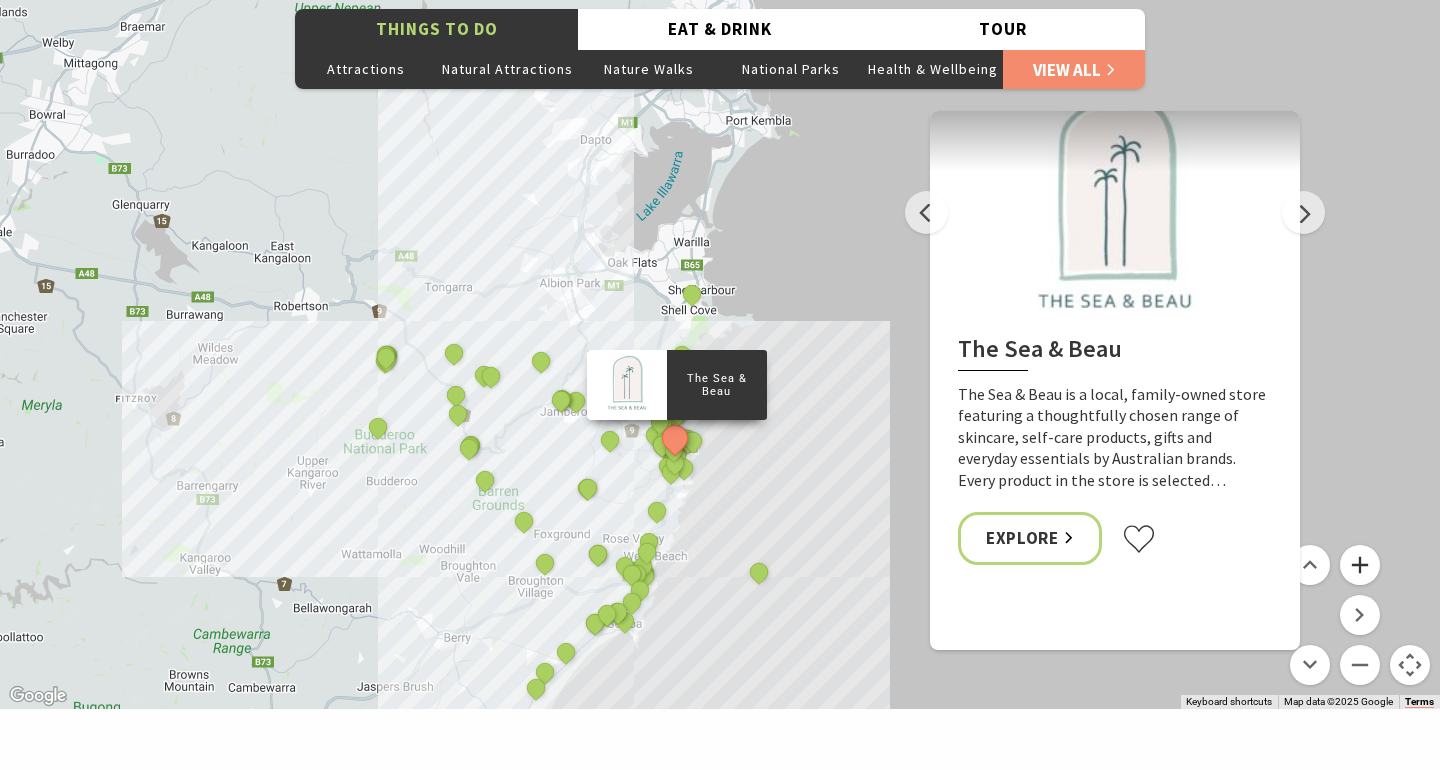 click at bounding box center (1360, 565) 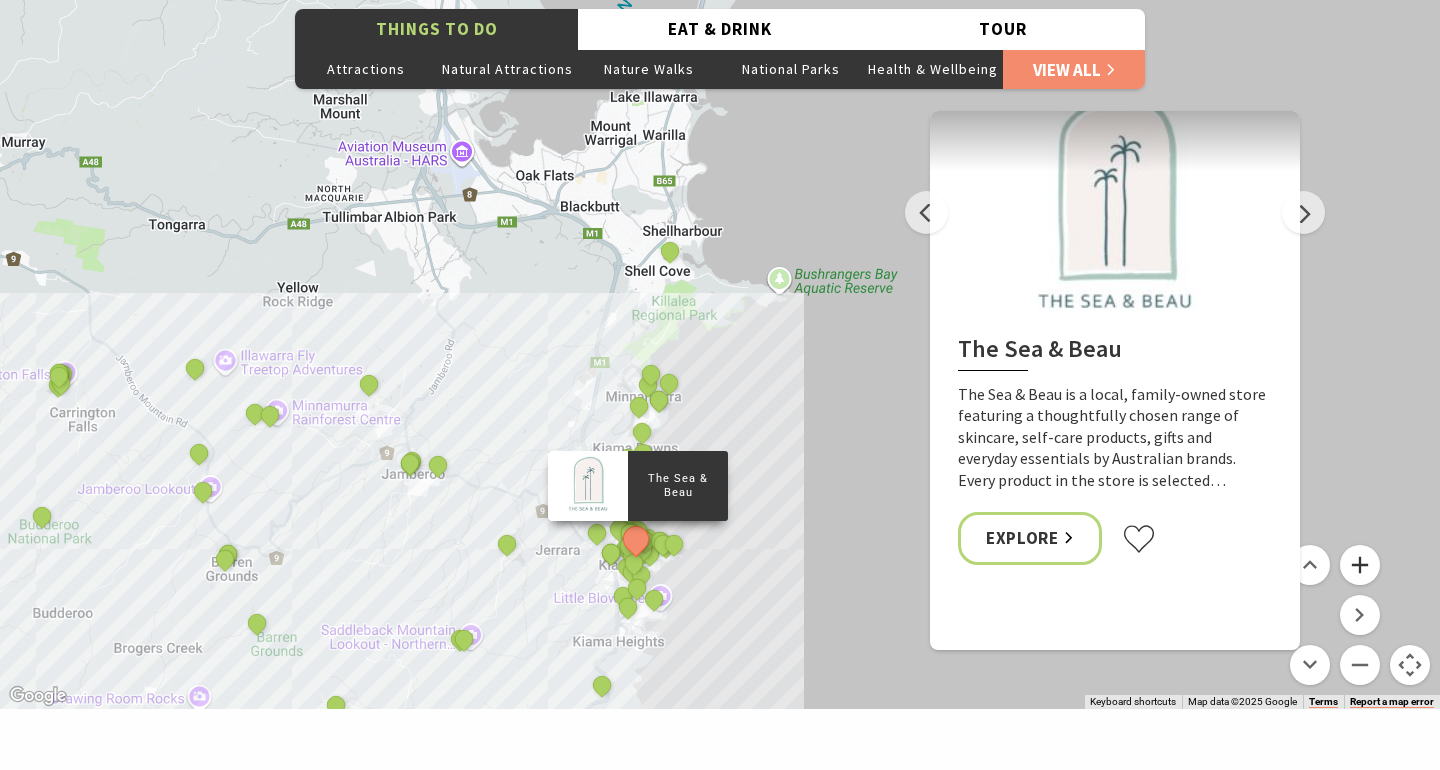 click at bounding box center [1360, 565] 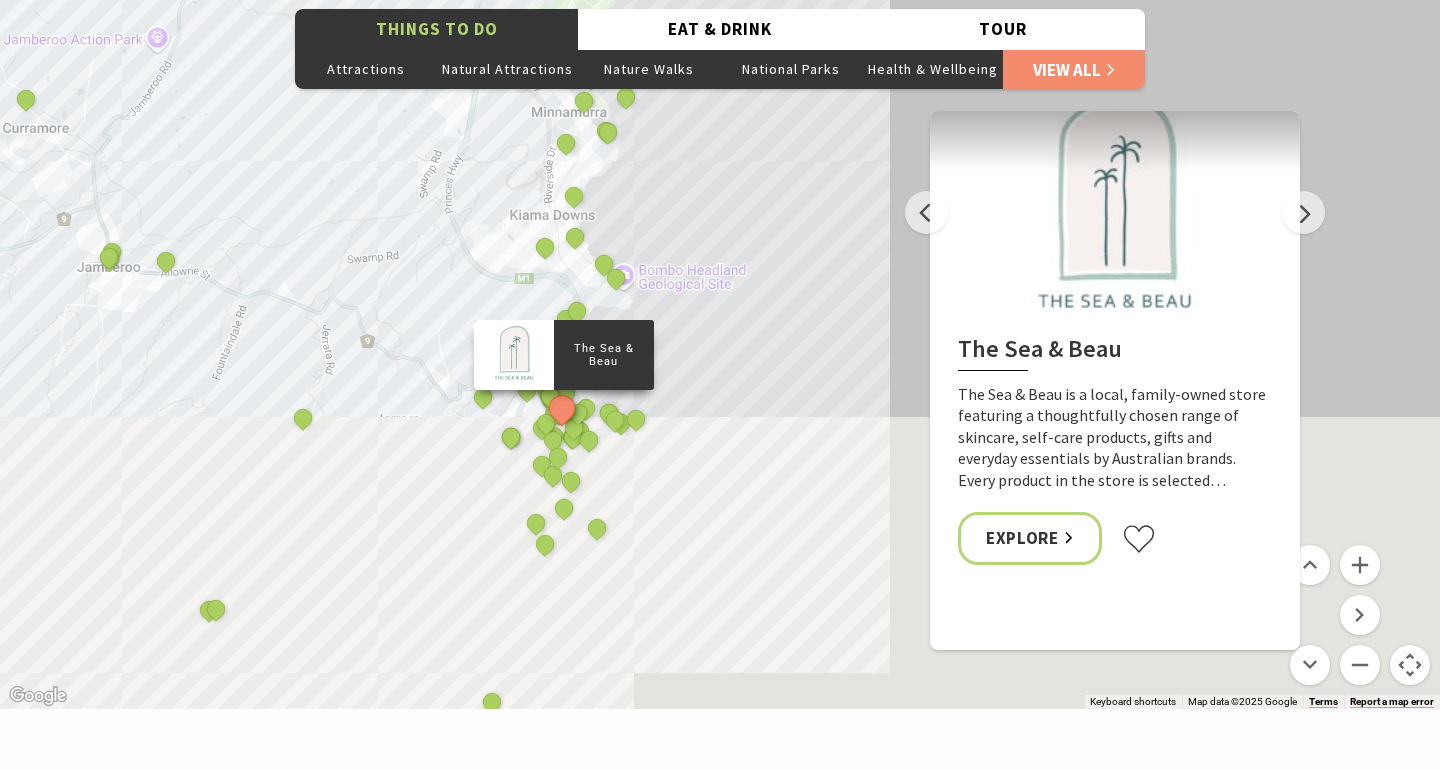 drag, startPoint x: 762, startPoint y: 572, endPoint x: 769, endPoint y: 226, distance: 346.0708 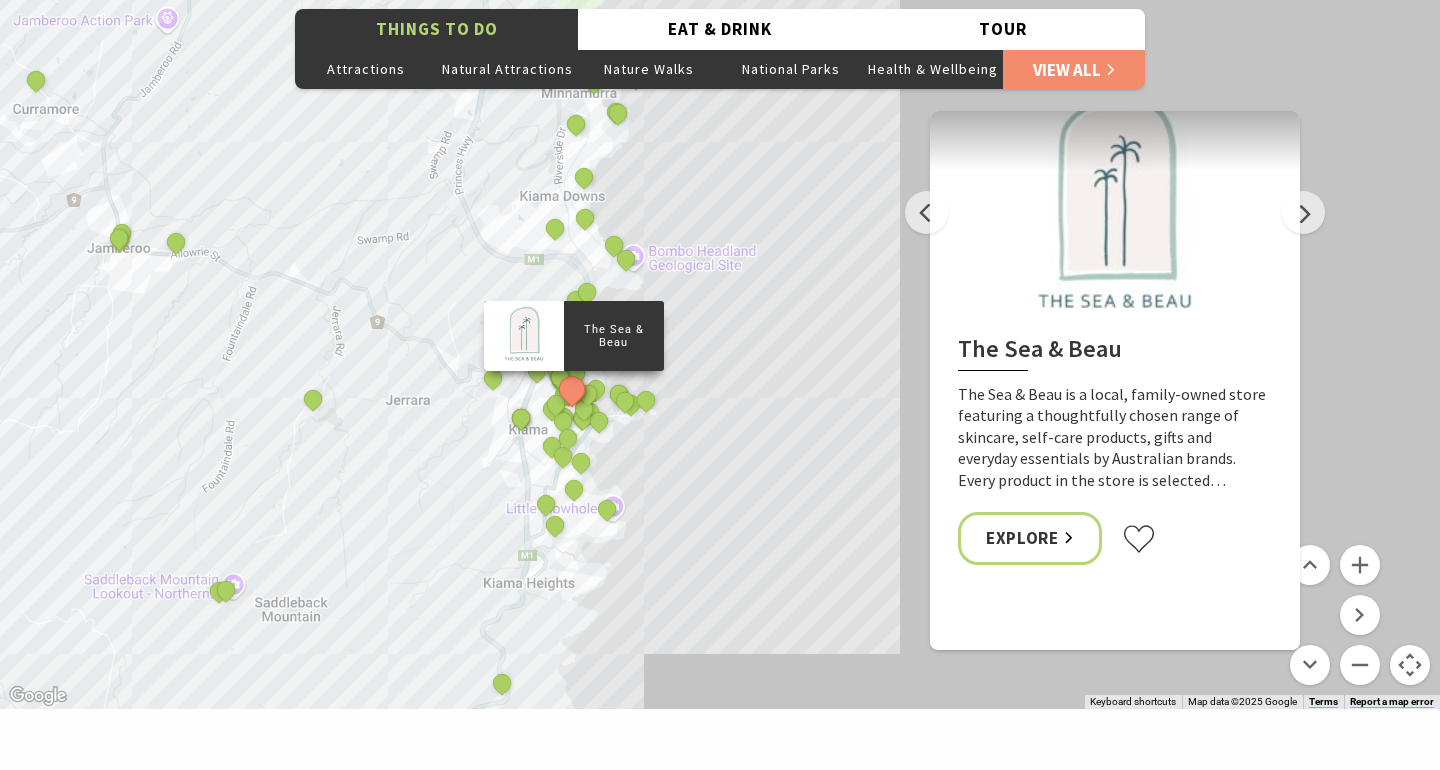 click on "The Sea & Beau Hoddles Track, [CITY] [CITY] Ceramic Art Studio - Teaching and Making Ceramics The Collective Beat - [CITY] Siam Balance Float and Wellness The Lampshade Workroom Kerry Bruce Art Wellness & Recovery Haus Gerringong Heritage Museum Fern Street Gallery Emergence Yoga [CITY] Andrew McPhail Art Willowvale Road Miss Zoe's School of Dance The Man Walk Budderoo National Park Barren Grounds picnic area Minnamurra River Minnamurra Beach Jamberoo Action Park Barren Grounds Nature Reserve Jamberoo Pool Sara Handmade Jewellery Norfolk & Co Gerringong Bombo Clothing Co 34 Degrees South Trading Company Sevenmarks Gallery Shellharbour Wild Soul Clay Studios Soul Revival Spa The Studio [CITY] Gerringong Headland Cathedral Rocks, [CITY] Candle and Diffuser Workshop Nellies Glen picnic area Illawarra Fly Treetop Adventures Jerrara Wetlands Continental Ocean Pool [CITY] Blowhole Point Ocean Pool Boat Harbour Ocean Pool, Gerringong South Werri (Ourie) Ocean Pool, Gerringong [CITY] Heritage Walk [CITY] Tennis Club" at bounding box center (720, 349) 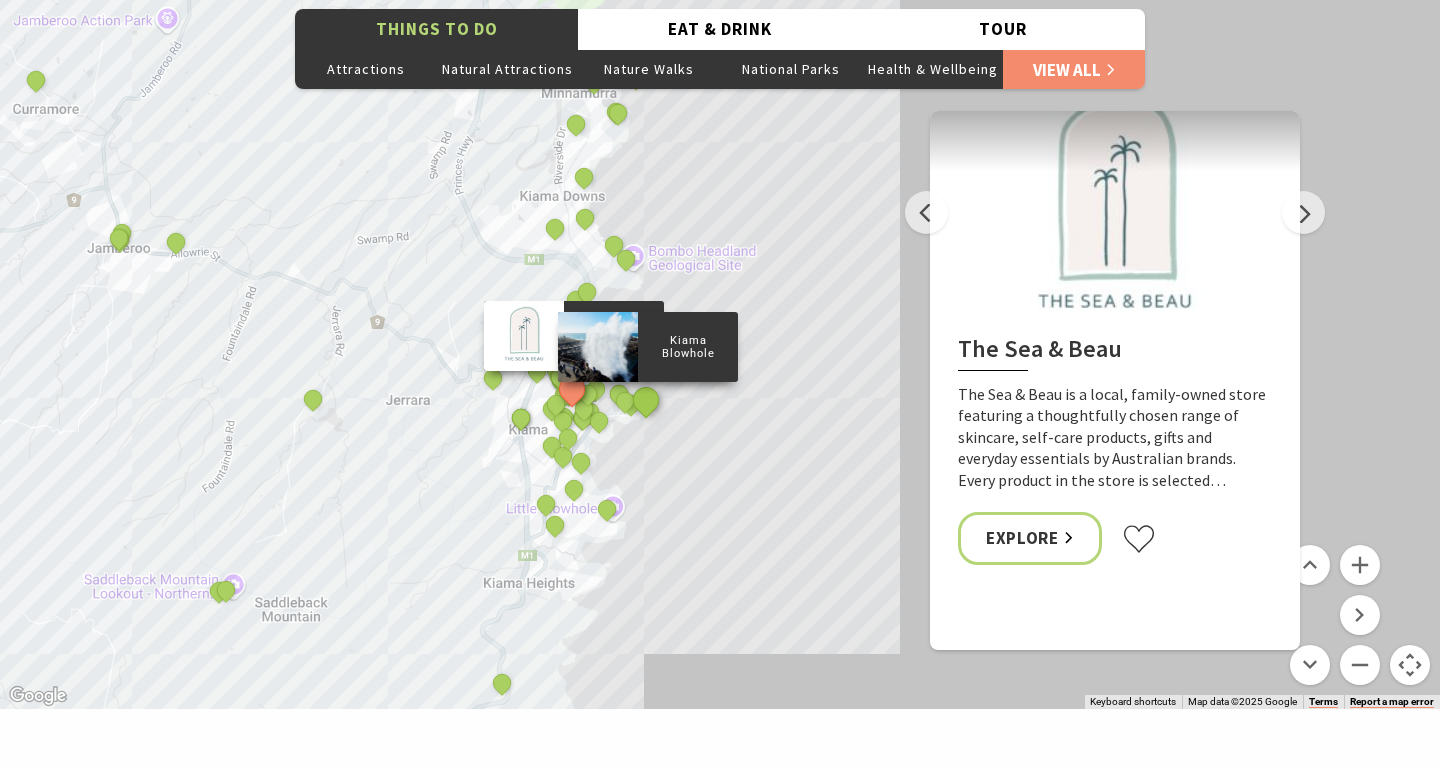 click at bounding box center [646, 399] 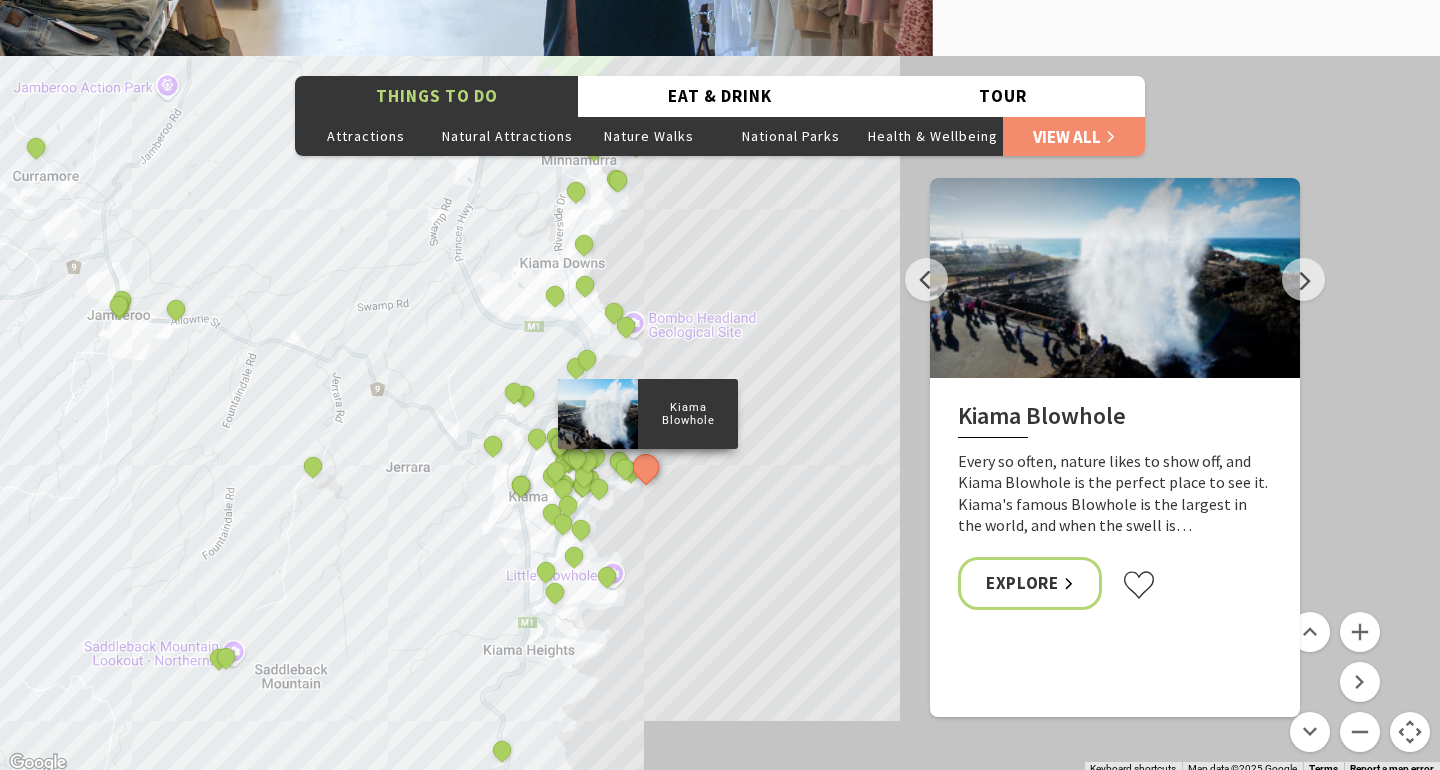 scroll, scrollTop: 3903, scrollLeft: 0, axis: vertical 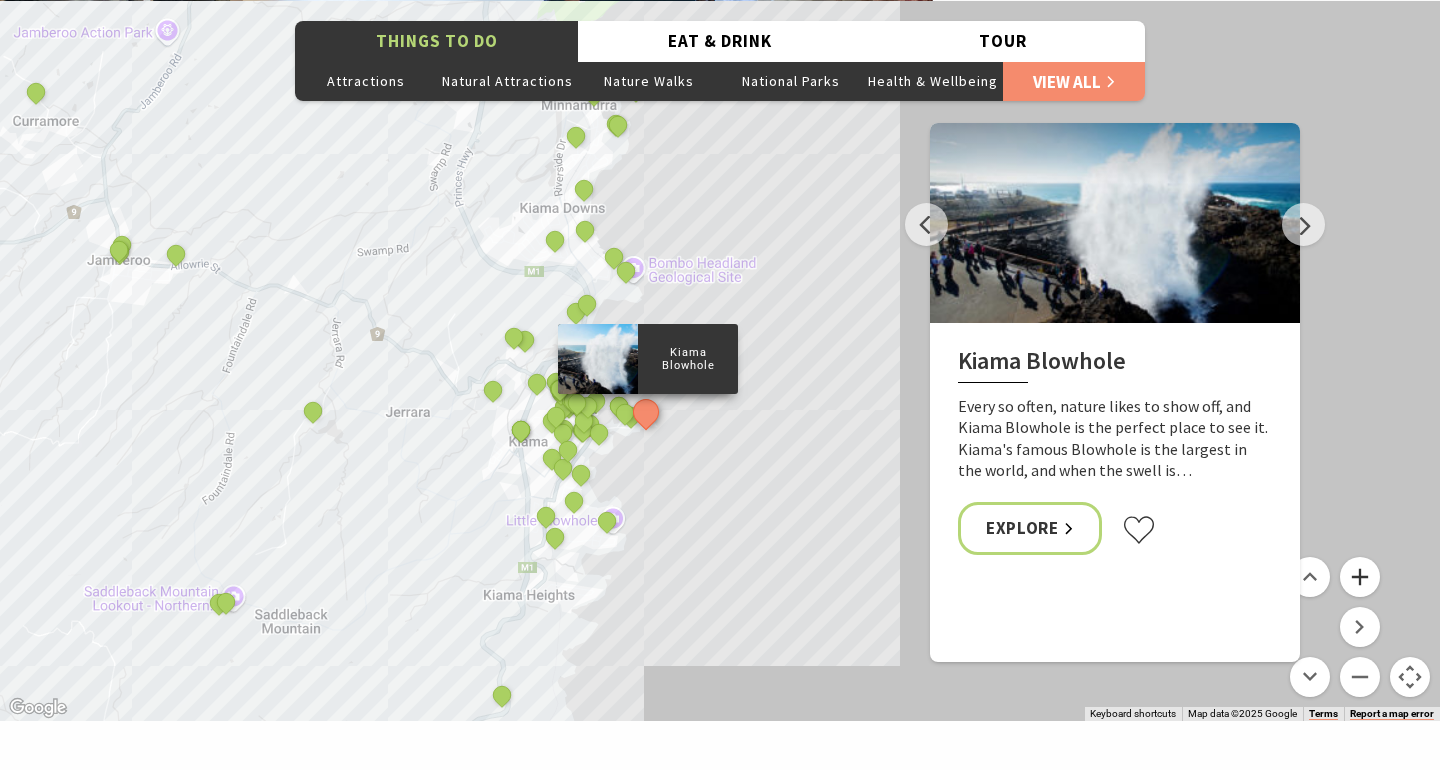 click at bounding box center [1360, 577] 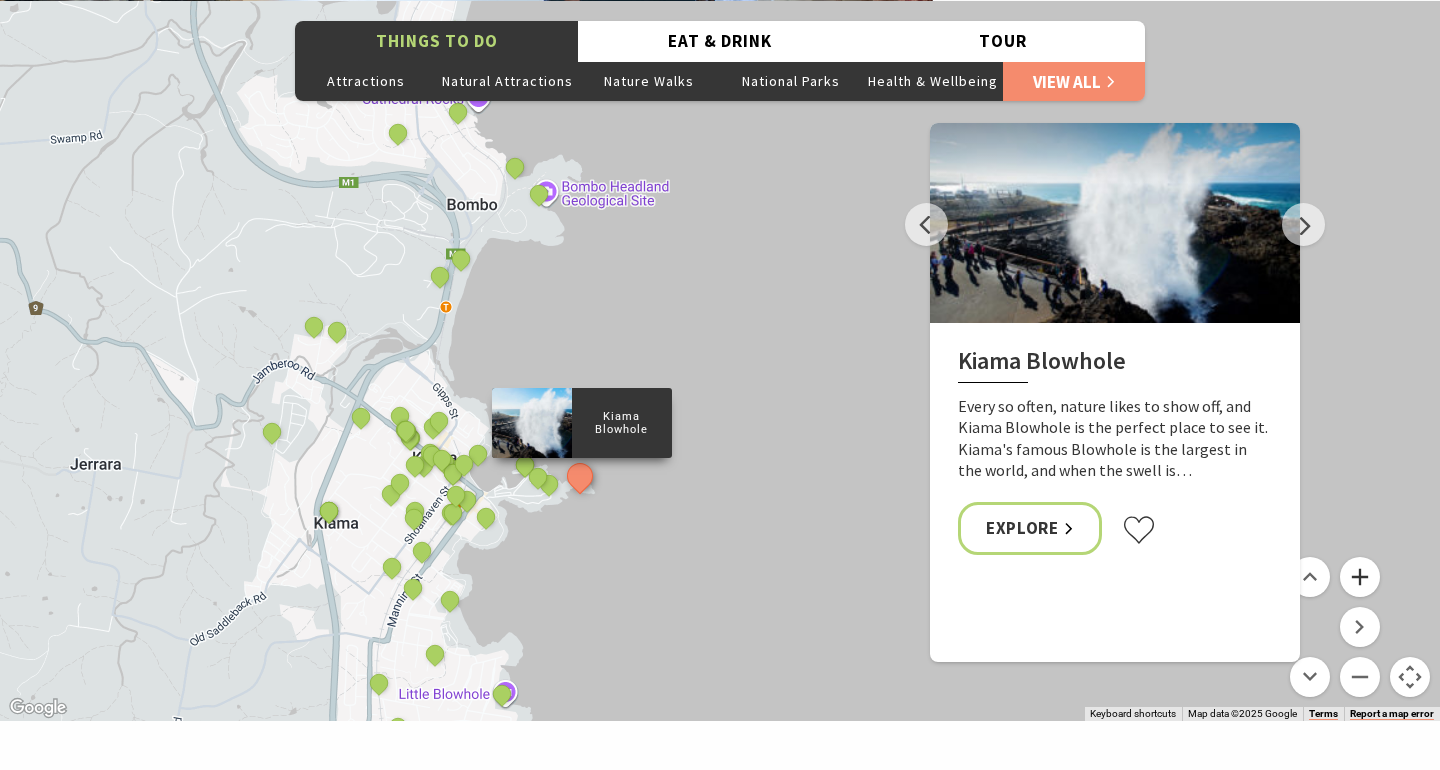 click at bounding box center (1360, 577) 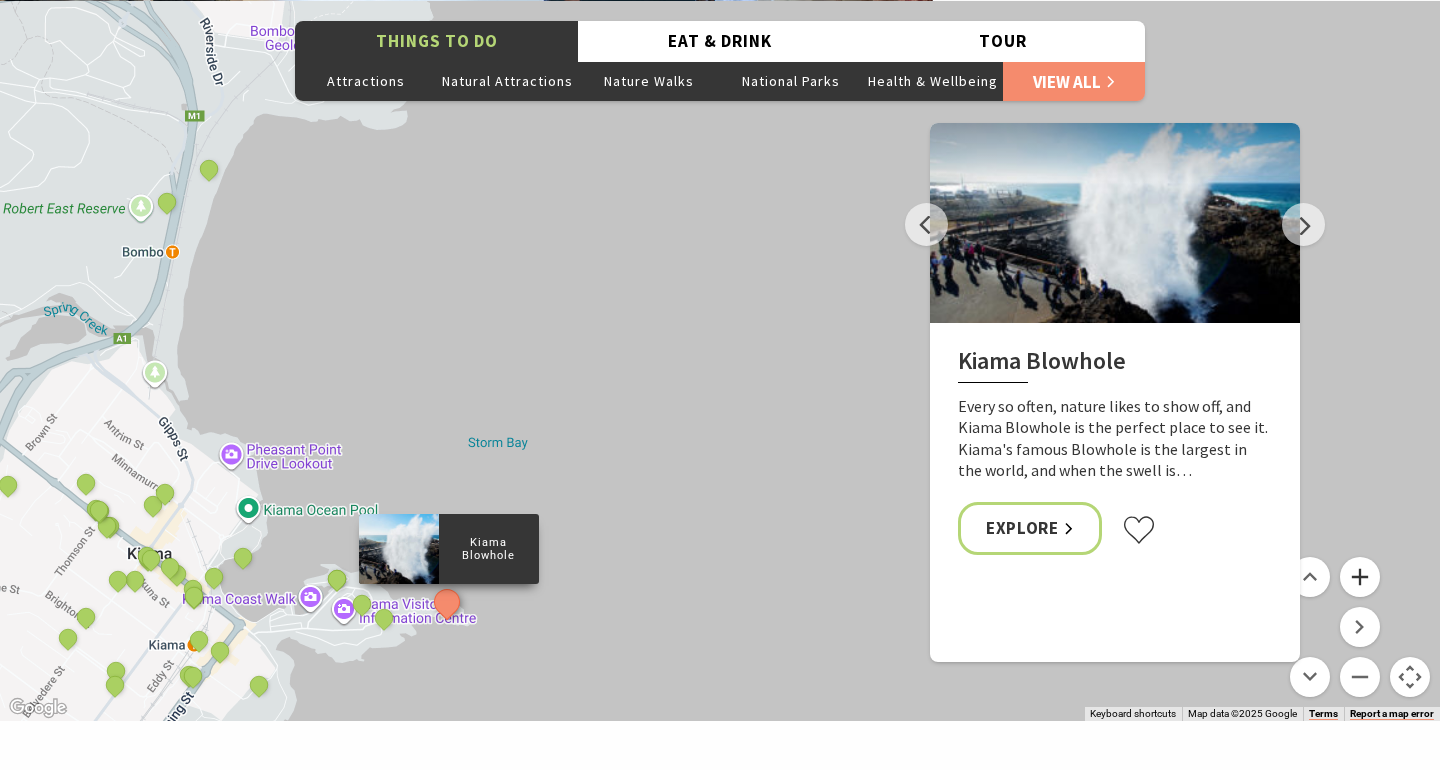 click at bounding box center [1360, 577] 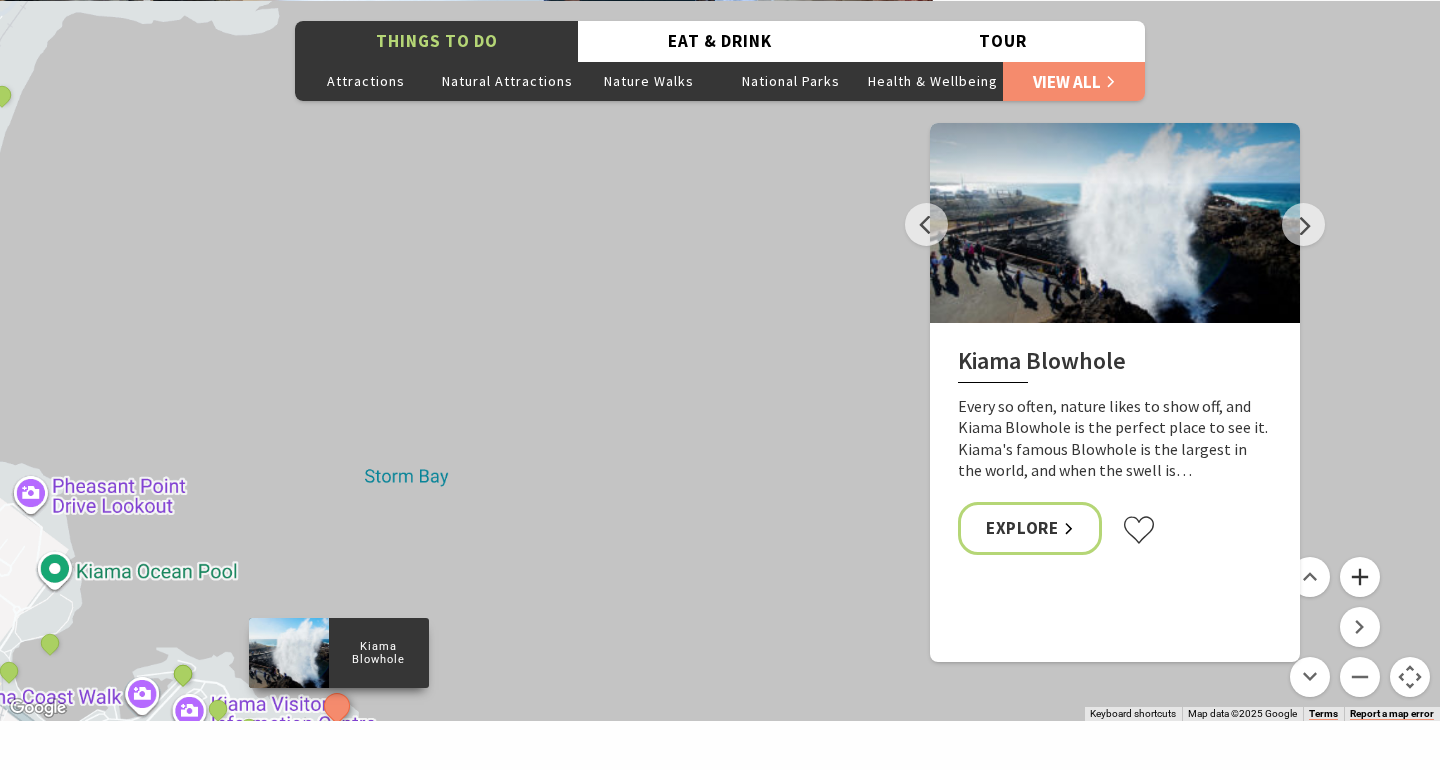 click at bounding box center [1360, 577] 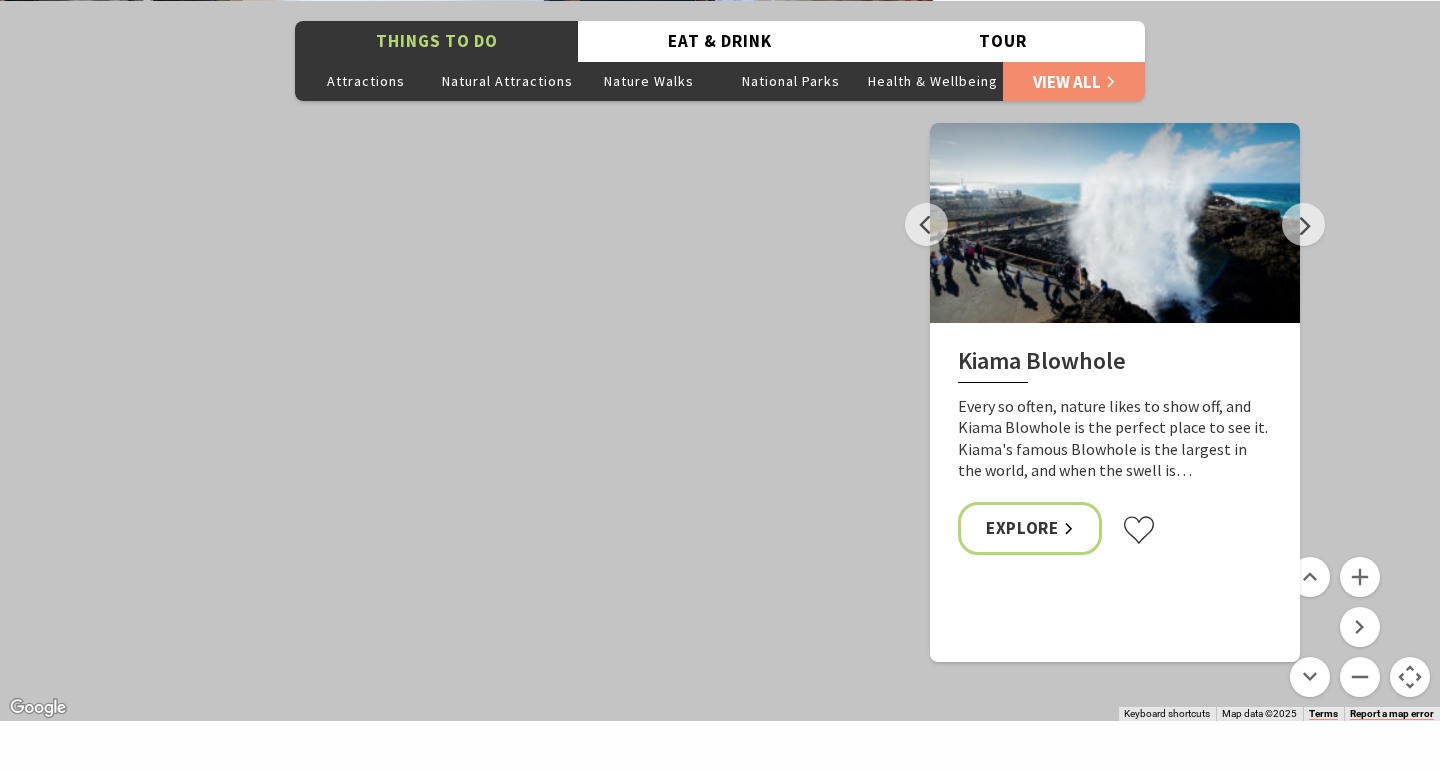 drag, startPoint x: 375, startPoint y: 614, endPoint x: 746, endPoint y: 314, distance: 477.1174 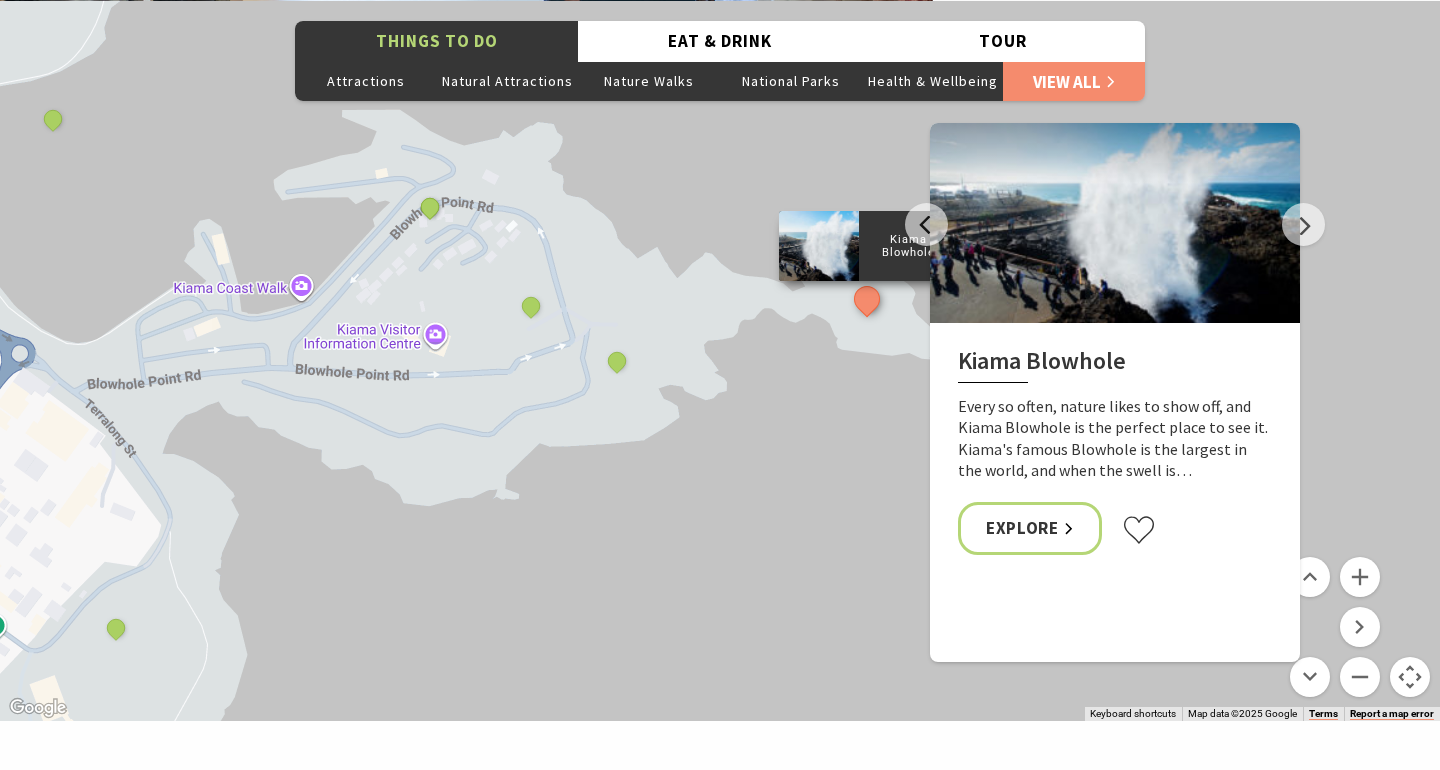 drag, startPoint x: 722, startPoint y: 494, endPoint x: 730, endPoint y: 387, distance: 107.298645 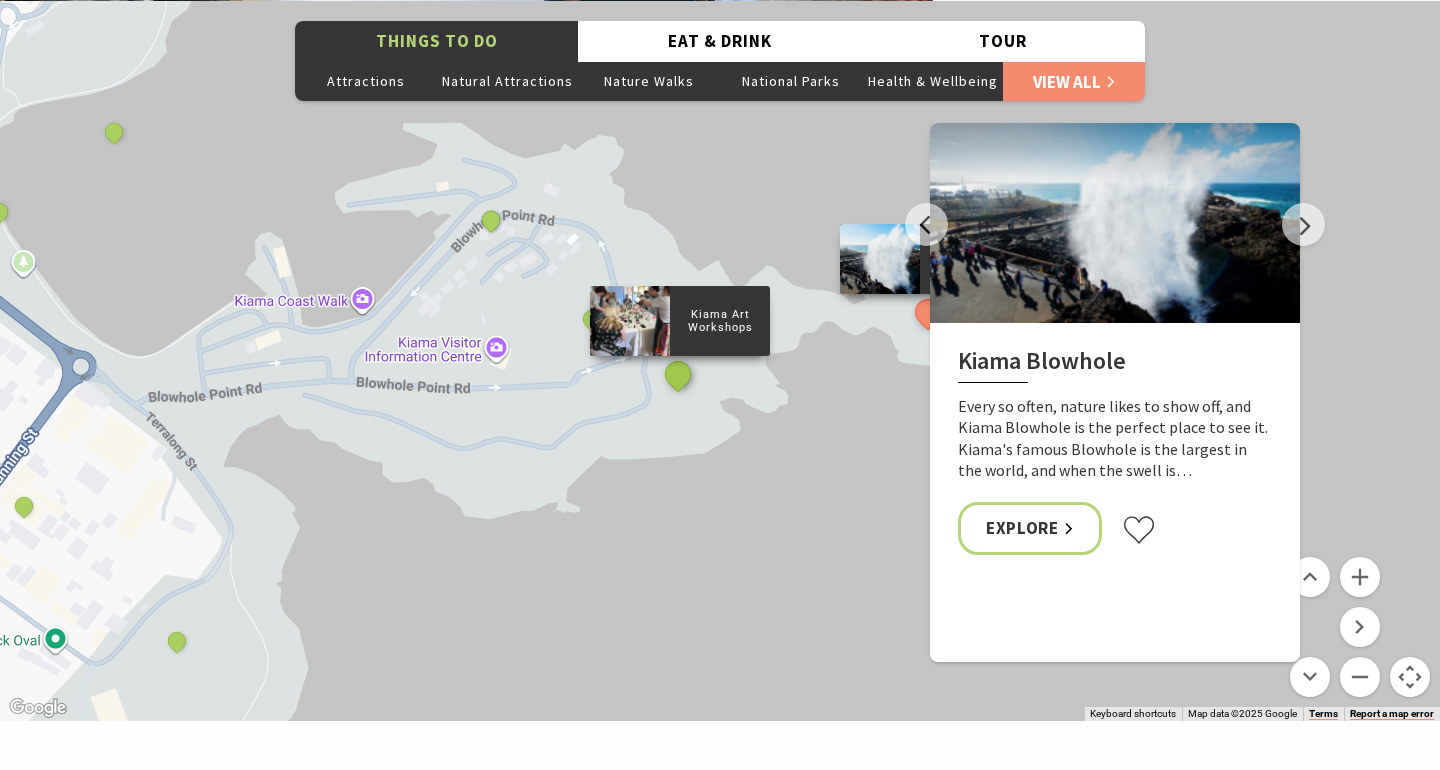 click at bounding box center (678, 373) 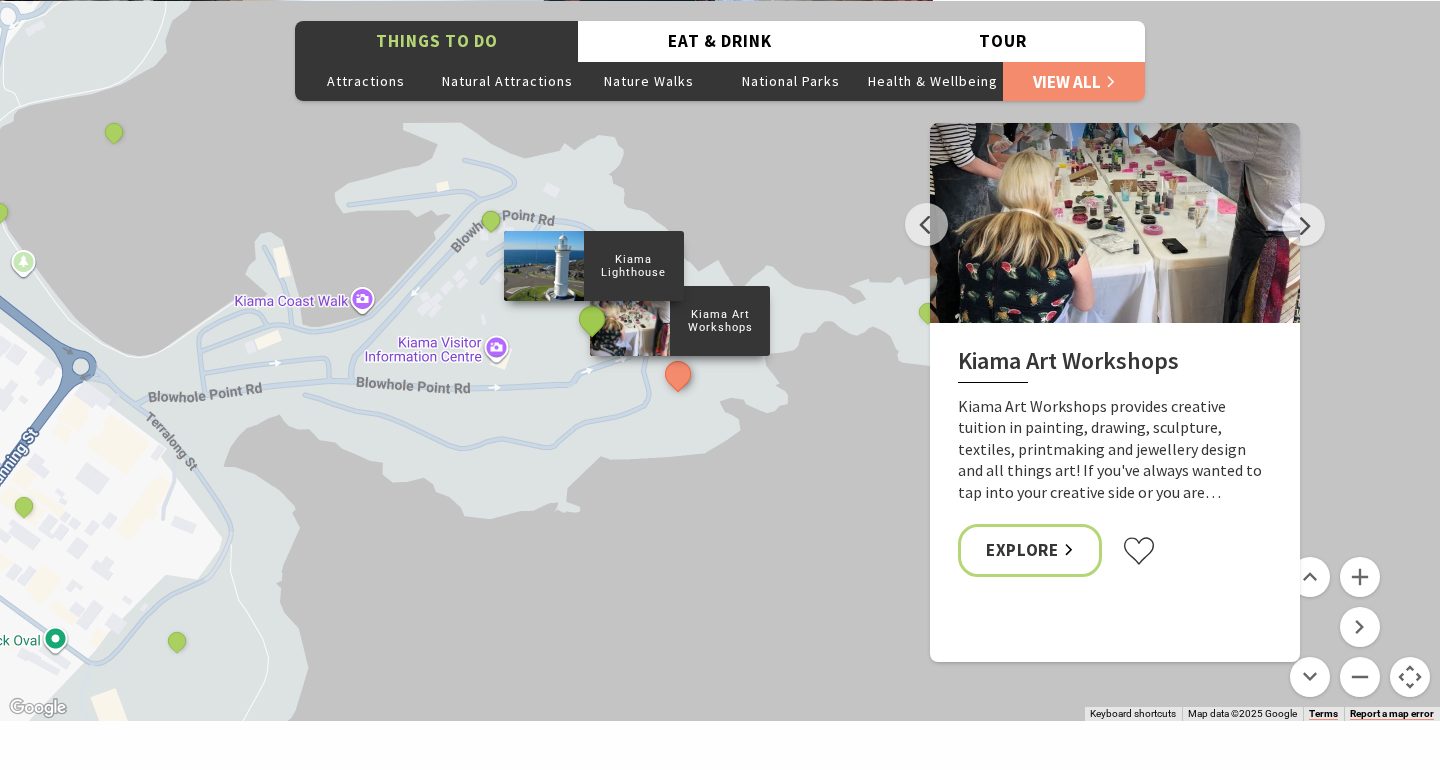click at bounding box center [591, 318] 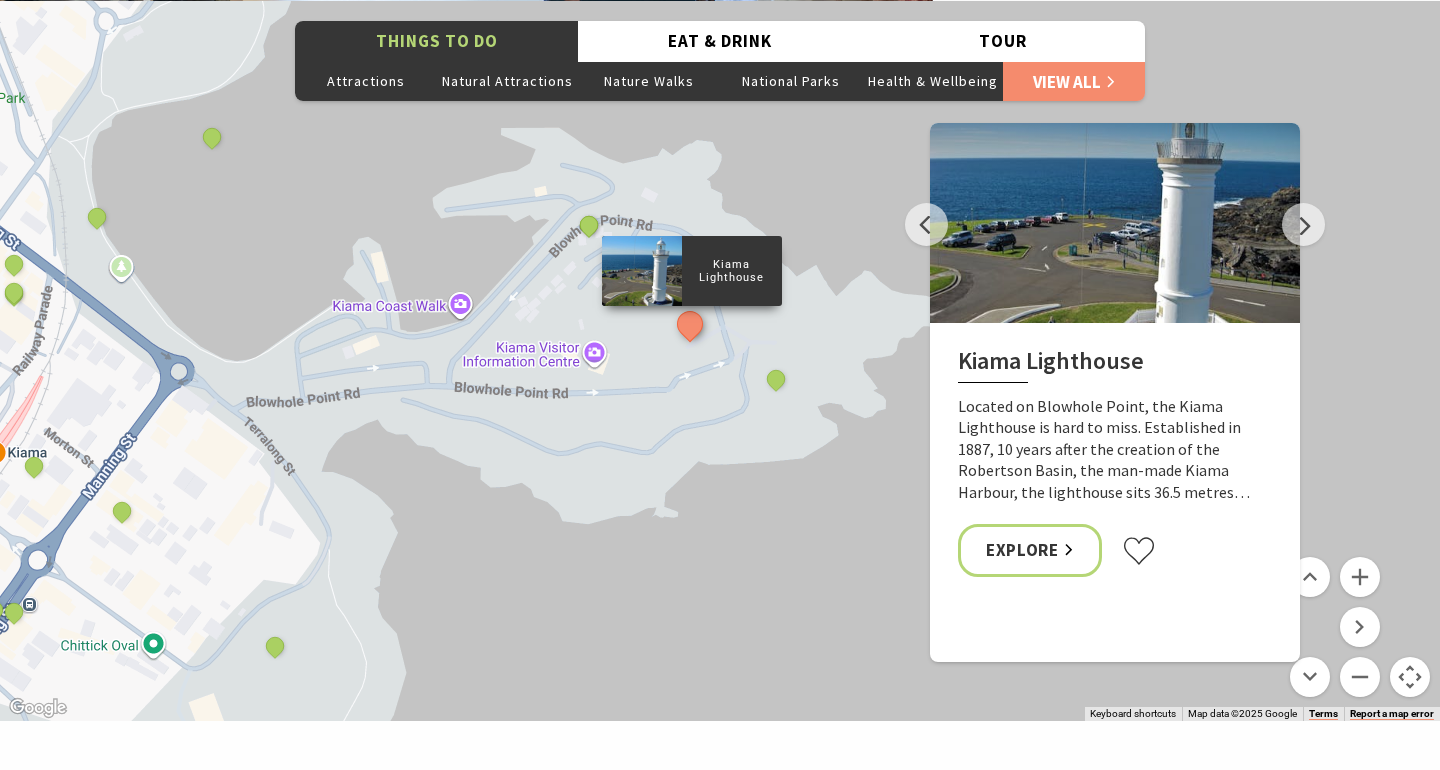 drag, startPoint x: 608, startPoint y: 371, endPoint x: 707, endPoint y: 375, distance: 99.08077 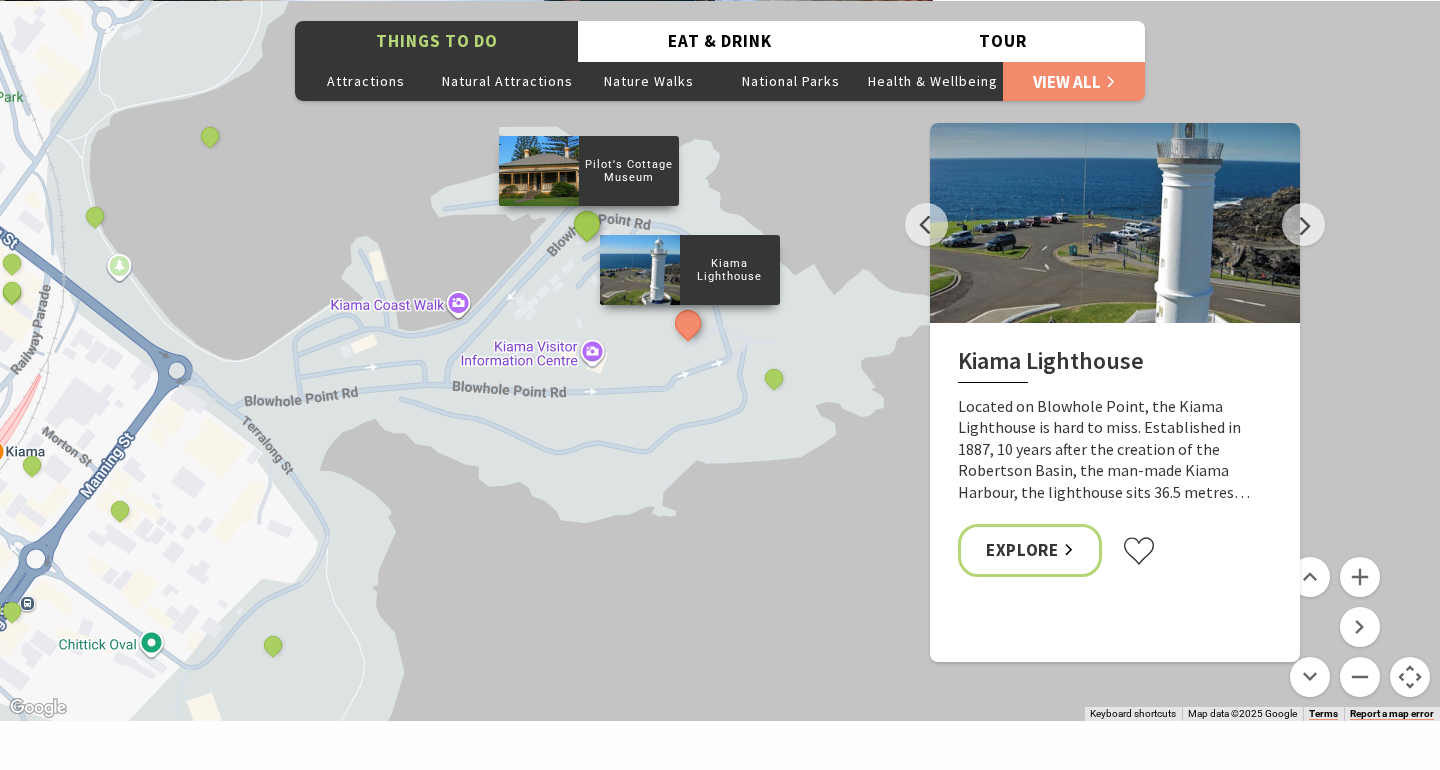click at bounding box center (587, 223) 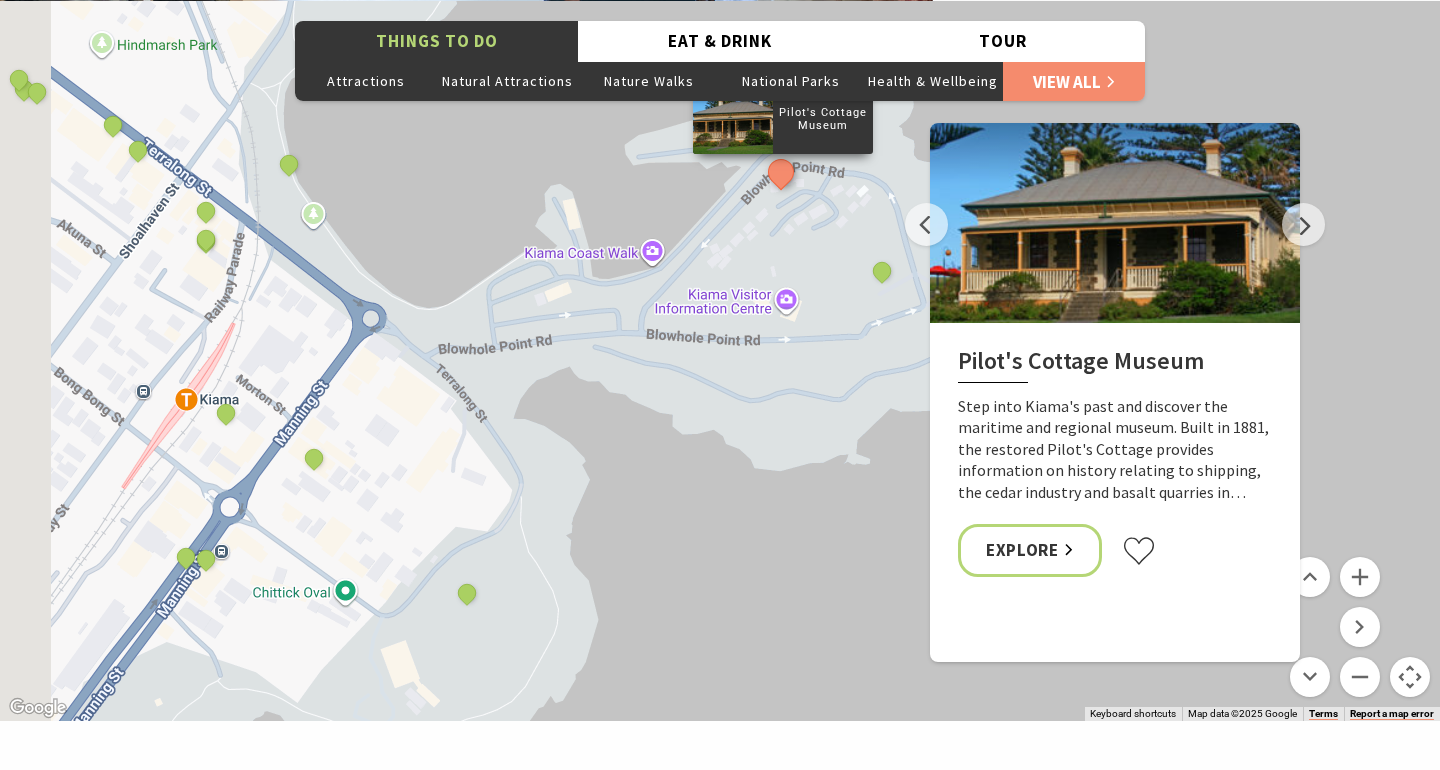 drag, startPoint x: 564, startPoint y: 301, endPoint x: 768, endPoint y: 244, distance: 211.8136 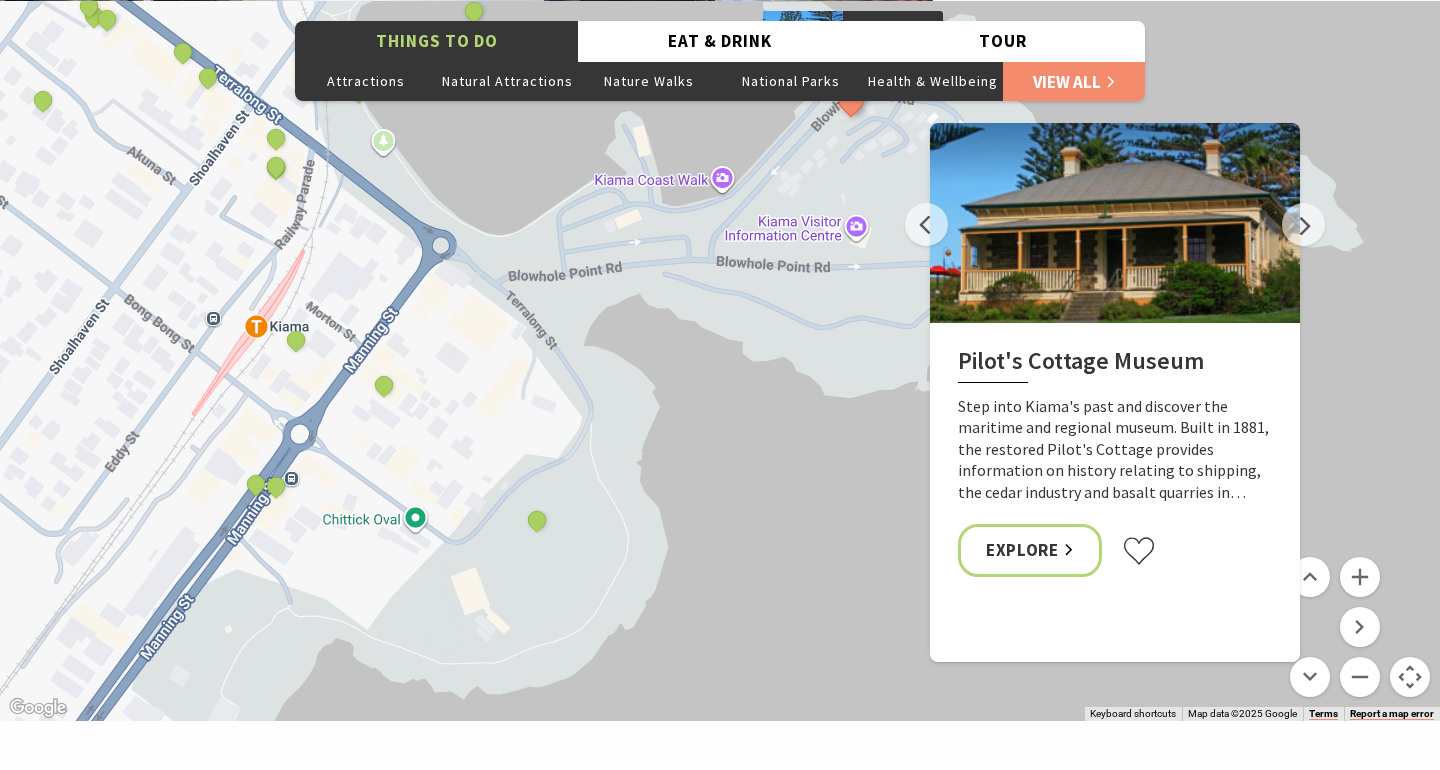 drag, startPoint x: 632, startPoint y: 443, endPoint x: 678, endPoint y: 338, distance: 114.6342 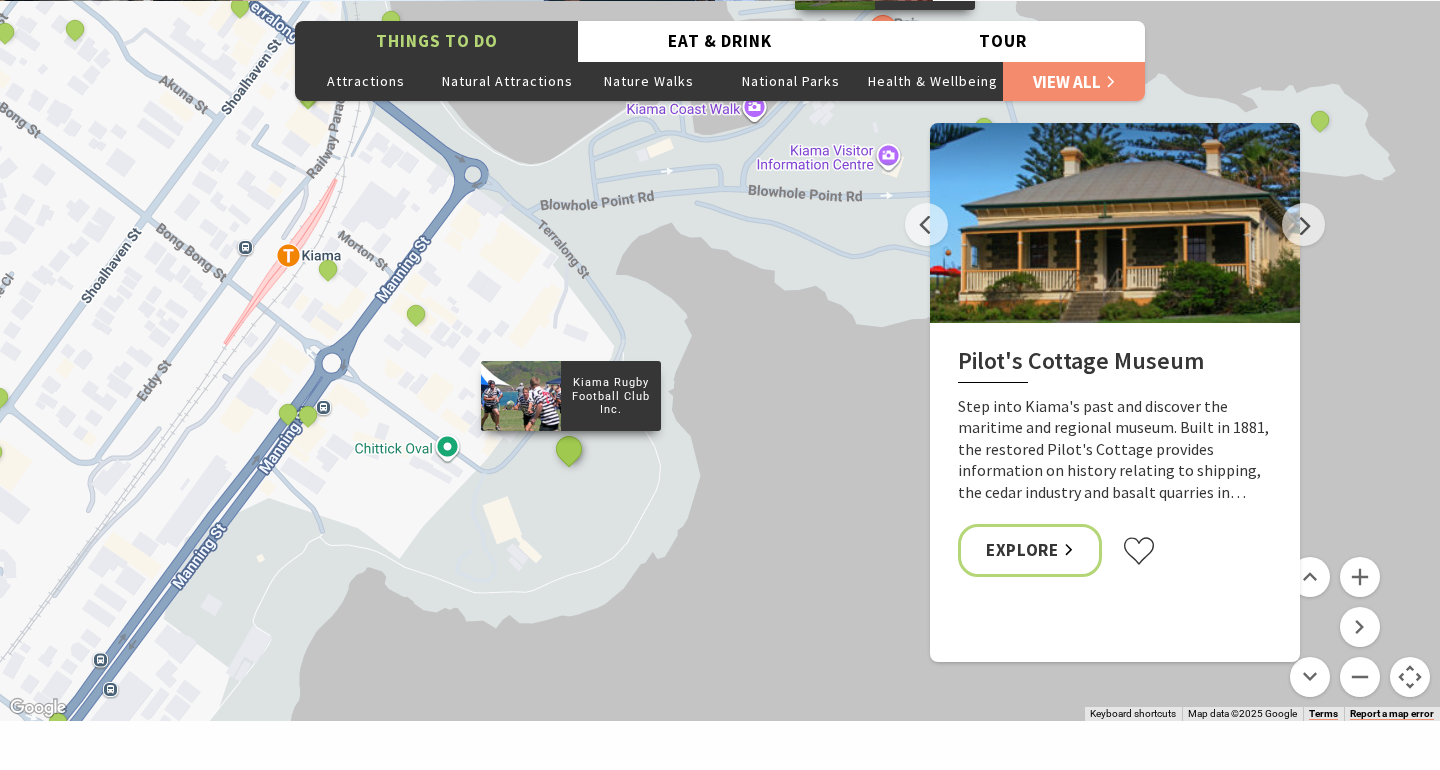 click at bounding box center [569, 449] 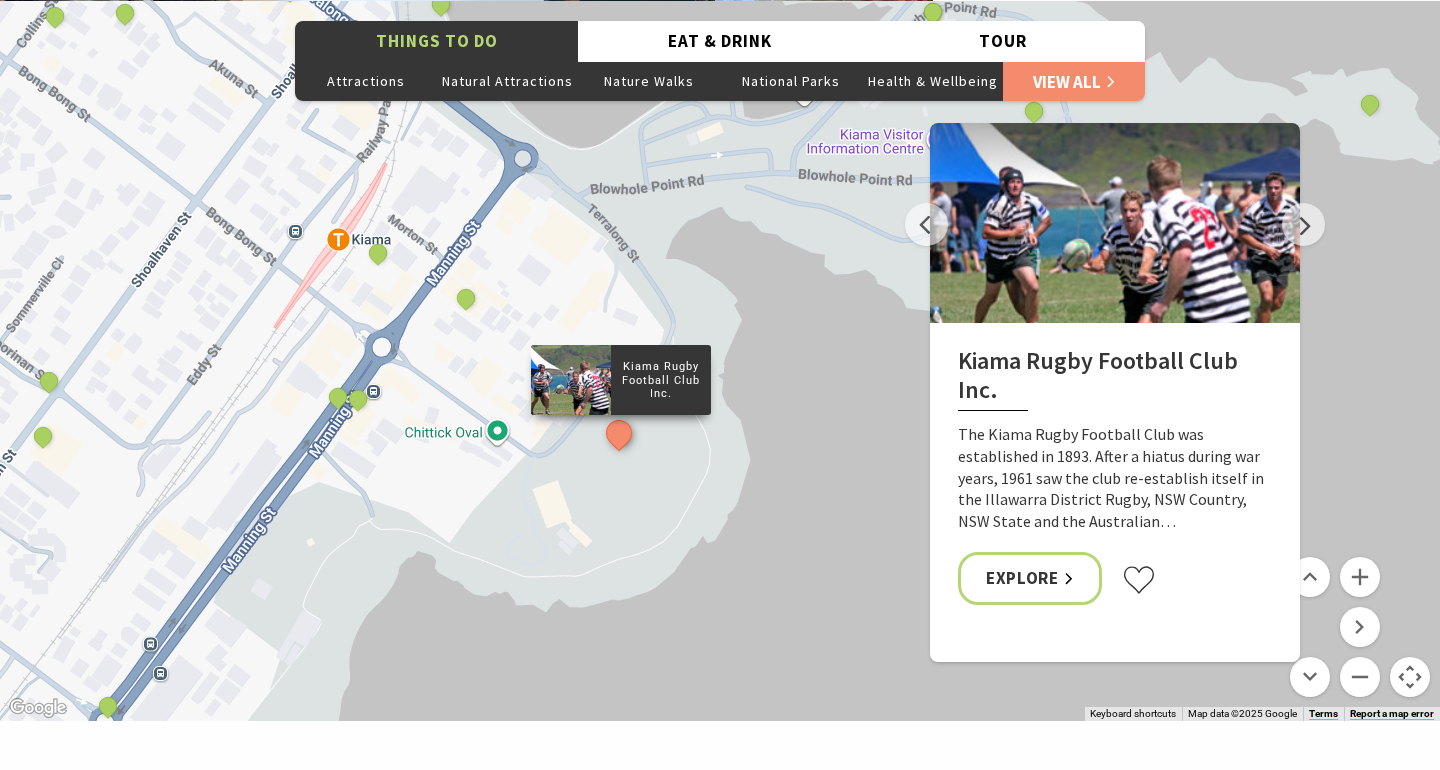 drag, startPoint x: 575, startPoint y: 490, endPoint x: 631, endPoint y: 473, distance: 58.5235 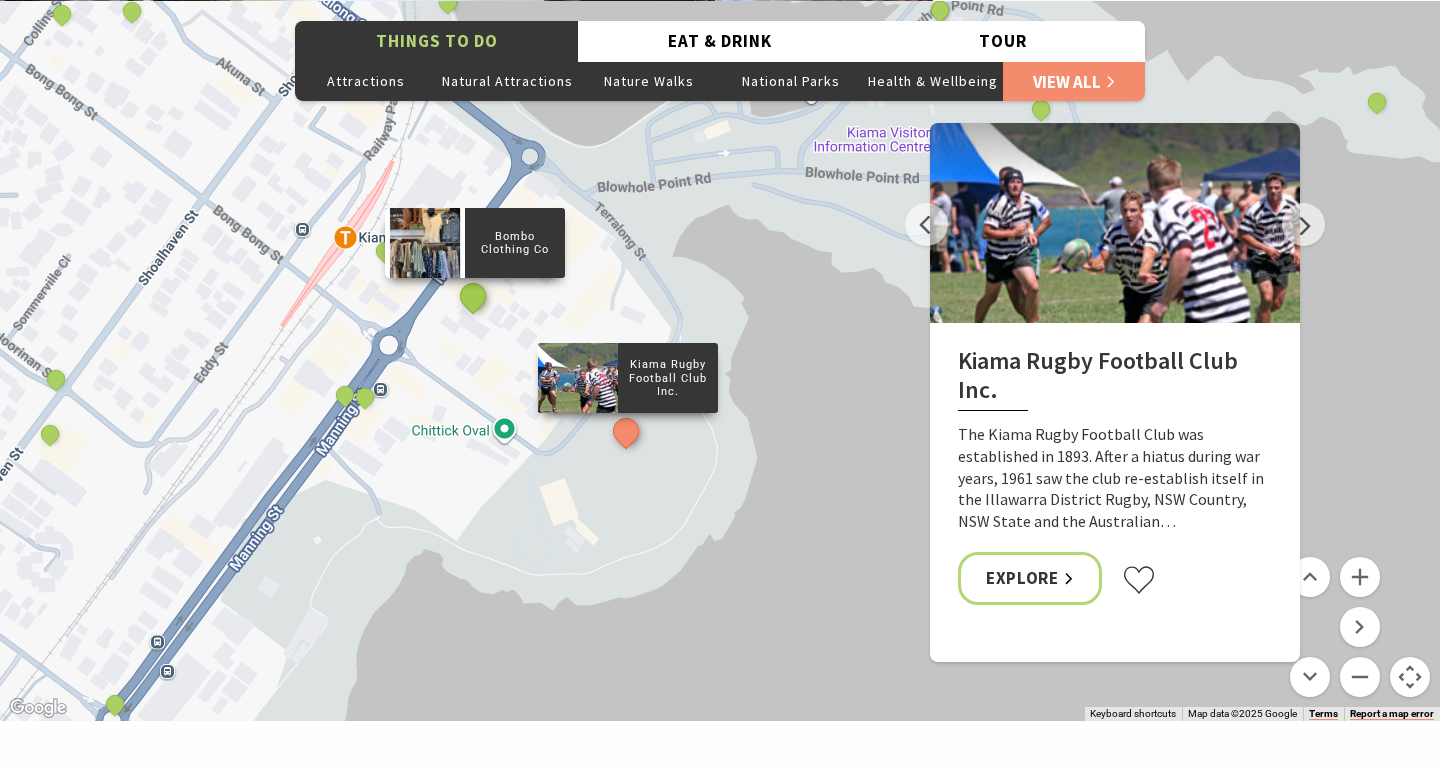 click at bounding box center [472, 295] 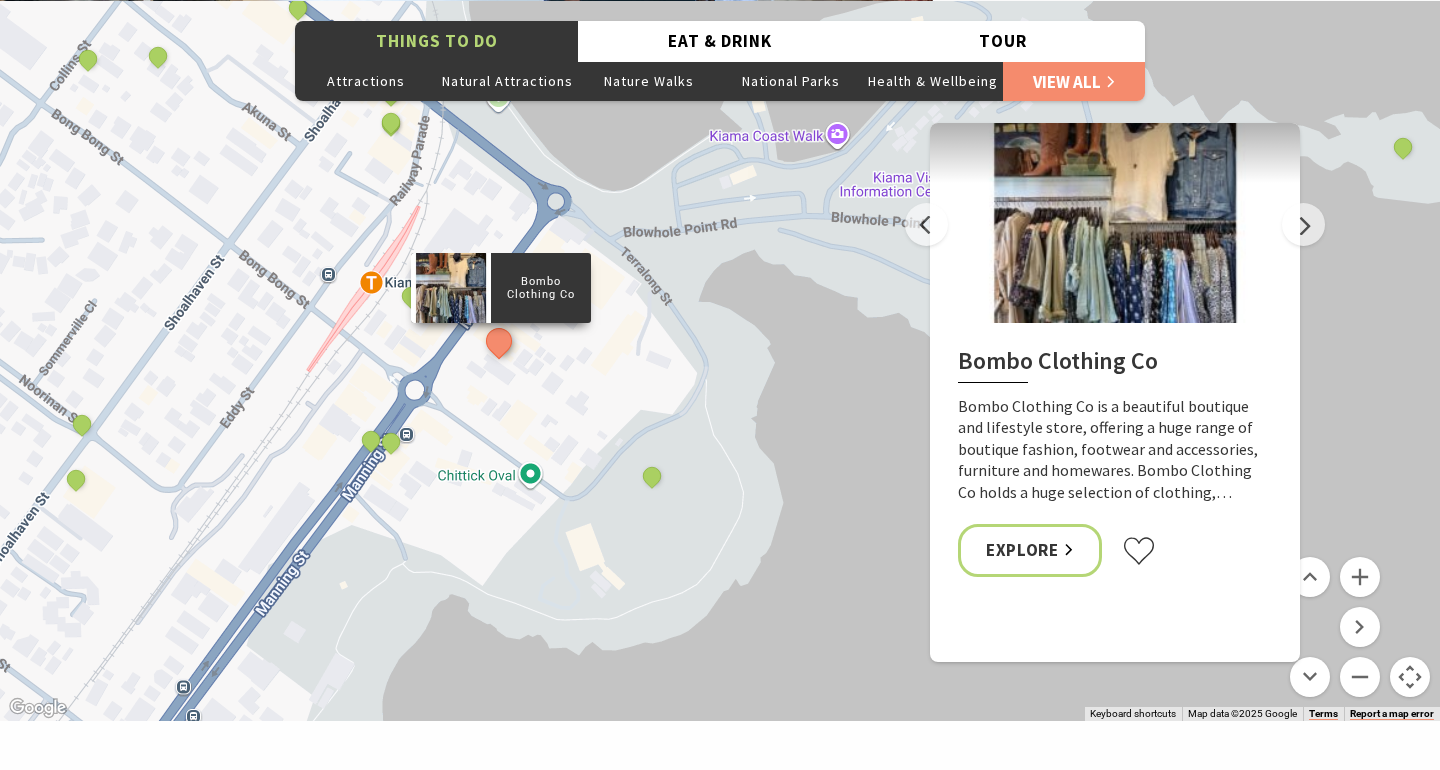 drag, startPoint x: 457, startPoint y: 352, endPoint x: 486, endPoint y: 400, distance: 56.0803 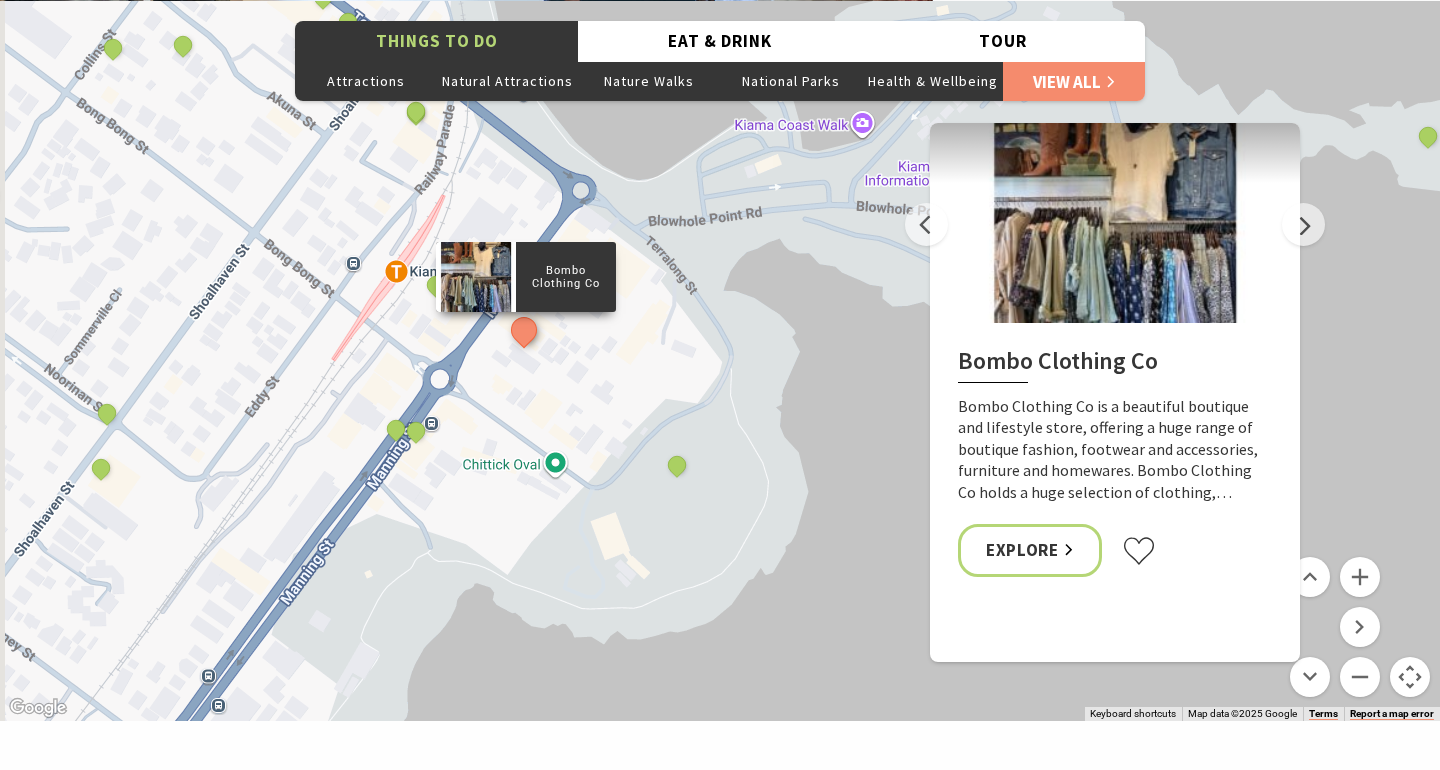 drag, startPoint x: 539, startPoint y: 419, endPoint x: 731, endPoint y: 376, distance: 196.7562 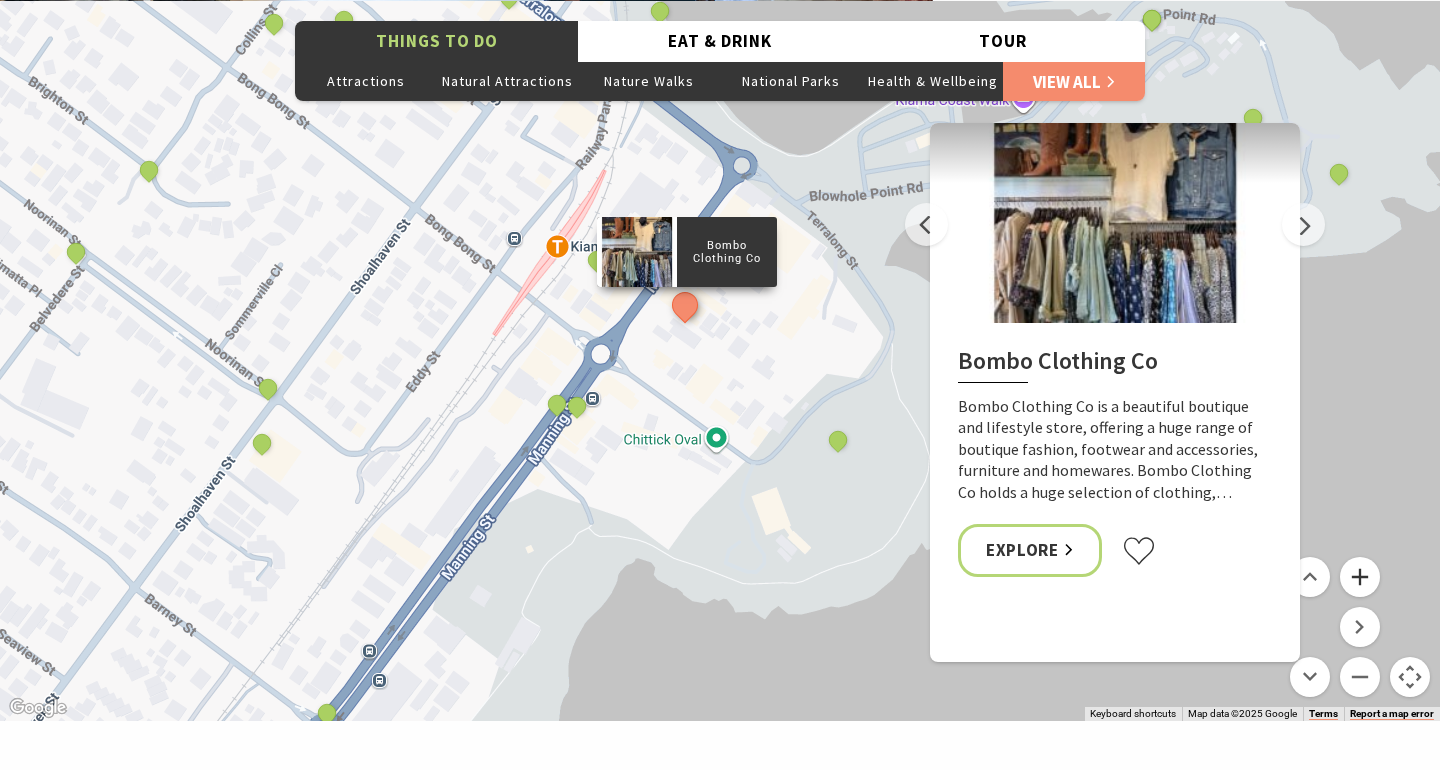 click at bounding box center (1360, 577) 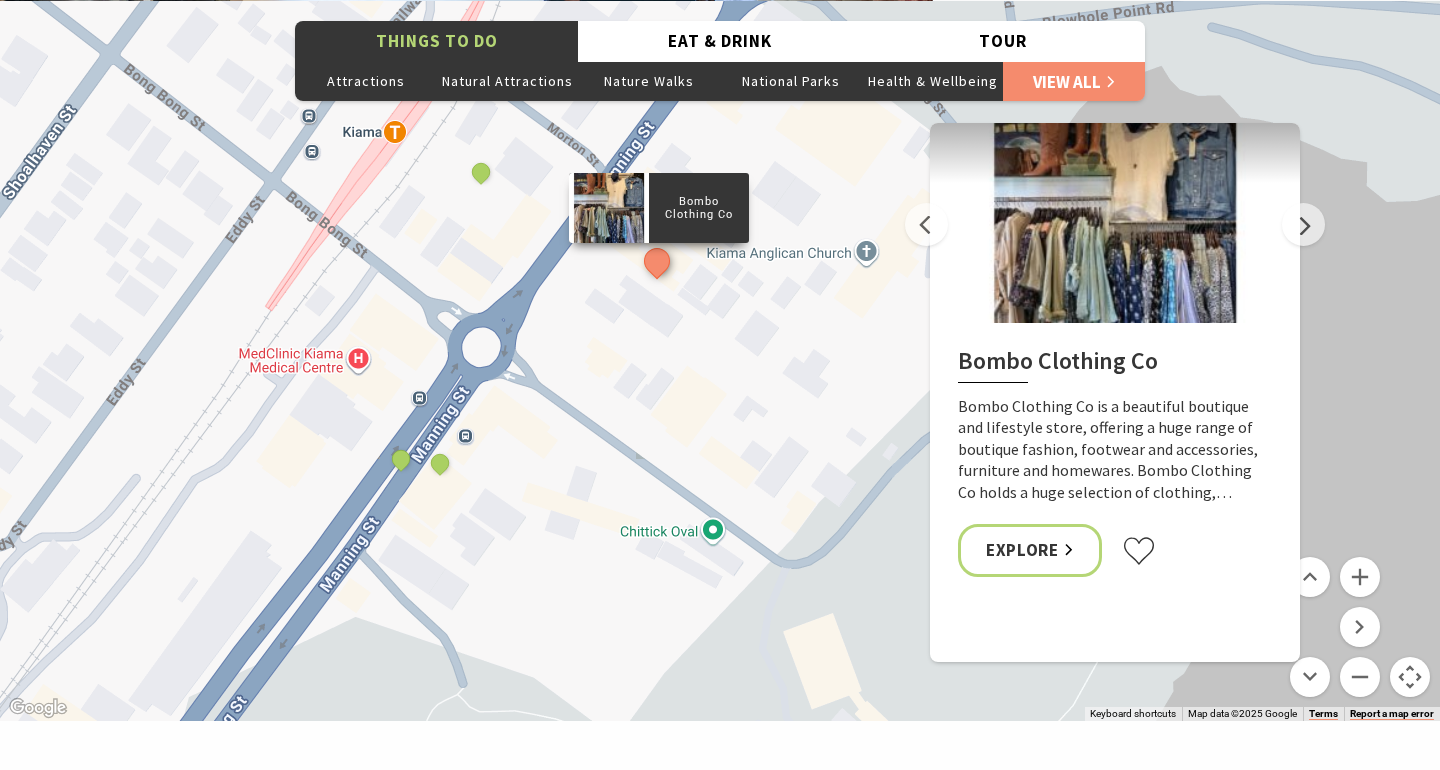 drag, startPoint x: 778, startPoint y: 520, endPoint x: 842, endPoint y: 544, distance: 68.35203 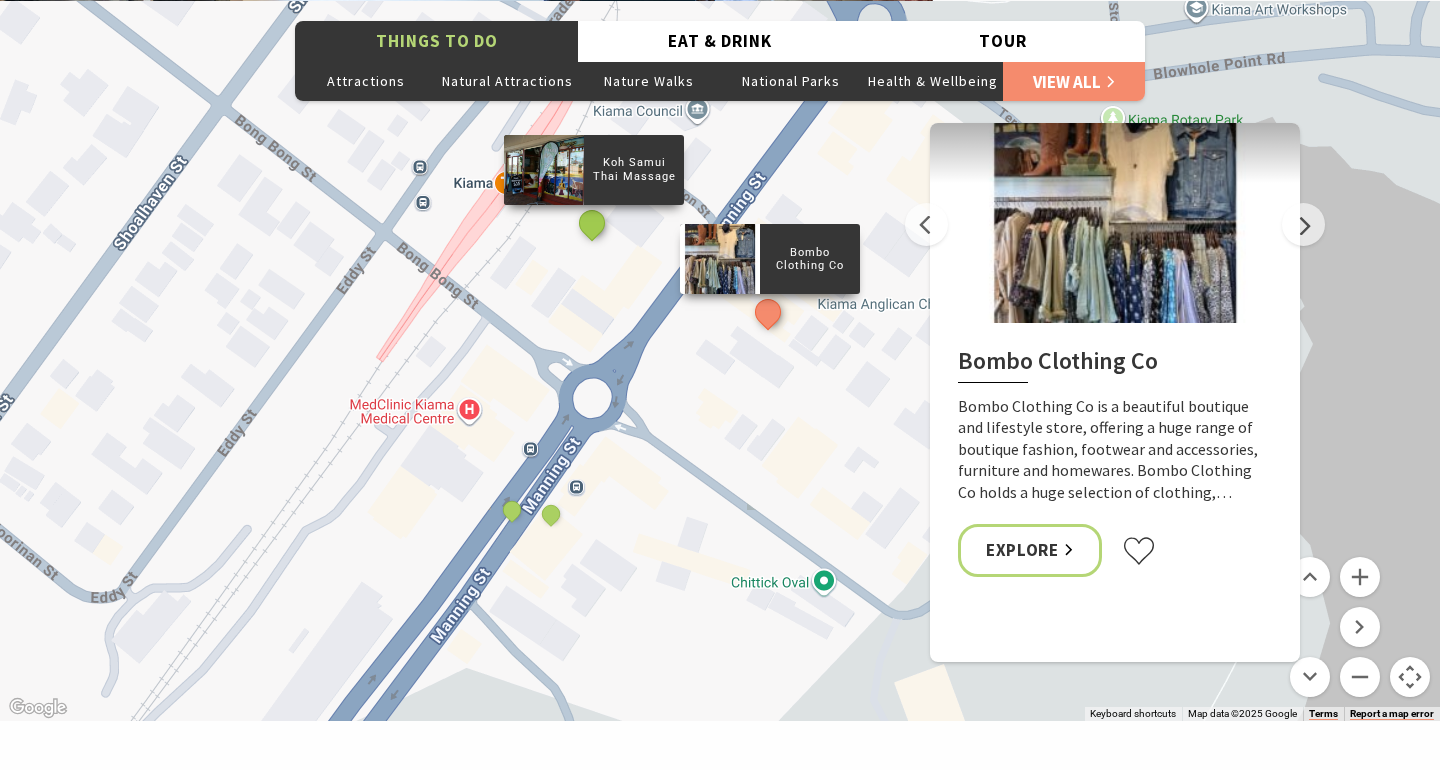 click at bounding box center [592, 222] 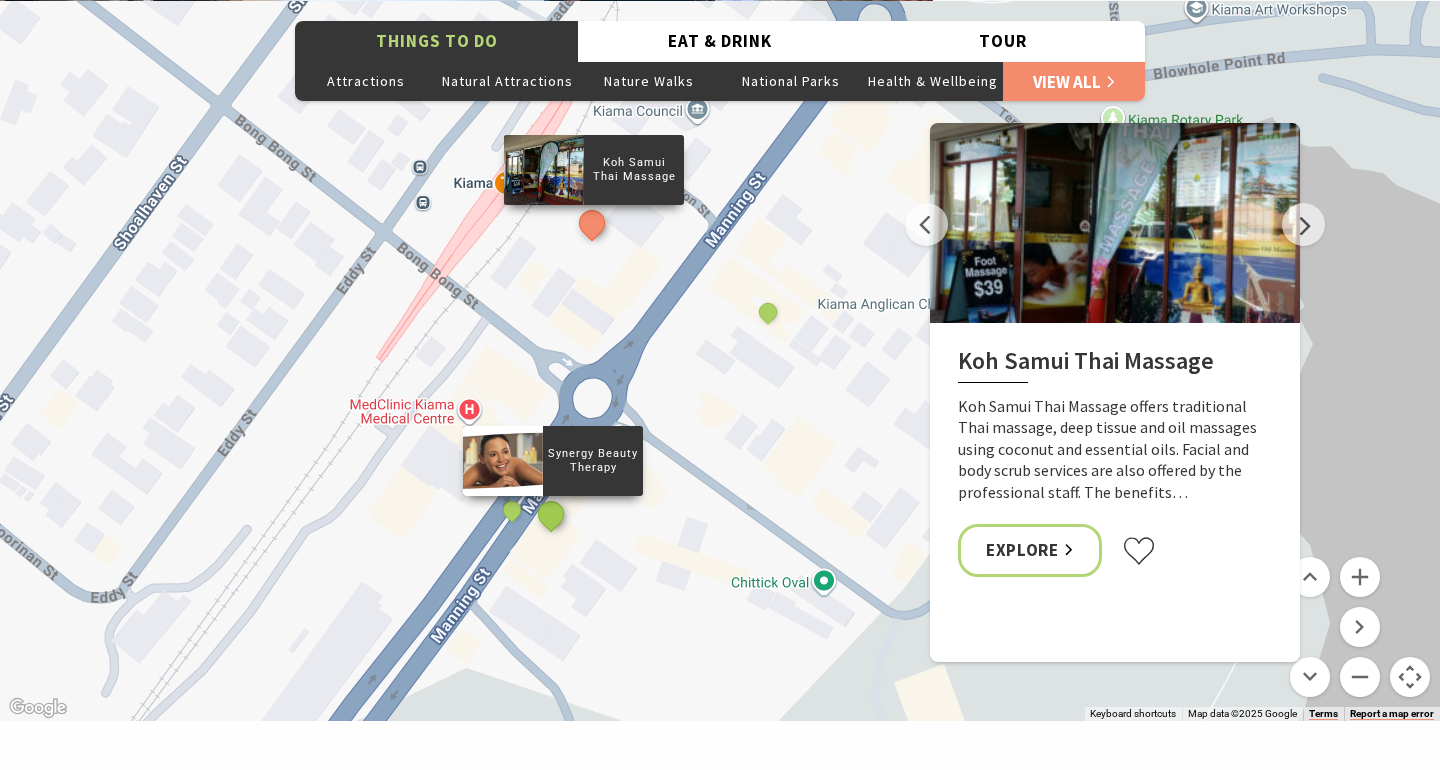 click at bounding box center (551, 513) 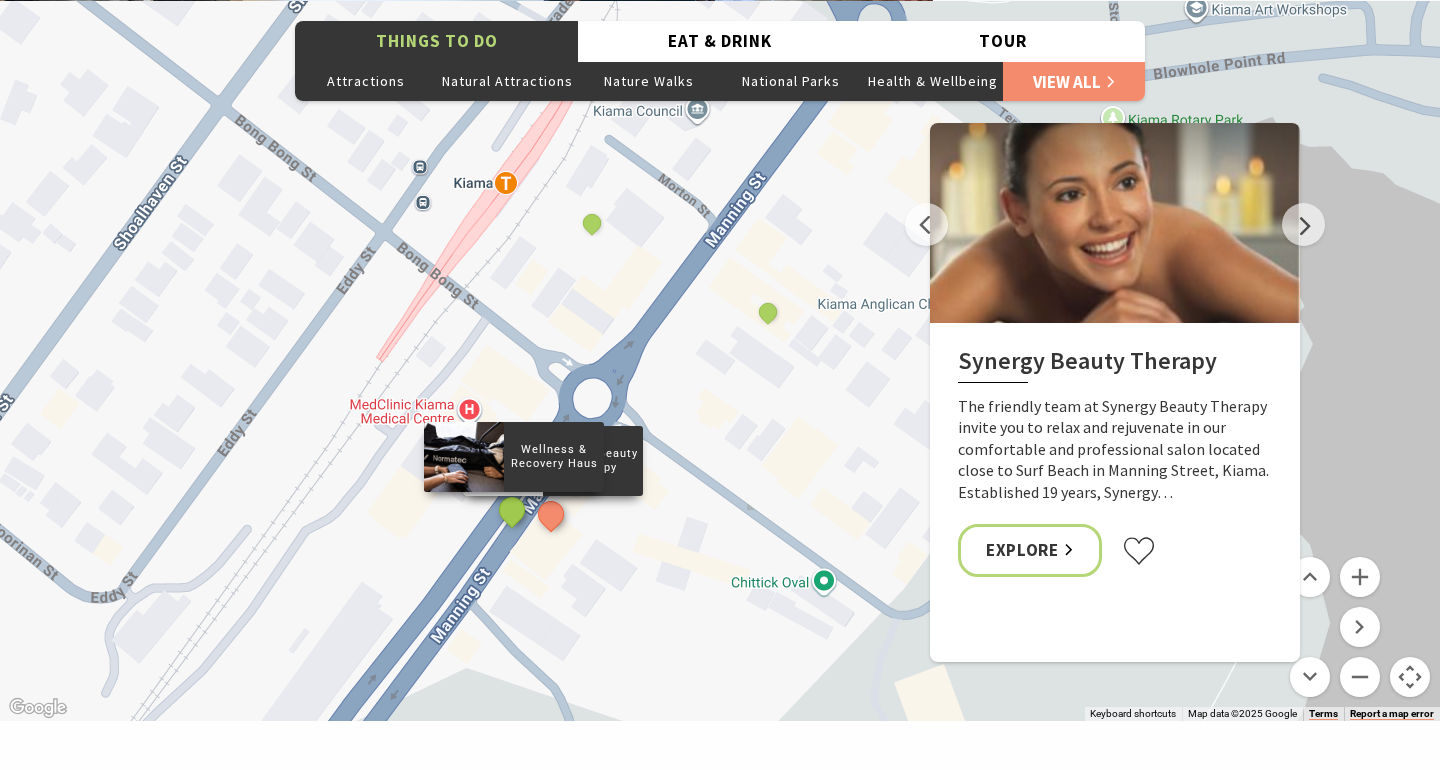 click at bounding box center (512, 509) 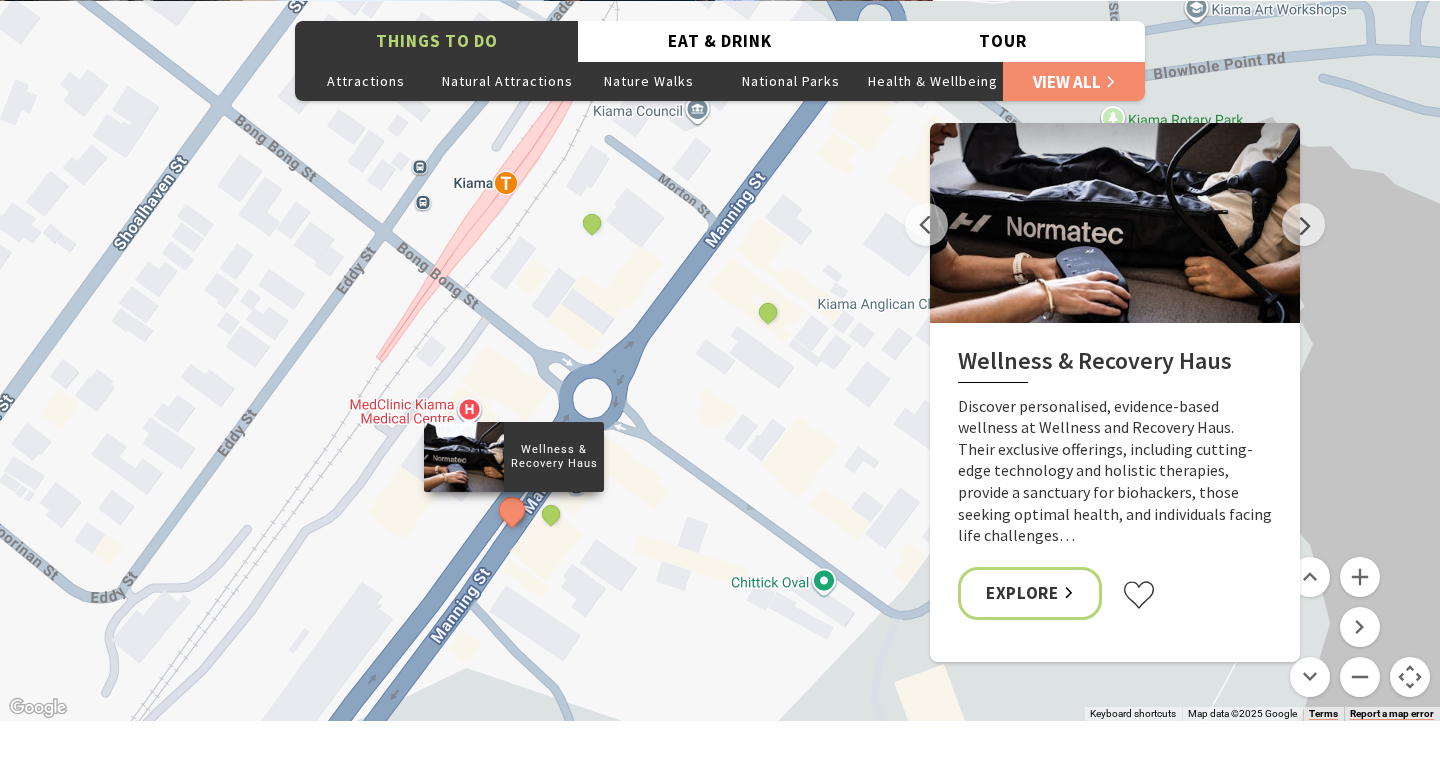 click on "The Sea & Beau Hoddles Track, [CITY] [CITY] Ceramic Art Studio - Teaching and Making Ceramics The Collective Beat - [CITY] Siam Balance Float and Wellness The Lampshade Workroom Kerry Bruce Art Wellness & Recovery Haus Gerringong Heritage Museum Fern Street Gallery Emergence Yoga [CITY] Andrew McPhail Art Willowvale Road Miss Zoe's School of Dance The Man Walk Budderoo National Park Barren Grounds picnic area Minnamurra River Minnamurra Beach Jamberoo Action Park Barren Grounds Nature Reserve Jamberoo Pool Sara Handmade Jewellery Norfolk & Co Gerringong Bombo Clothing Co 34 Degrees South Trading Company Sevenmarks Gallery Shellharbour Wild Soul Clay Studios Soul Revival Spa The Studio [CITY] Gerringong Headland Cathedral Rocks, [CITY] Candle and Diffuser Workshop Nellies Glen picnic area Illawarra Fly Treetop Adventures Jerrara Wetlands Continental Ocean Pool [CITY] Blowhole Point Ocean Pool Boat Harbour Ocean Pool, Gerringong South Werri (Ourie) Ocean Pool, Gerringong [CITY] Heritage Walk [CITY] Tennis Club" at bounding box center [1440, 811] 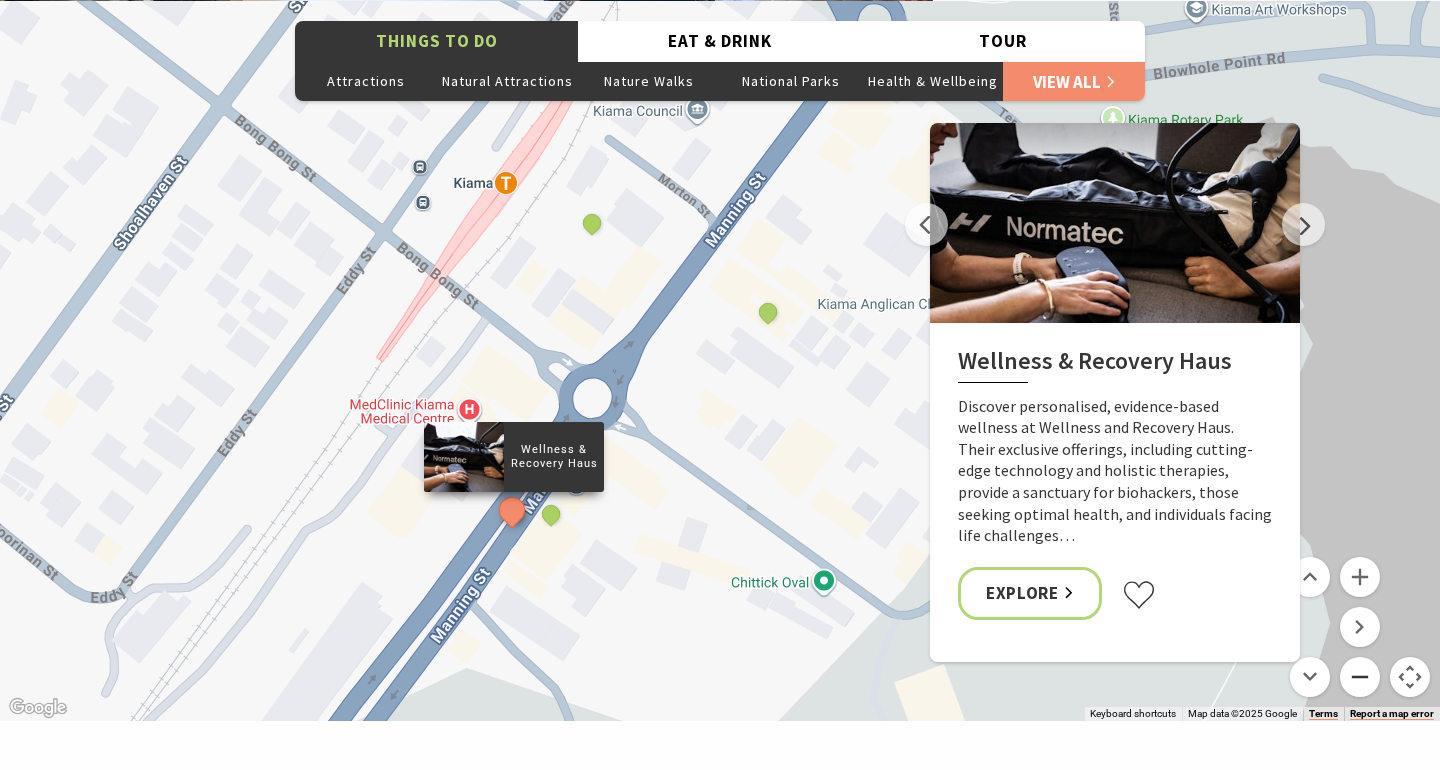 click at bounding box center [1360, 677] 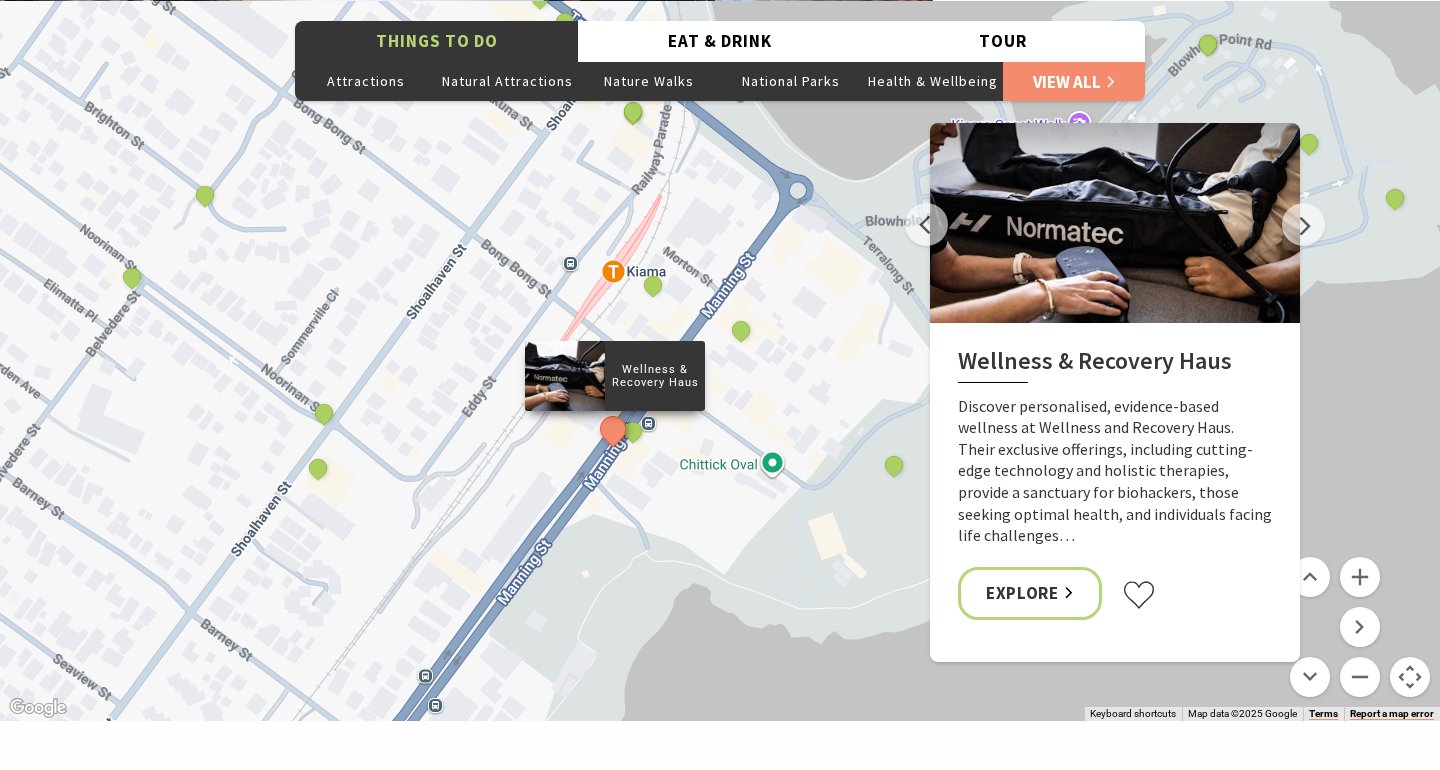 drag, startPoint x: 819, startPoint y: 371, endPoint x: 818, endPoint y: 590, distance: 219.00229 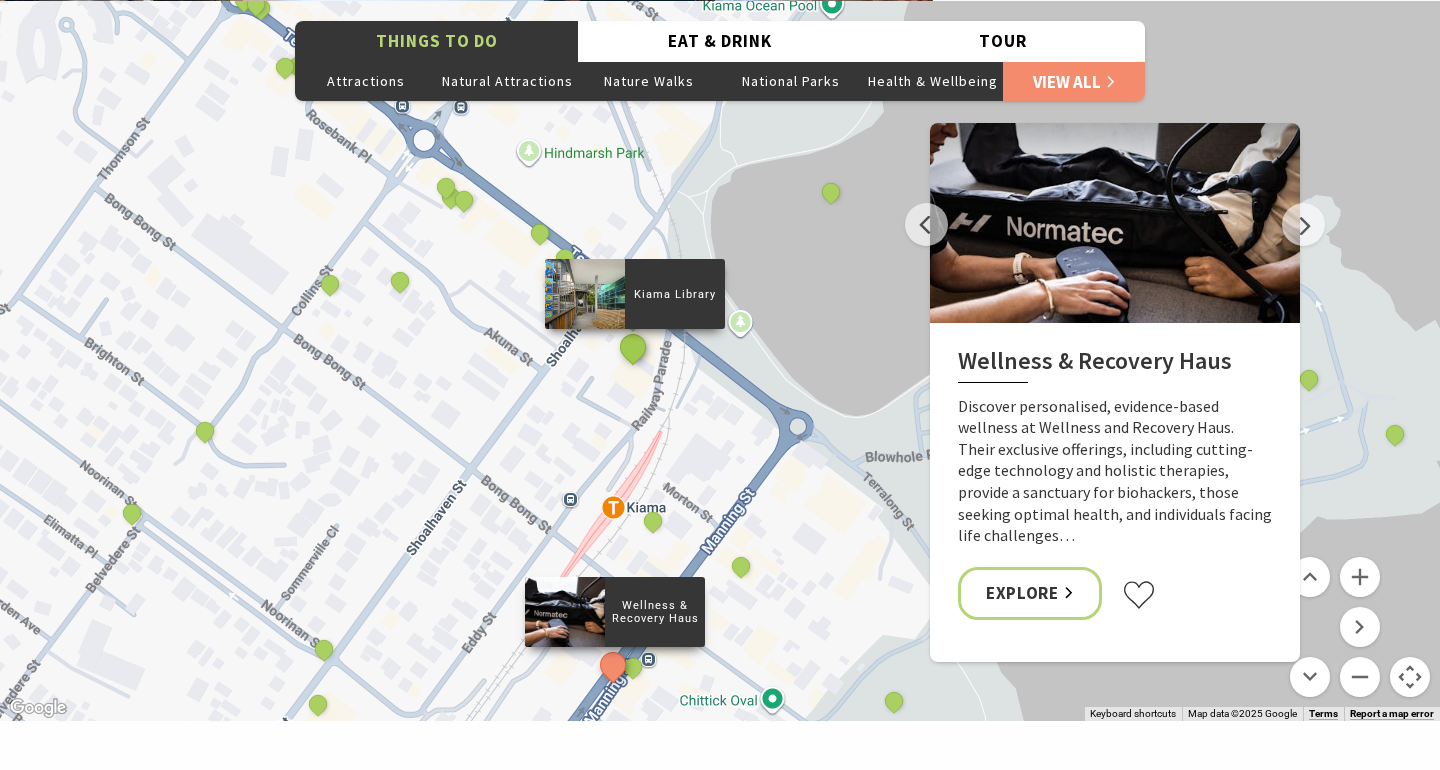 click at bounding box center [633, 347] 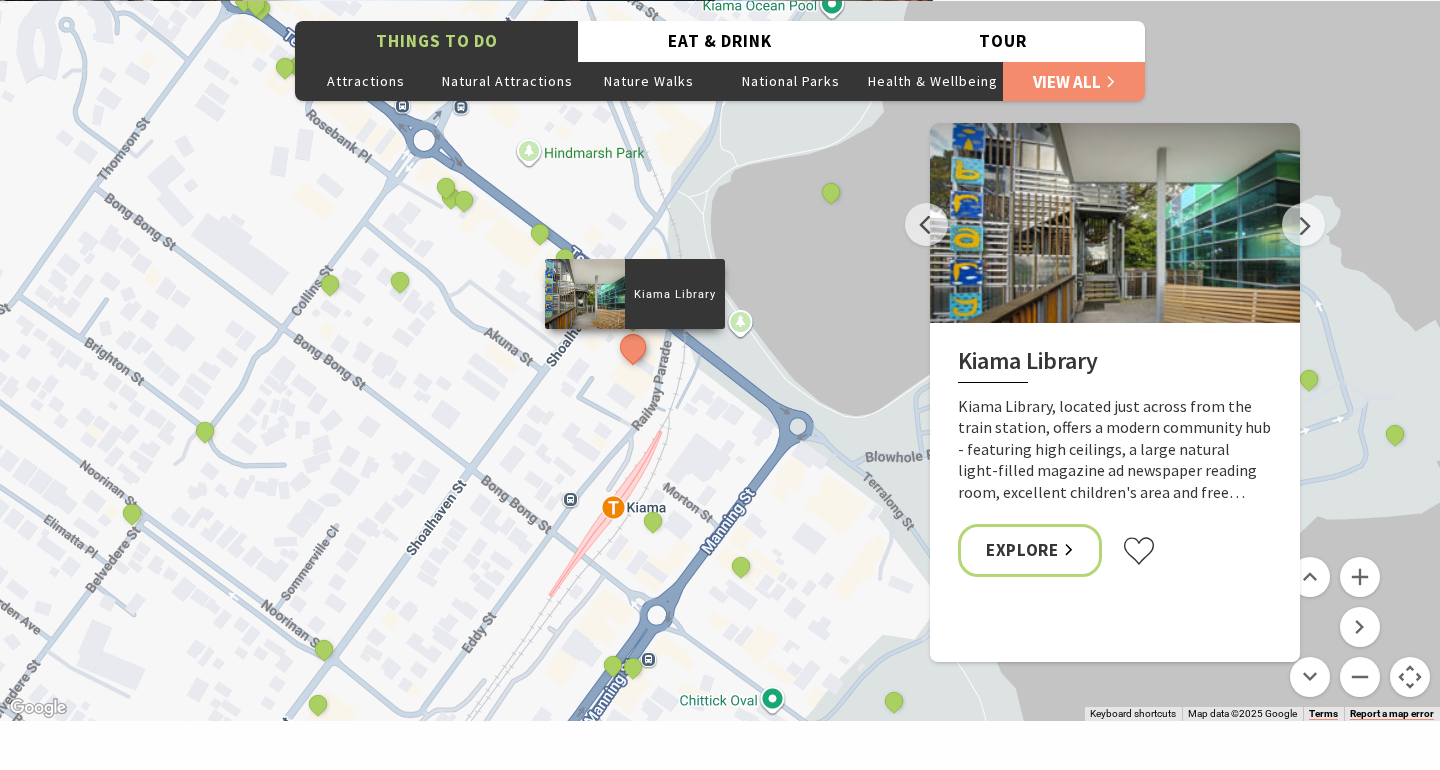 click on "The Sea & Beau Hoddles Track, [CITY] [CITY] Ceramic Art Studio - Teaching and Making Ceramics The Collective Beat - [CITY] Siam Balance Float and Wellness The Lampshade Workroom Kerry Bruce Art Wellness & Recovery Haus Gerringong Heritage Museum Fern Street Gallery Emergence Yoga [CITY] Andrew McPhail Art Willowvale Road Miss Zoe's School of Dance The Man Walk Budderoo National Park Barren Grounds picnic area Minnamurra River Minnamurra Beach Jamberoo Action Park Barren Grounds Nature Reserve Jamberoo Pool Sara Handmade Jewellery Norfolk & Co Gerringong Bombo Clothing Co 34 Degrees South Trading Company Sevenmarks Gallery Shellharbour Wild Soul Clay Studios Soul Revival Spa The Studio [CITY] Gerringong Headland Cathedral Rocks, [CITY] Candle and Diffuser Workshop Nellies Glen picnic area Illawarra Fly Treetop Adventures Jerrara Wetlands Continental Ocean Pool [CITY] Blowhole Point Ocean Pool Boat Harbour Ocean Pool, Gerringong South Werri (Ourie) Ocean Pool, Gerringong [CITY] Heritage Walk [CITY] Tennis Club" at bounding box center (720, 361) 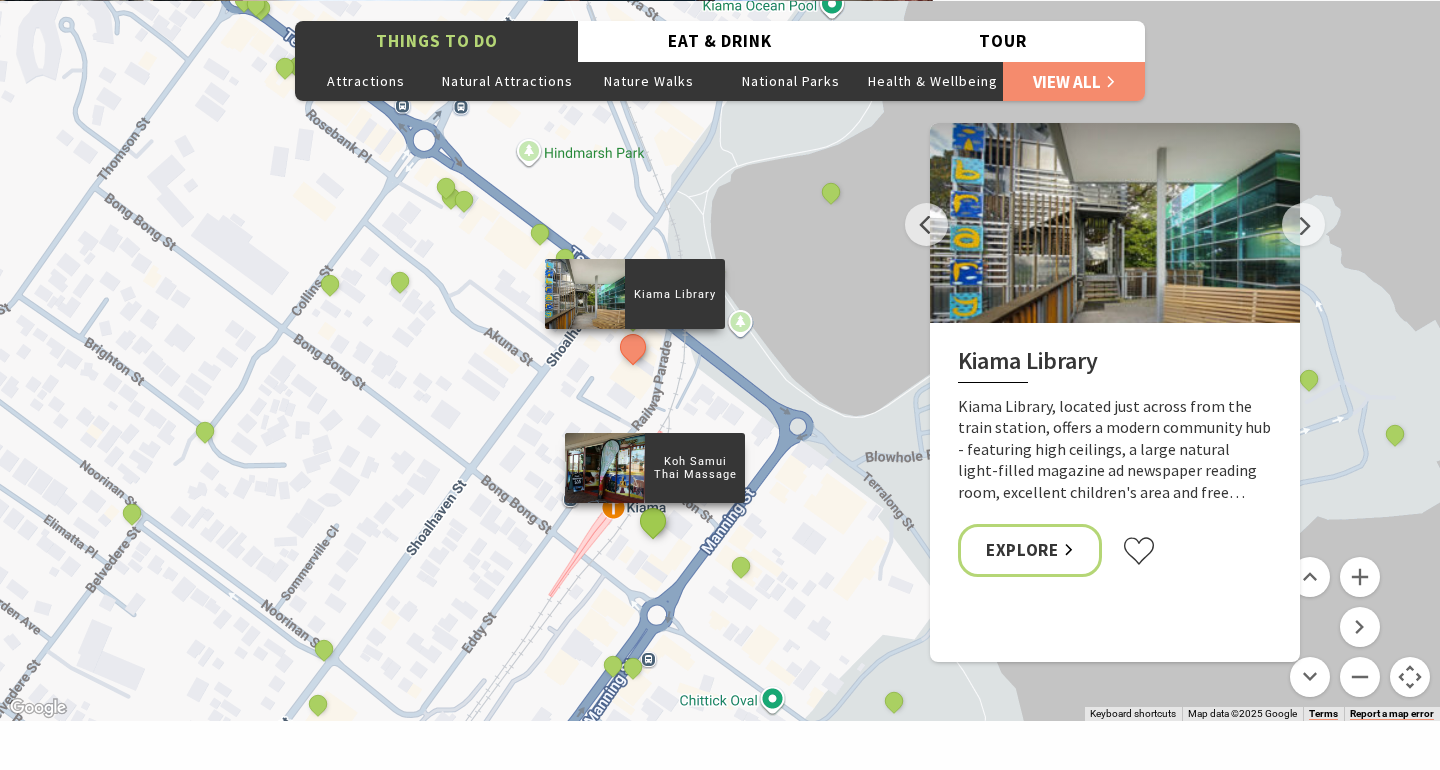 click at bounding box center (653, 521) 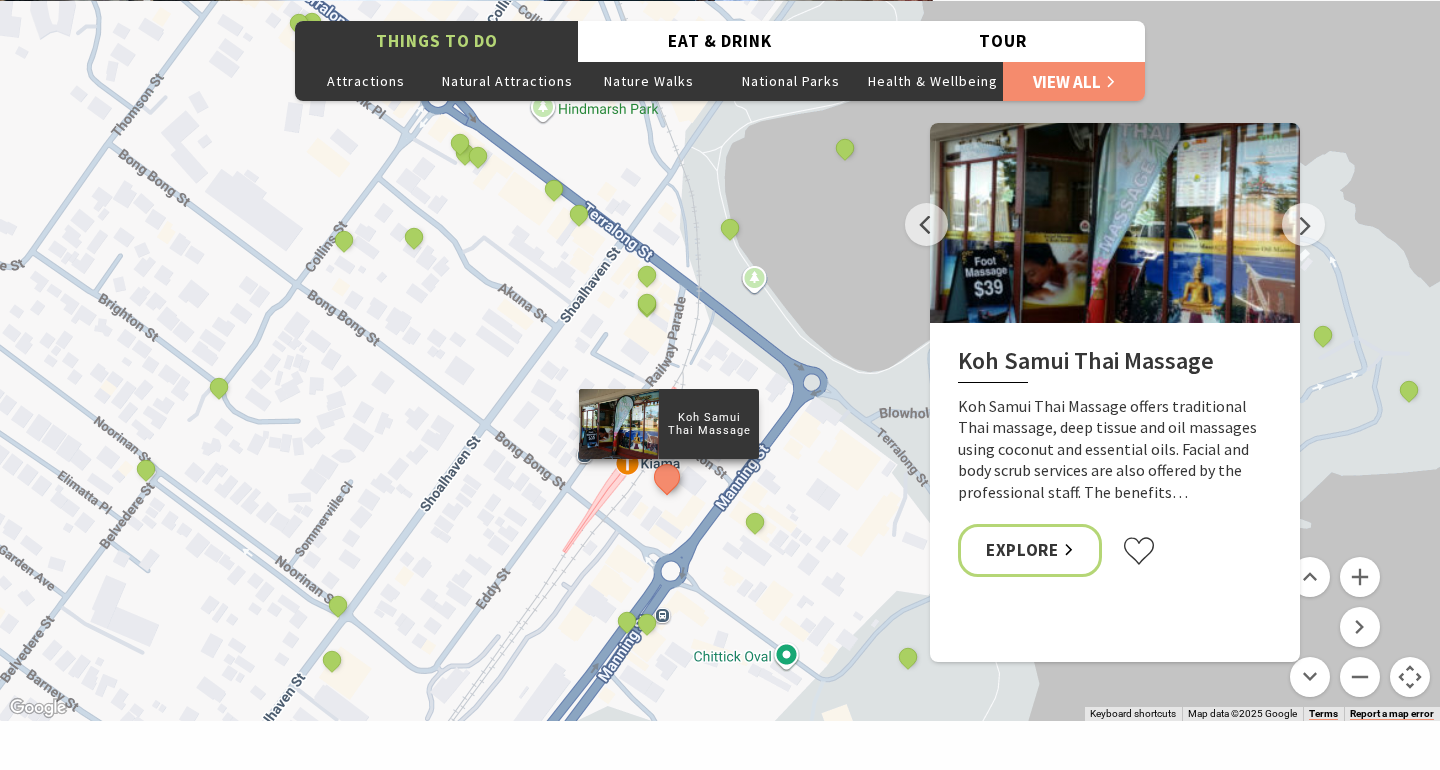 drag, startPoint x: 555, startPoint y: 425, endPoint x: 652, endPoint y: 198, distance: 246.85623 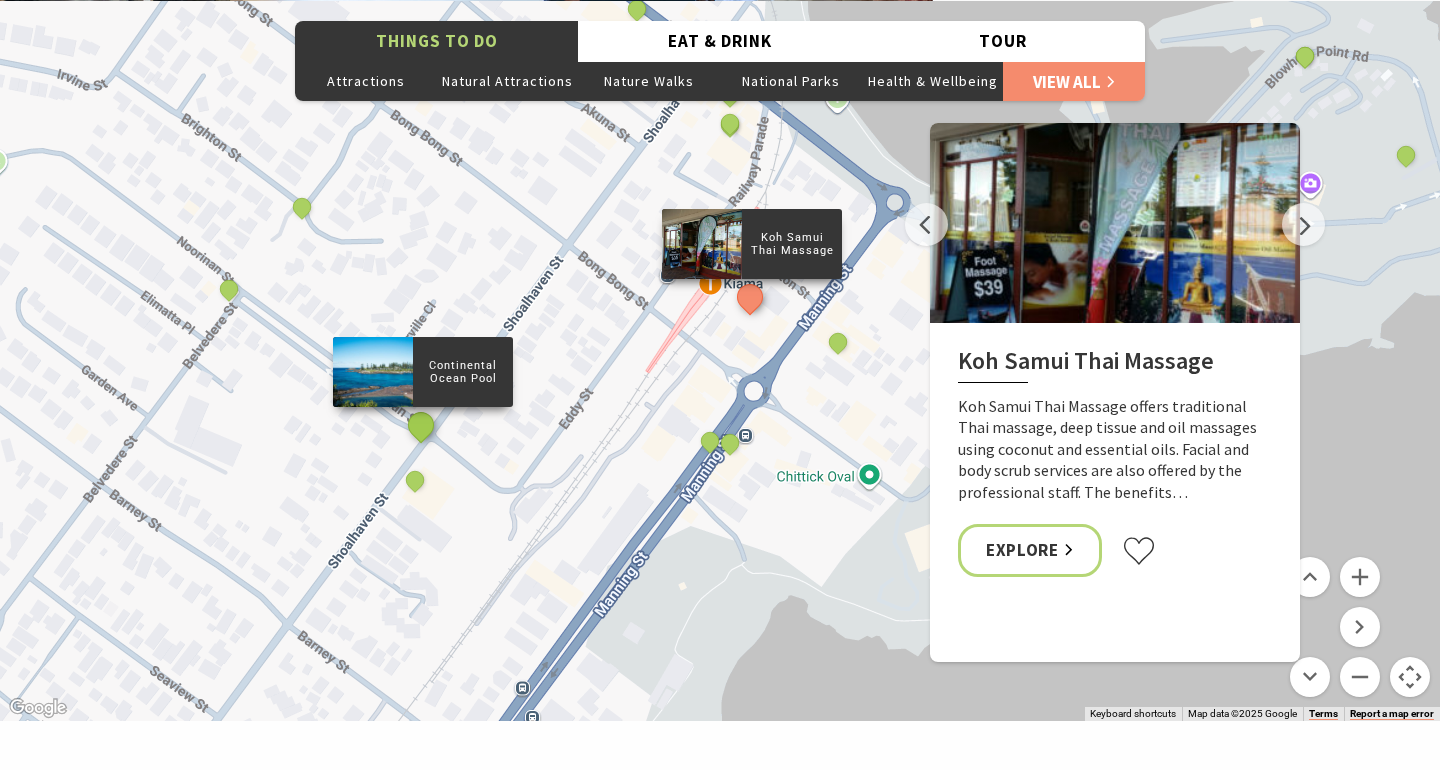 click at bounding box center (421, 424) 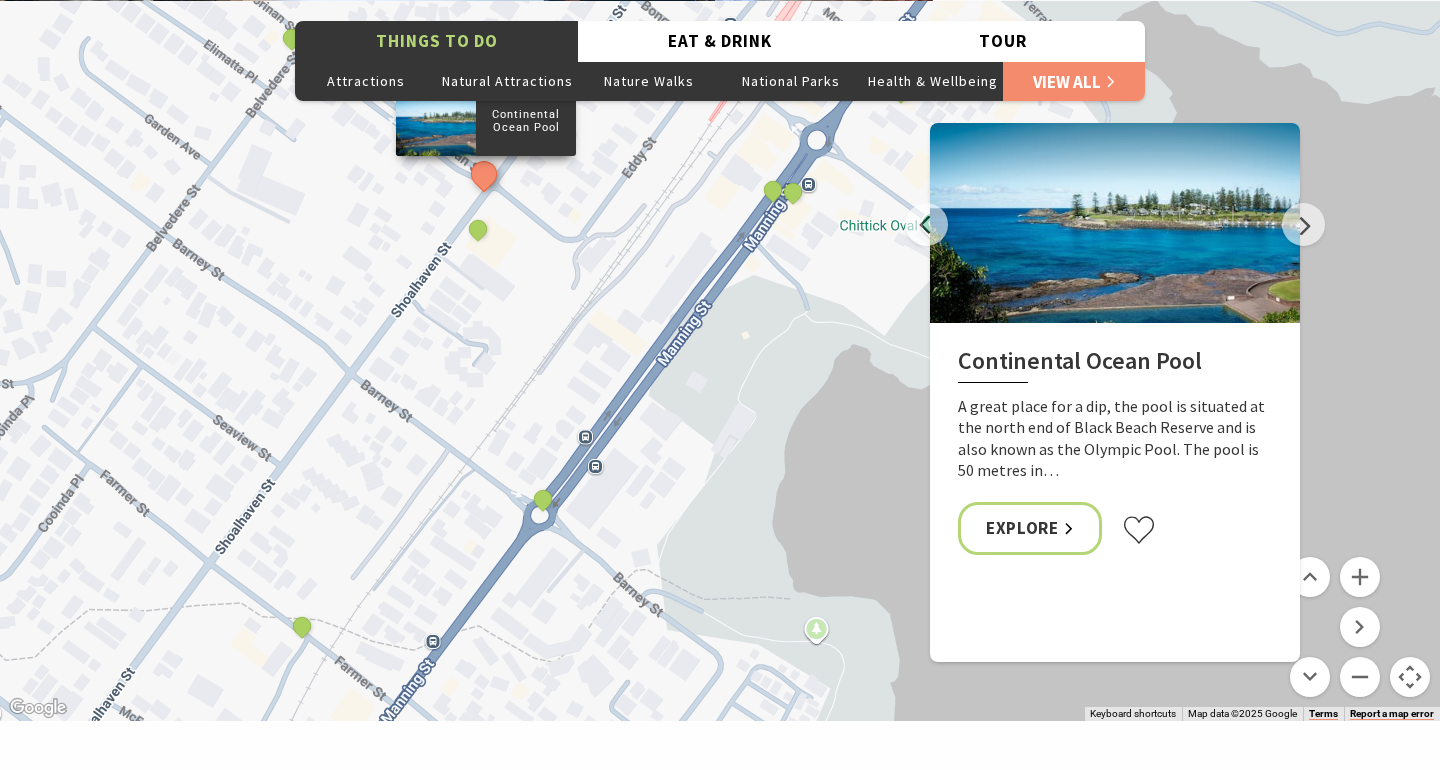 drag, startPoint x: 646, startPoint y: 445, endPoint x: 714, endPoint y: 194, distance: 260.04807 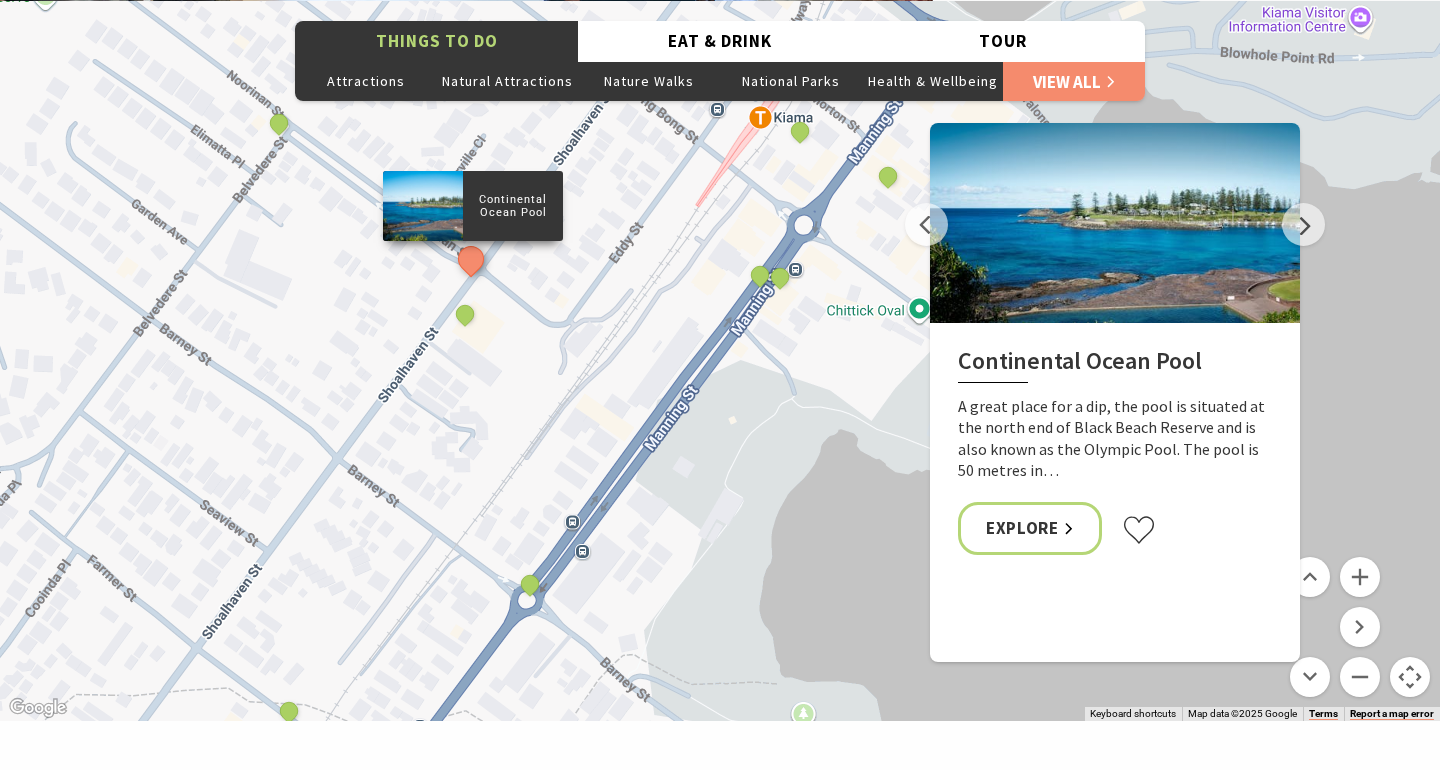 drag, startPoint x: 670, startPoint y: 405, endPoint x: 657, endPoint y: 493, distance: 88.95505 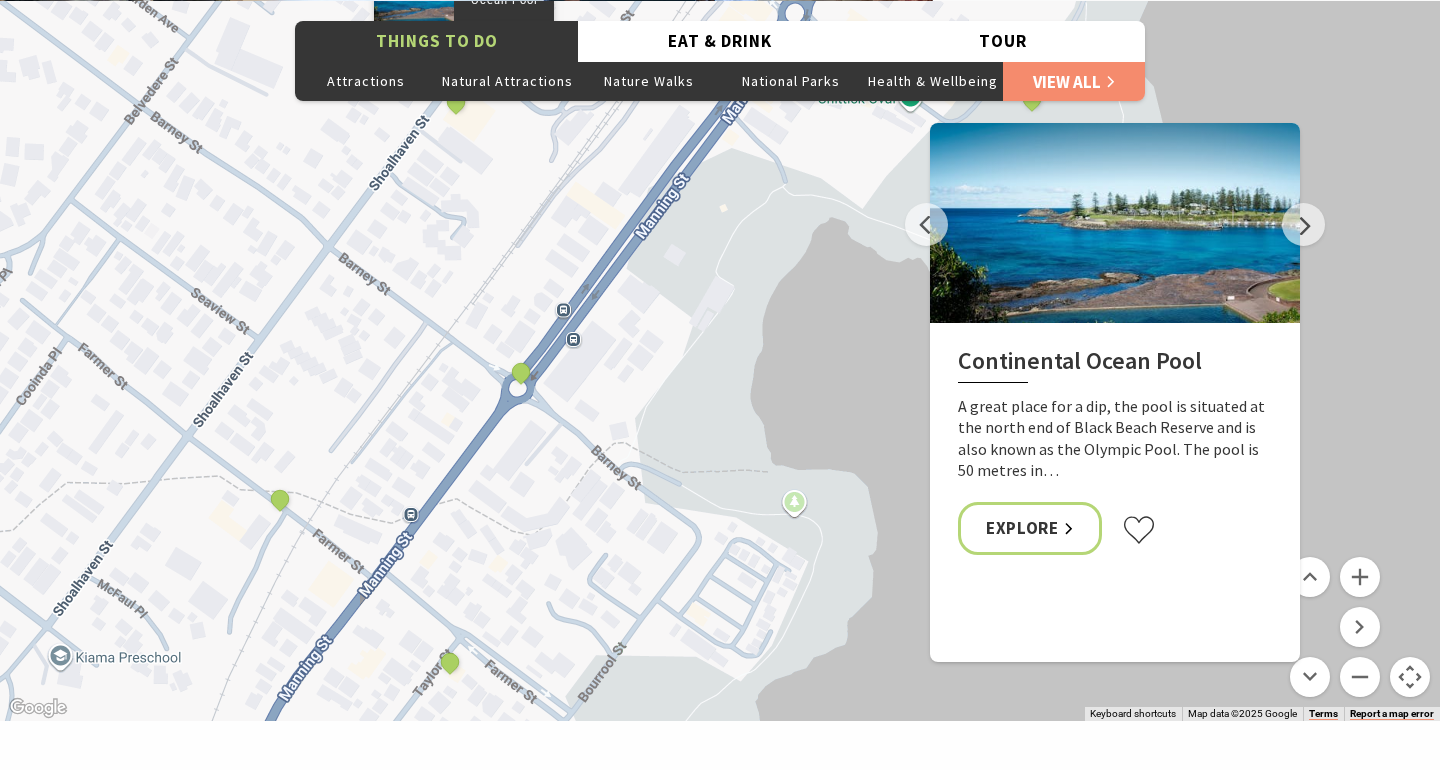 drag, startPoint x: 816, startPoint y: 371, endPoint x: 813, endPoint y: 138, distance: 233.01932 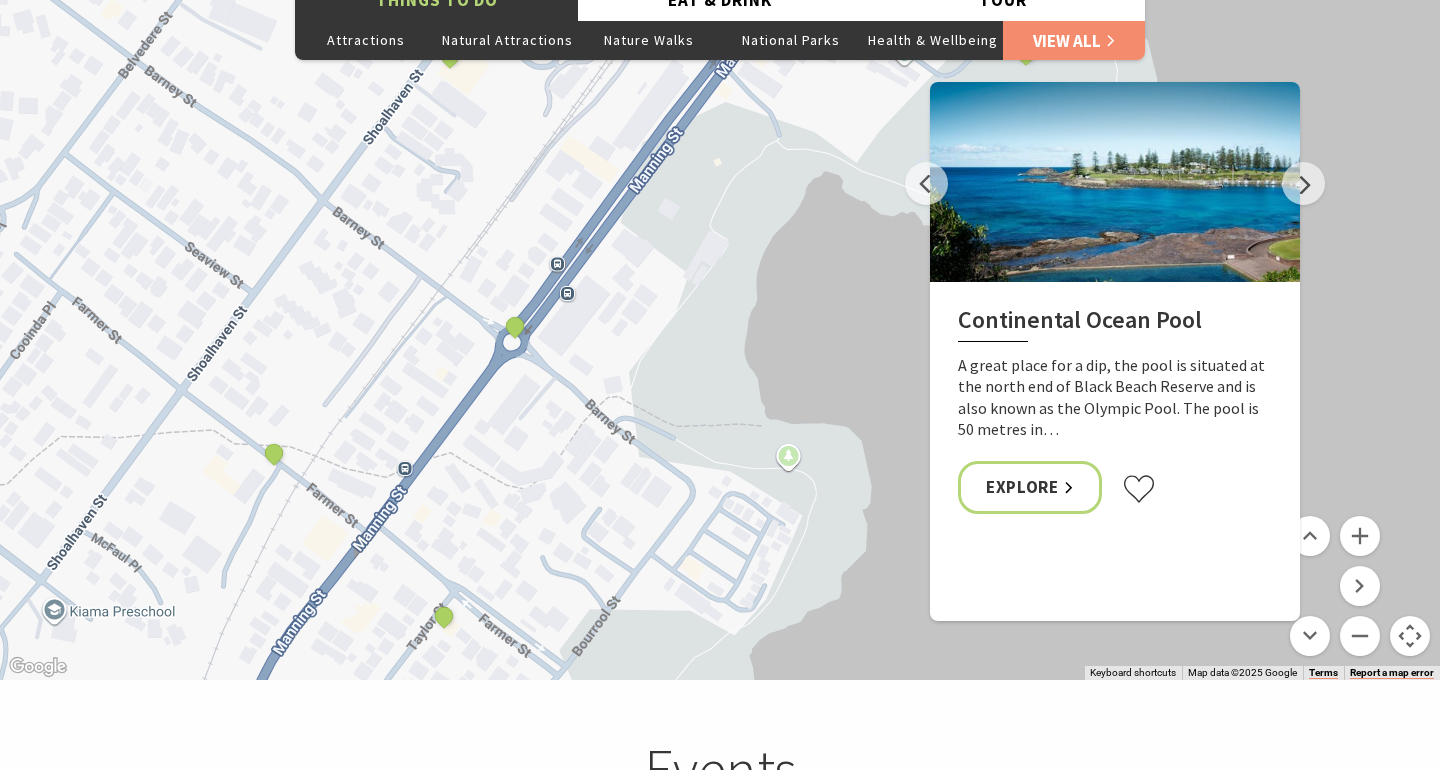 scroll, scrollTop: 3948, scrollLeft: 0, axis: vertical 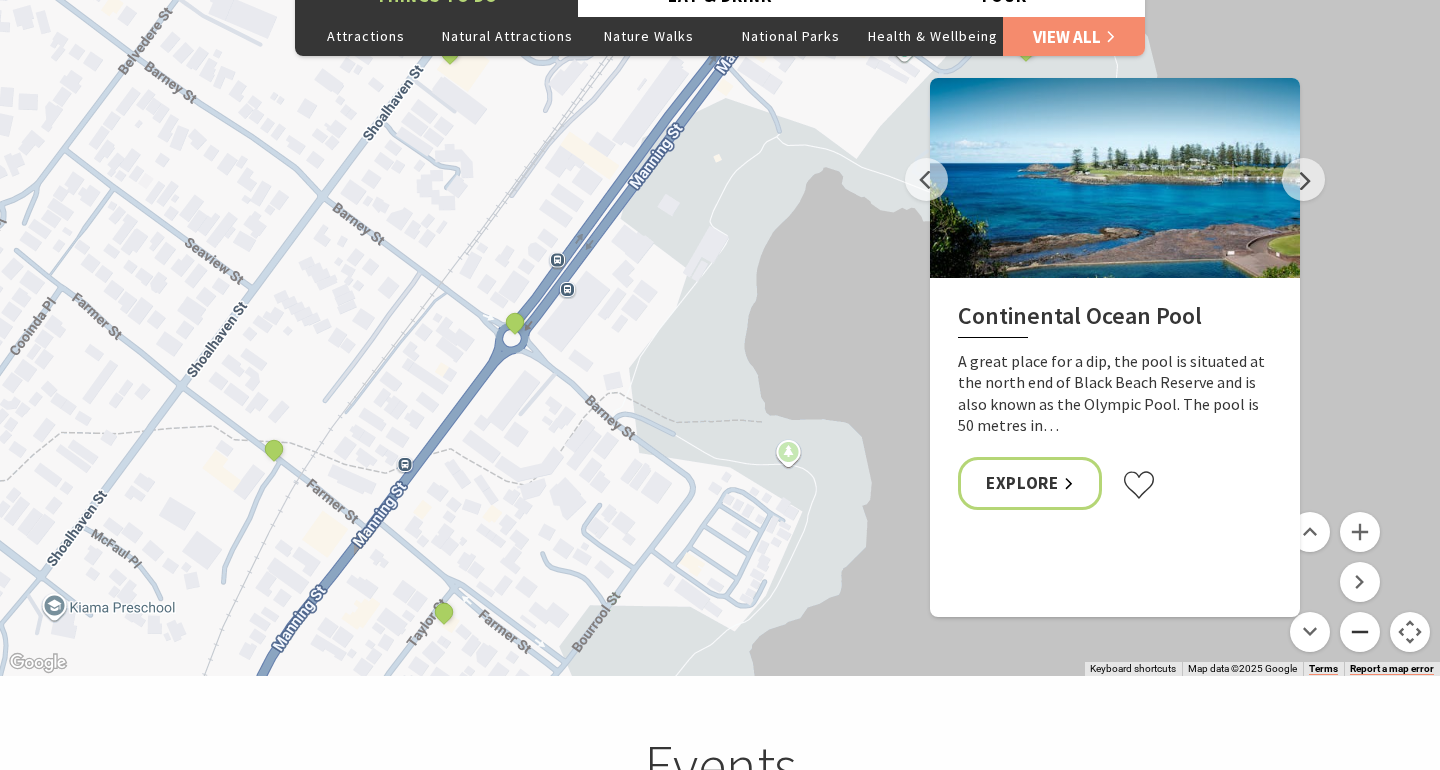 click at bounding box center [1360, 632] 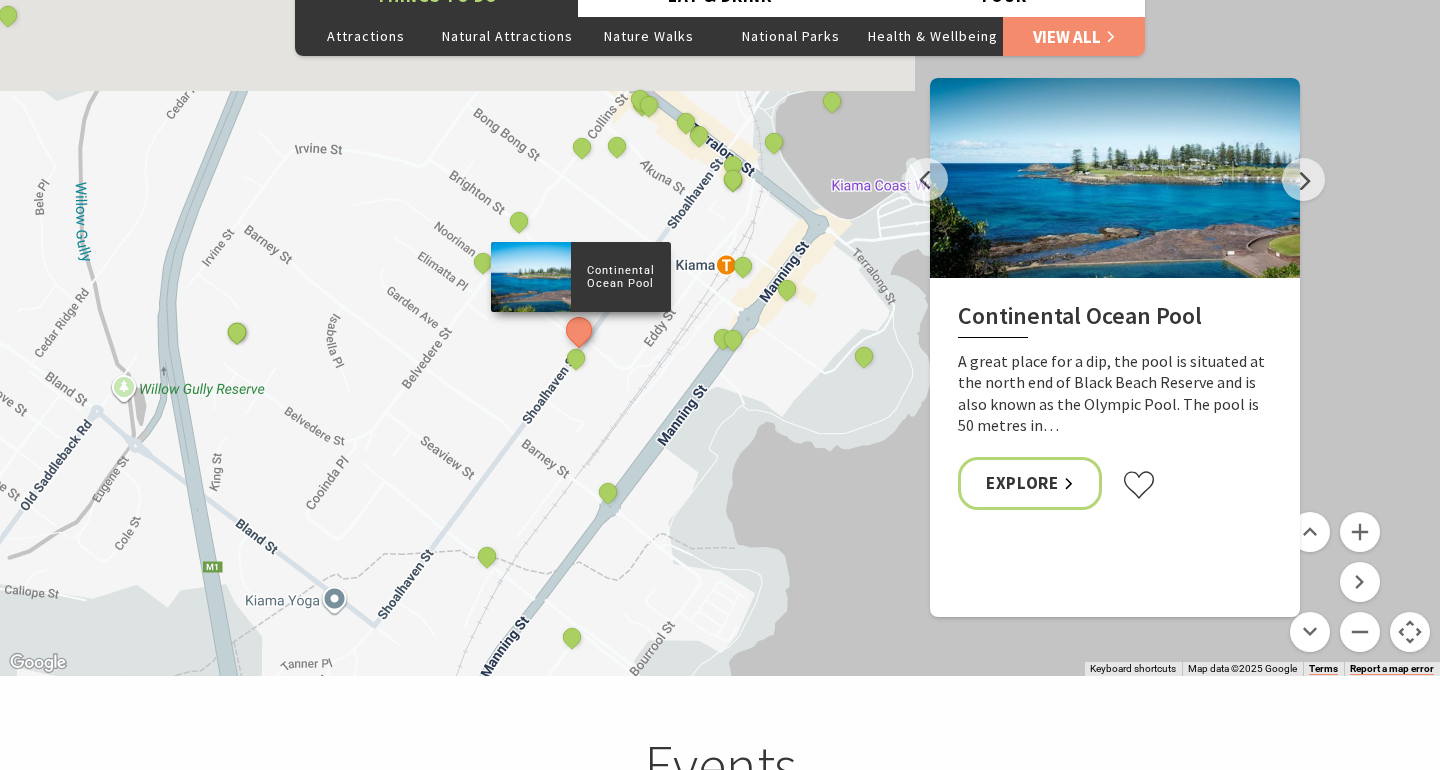 drag, startPoint x: 743, startPoint y: 314, endPoint x: 733, endPoint y: 556, distance: 242.20653 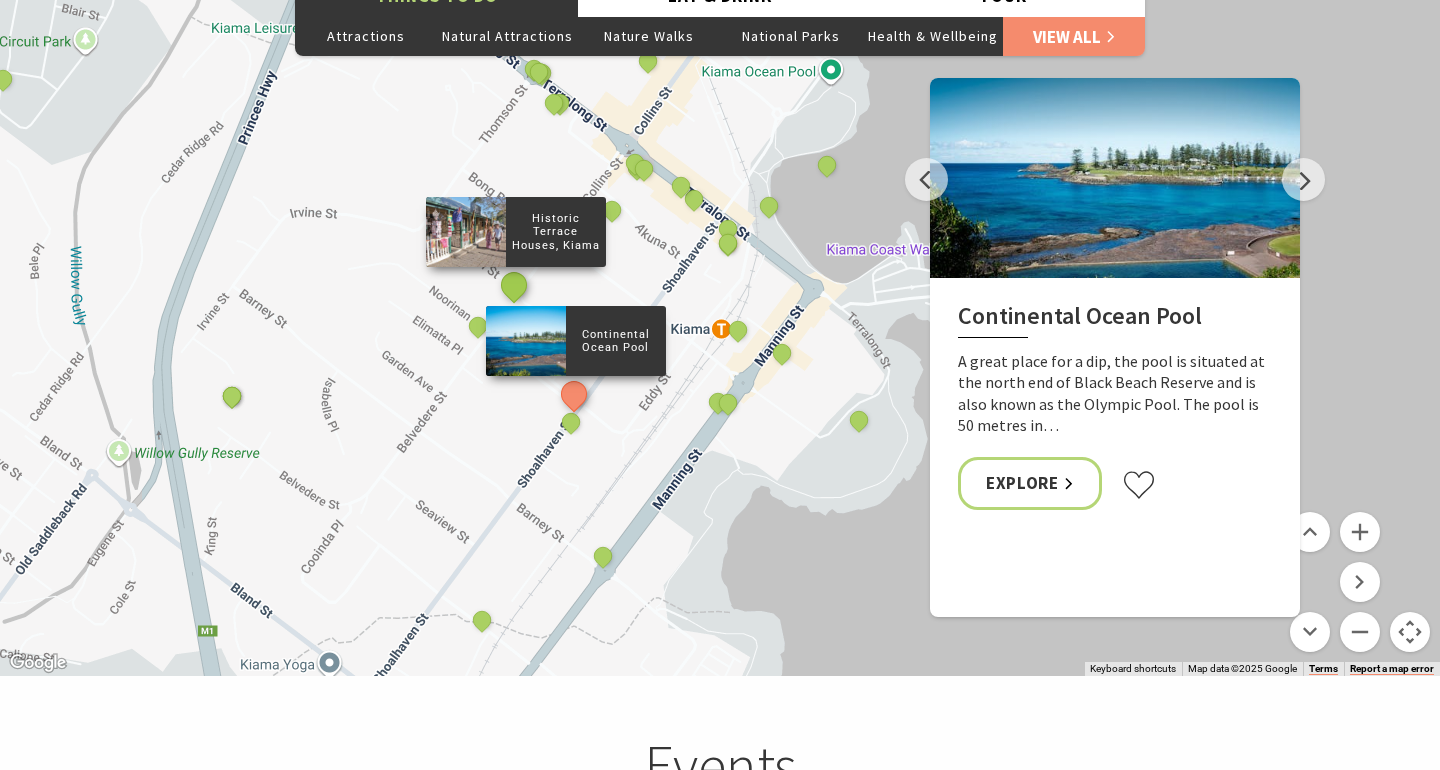 click at bounding box center (514, 284) 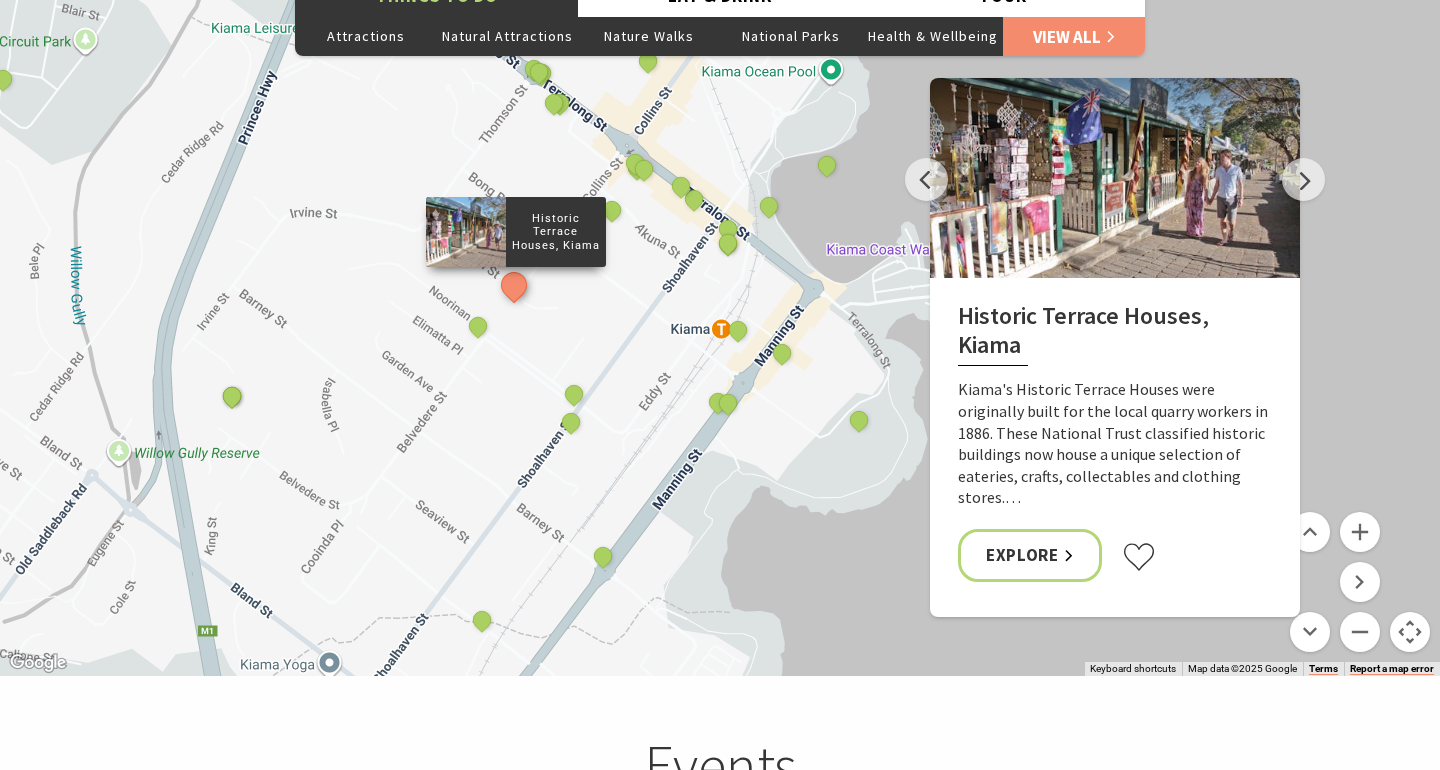 scroll, scrollTop: 3909, scrollLeft: 0, axis: vertical 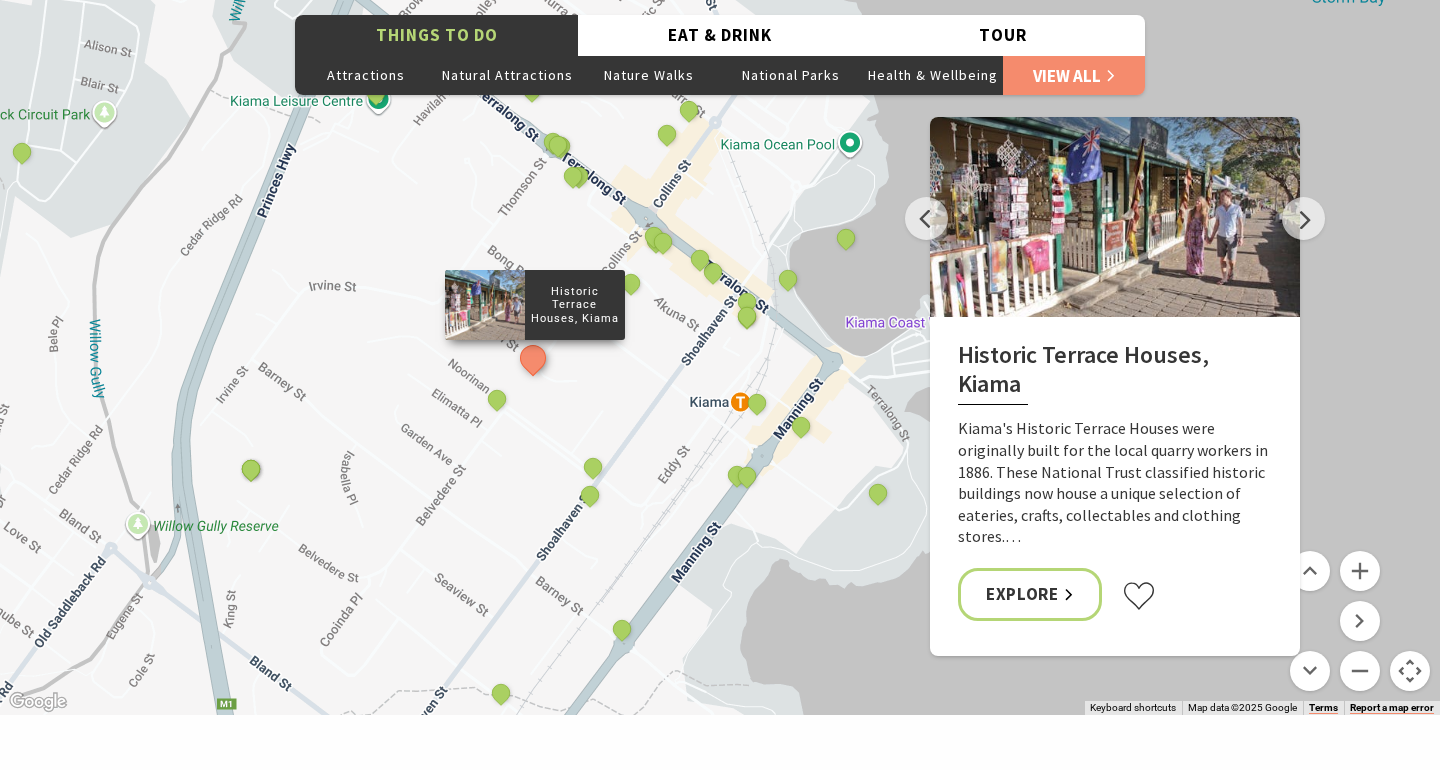 drag, startPoint x: 641, startPoint y: 343, endPoint x: 661, endPoint y: 382, distance: 43.829212 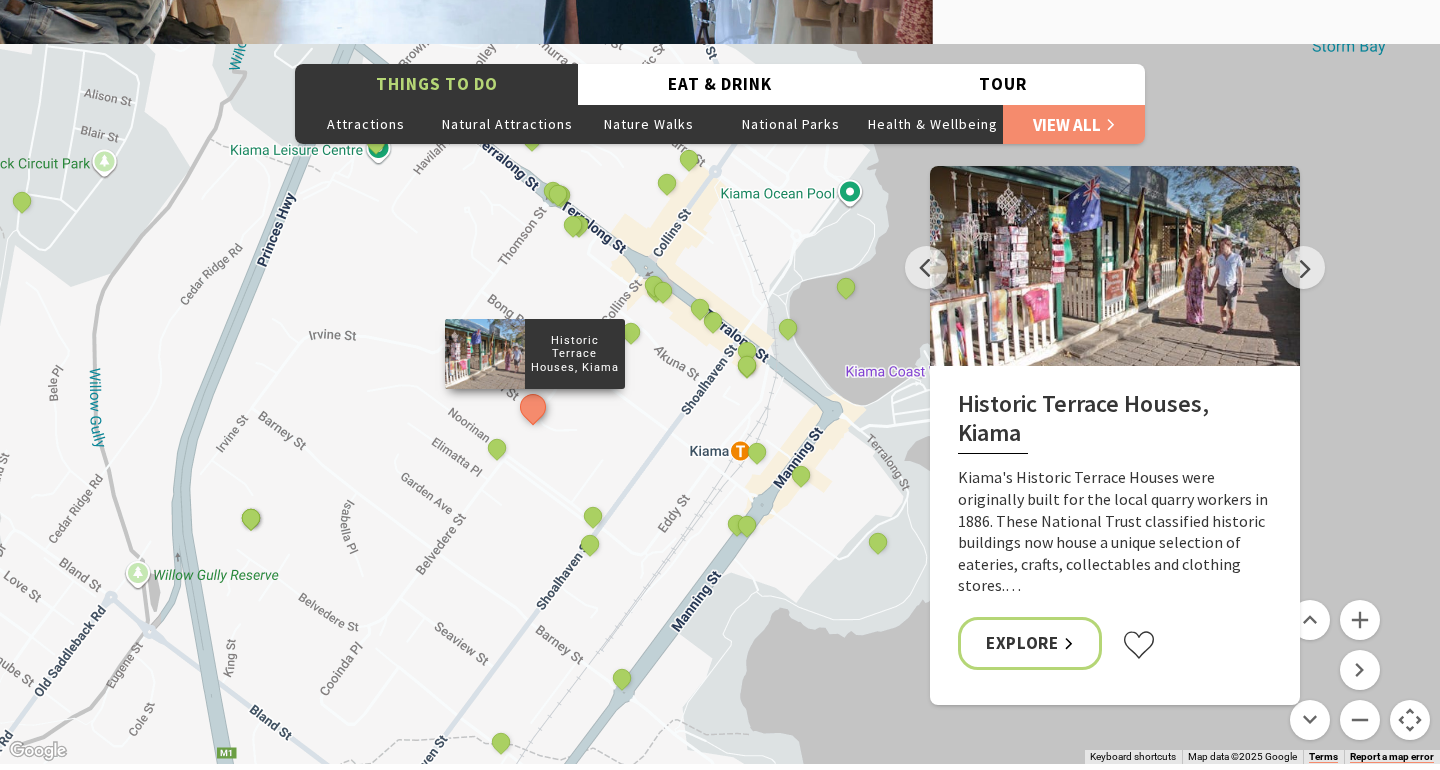 scroll, scrollTop: 3858, scrollLeft: 0, axis: vertical 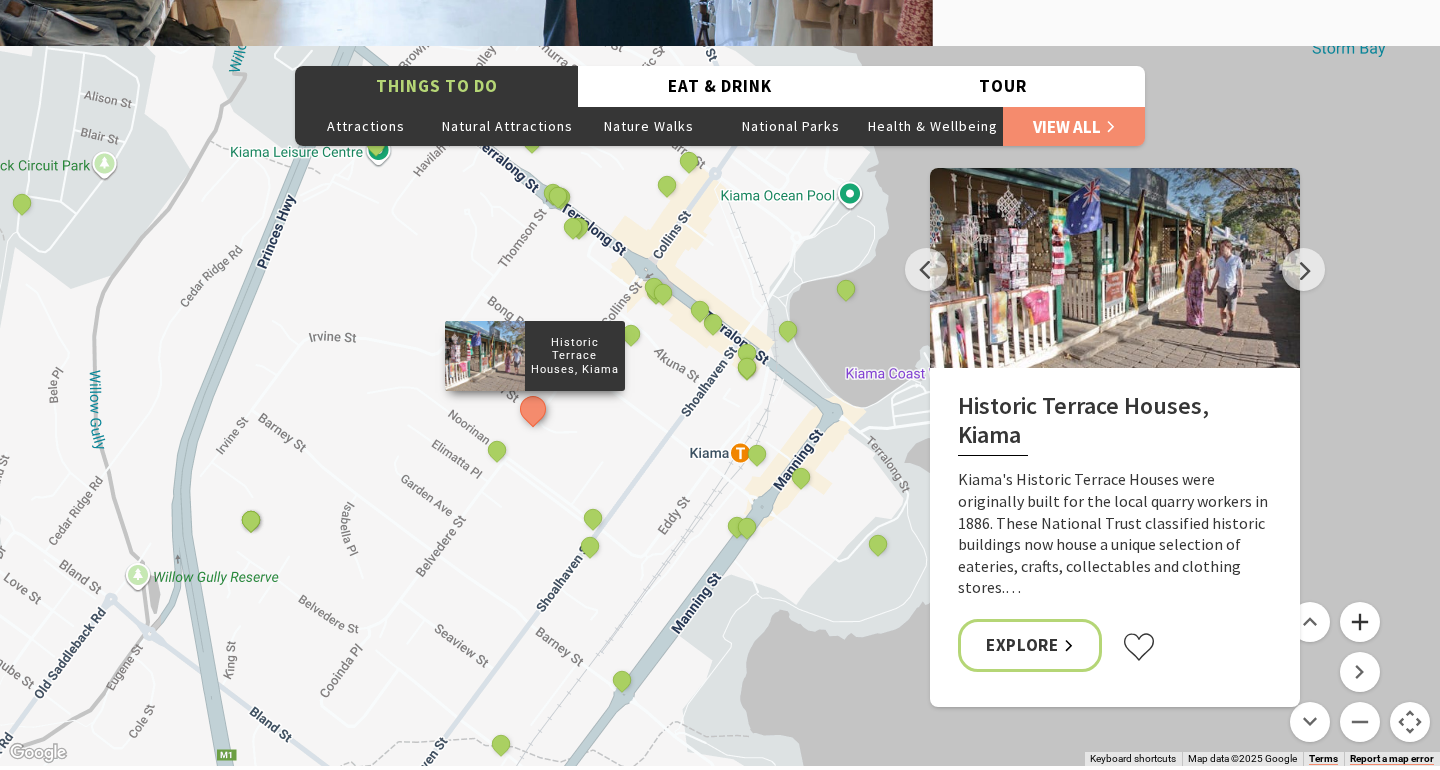 click at bounding box center [1360, 622] 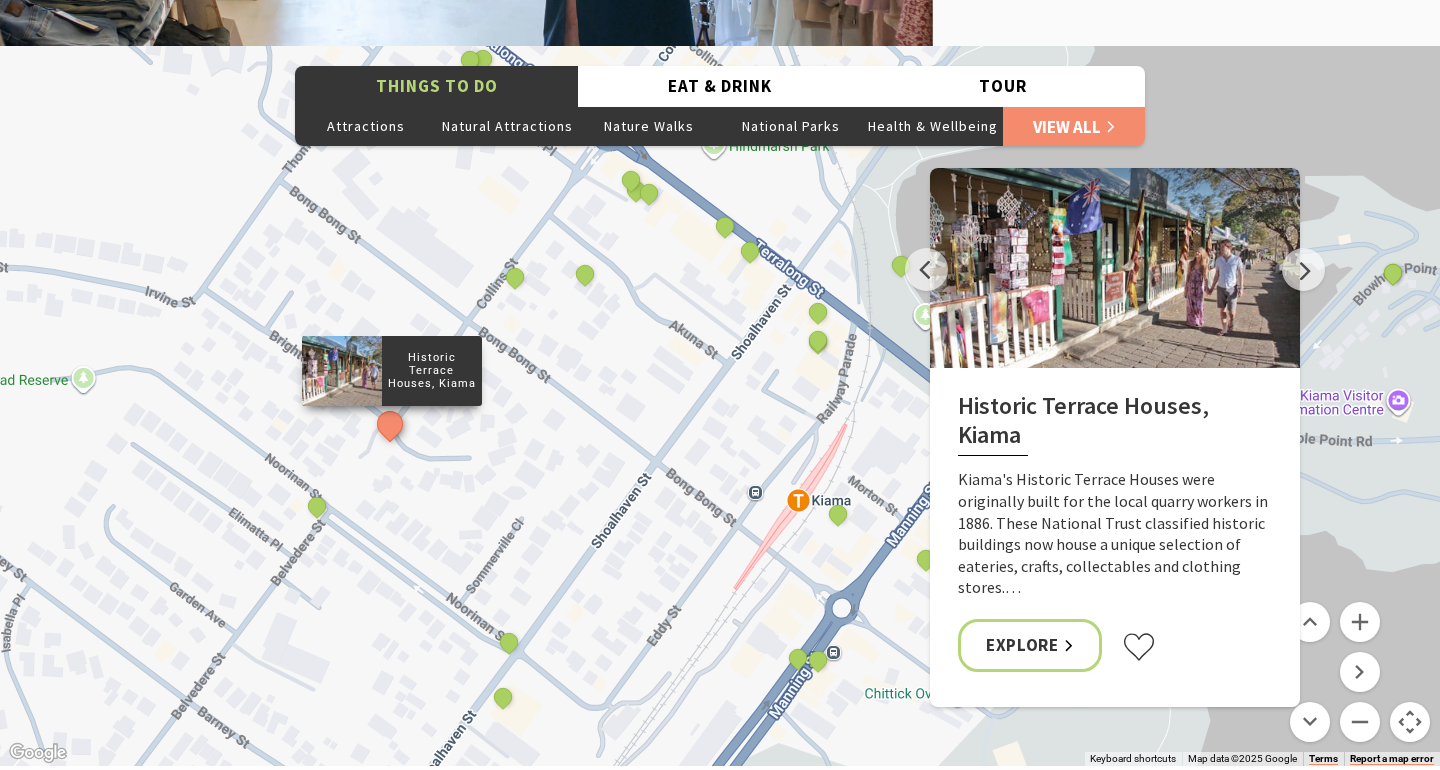 drag, startPoint x: 549, startPoint y: 616, endPoint x: 837, endPoint y: 616, distance: 288 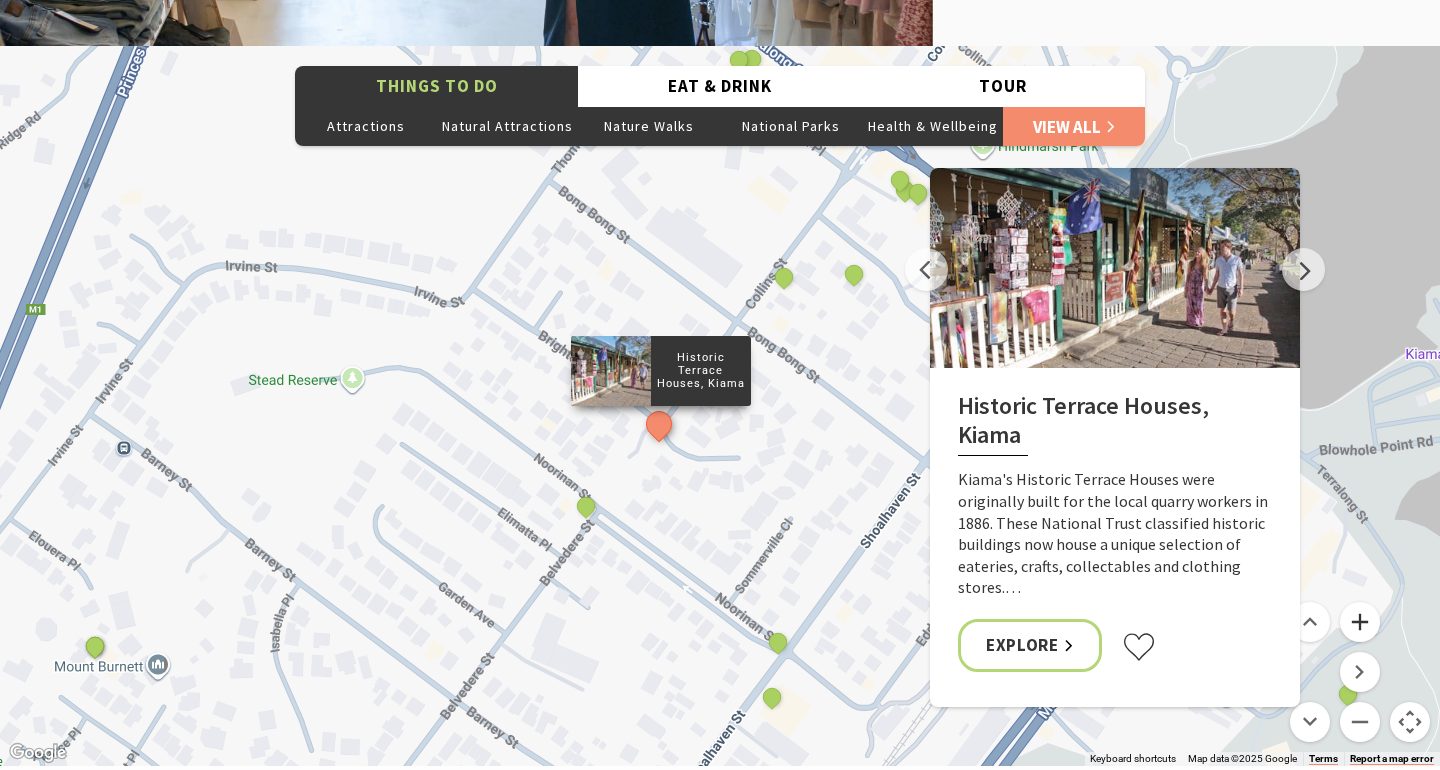 click at bounding box center [1360, 622] 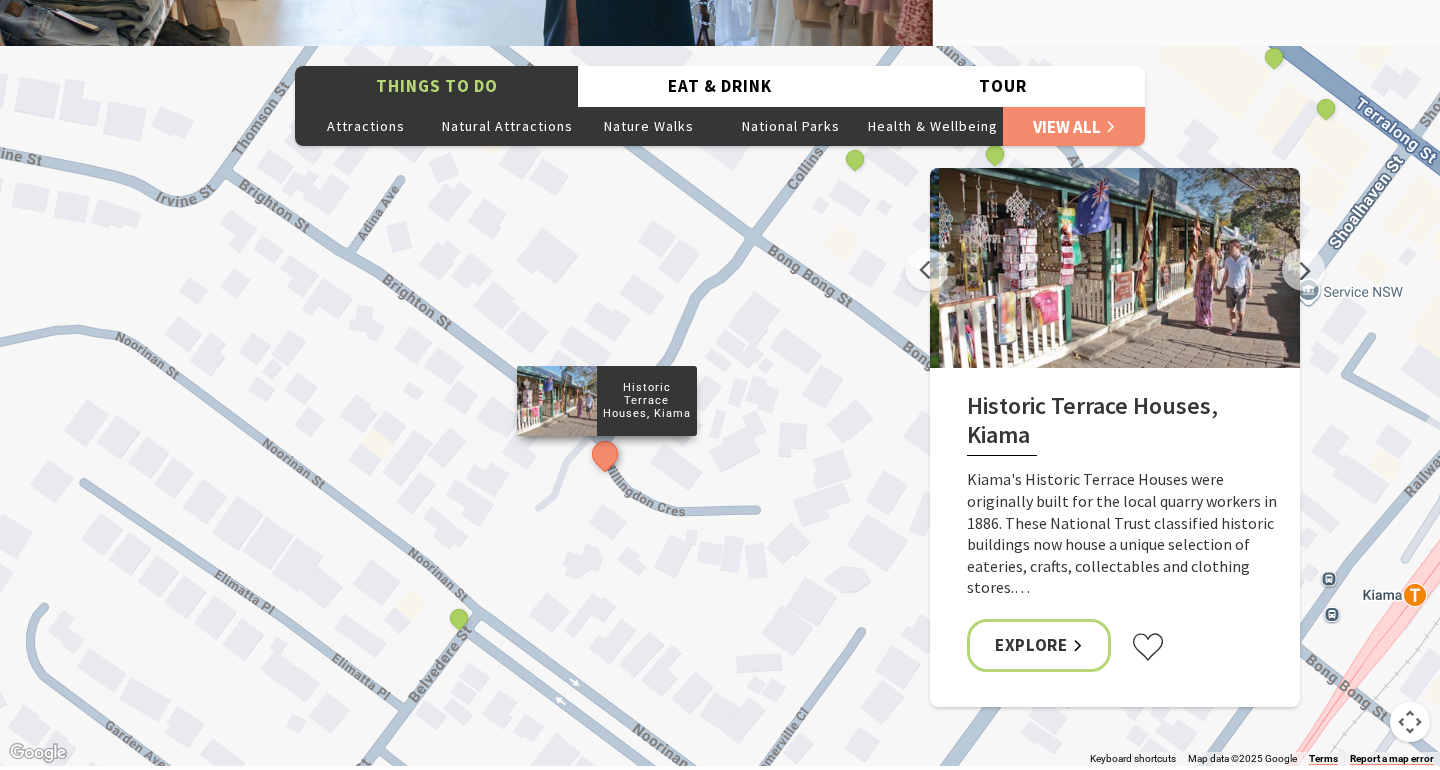 drag, startPoint x: 1021, startPoint y: 438, endPoint x: 1030, endPoint y: 408, distance: 31.320919 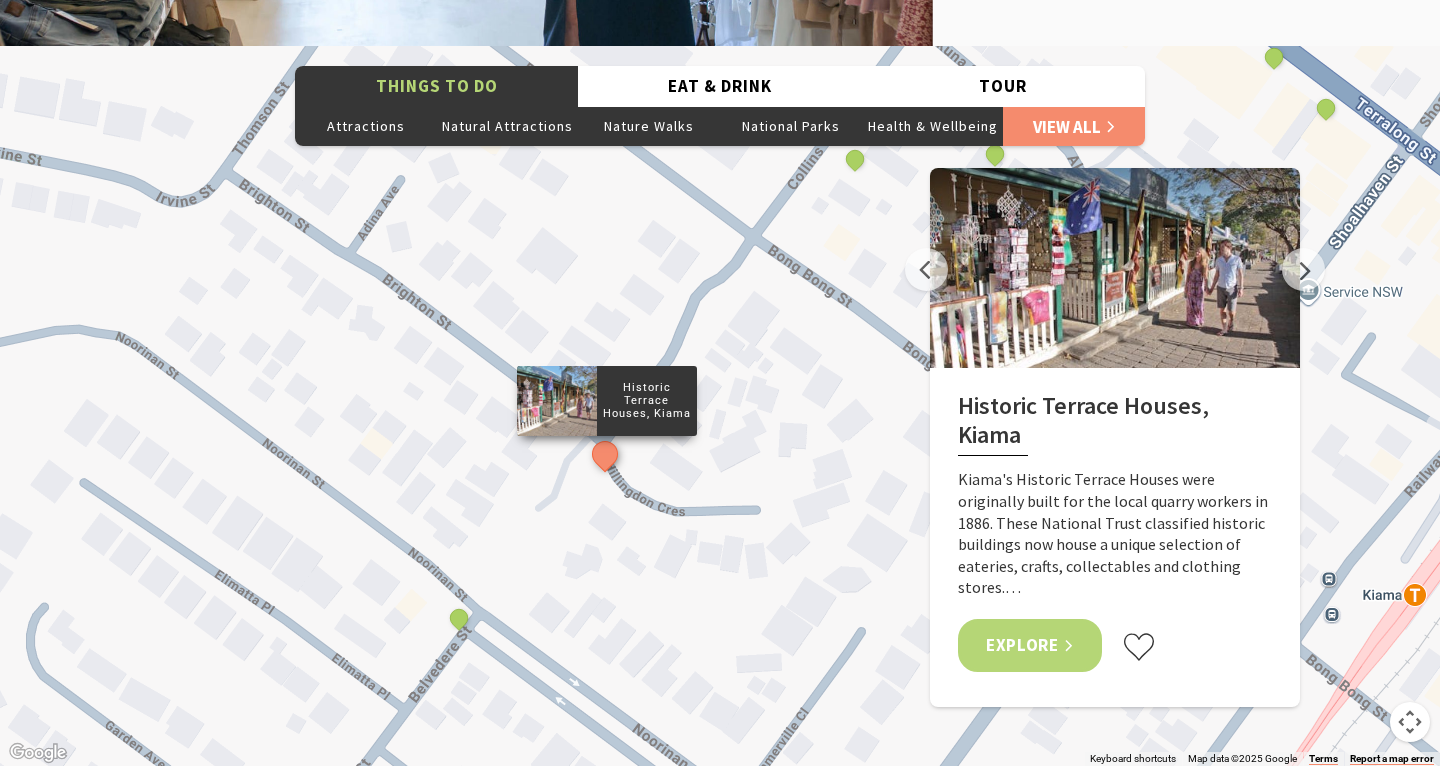 click on "Explore" at bounding box center [1030, 645] 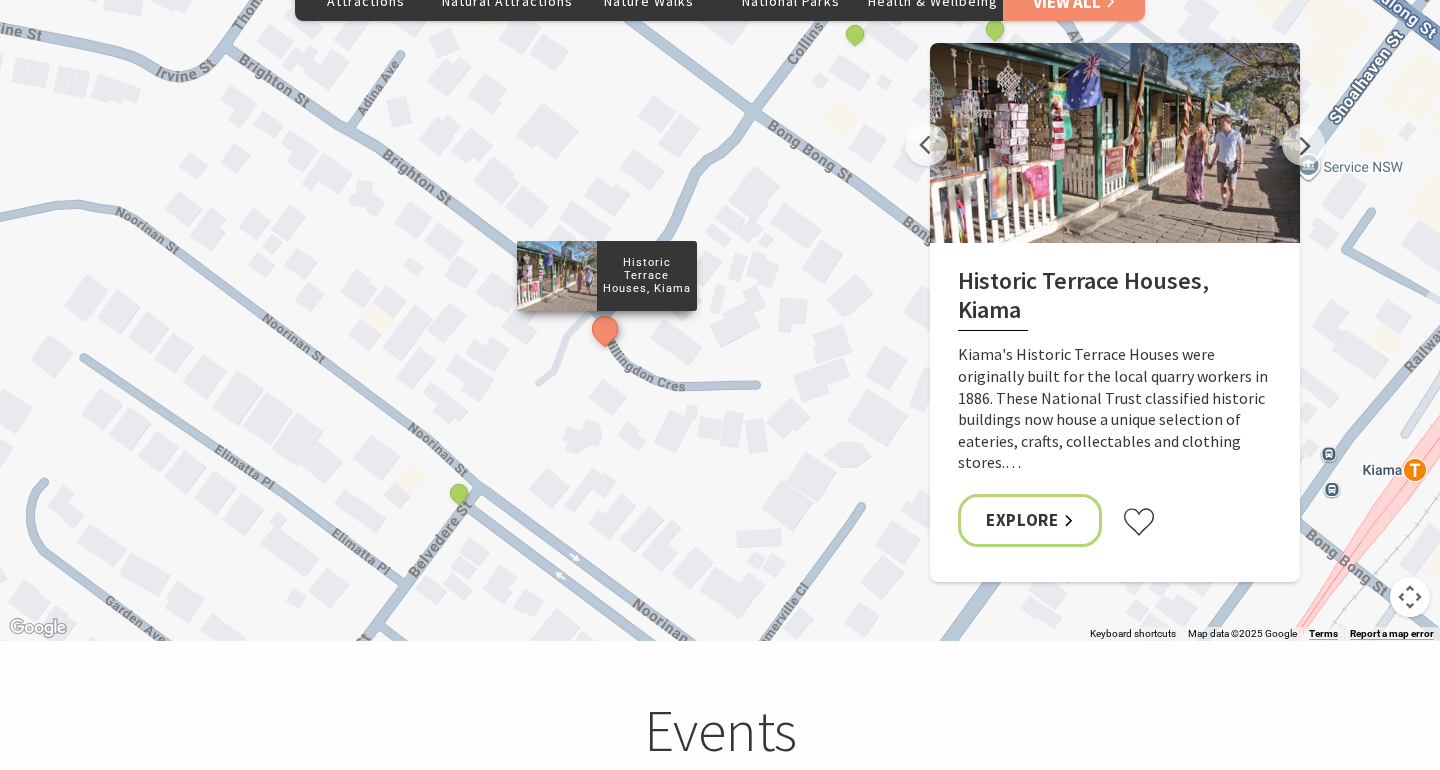 scroll, scrollTop: 4004, scrollLeft: 0, axis: vertical 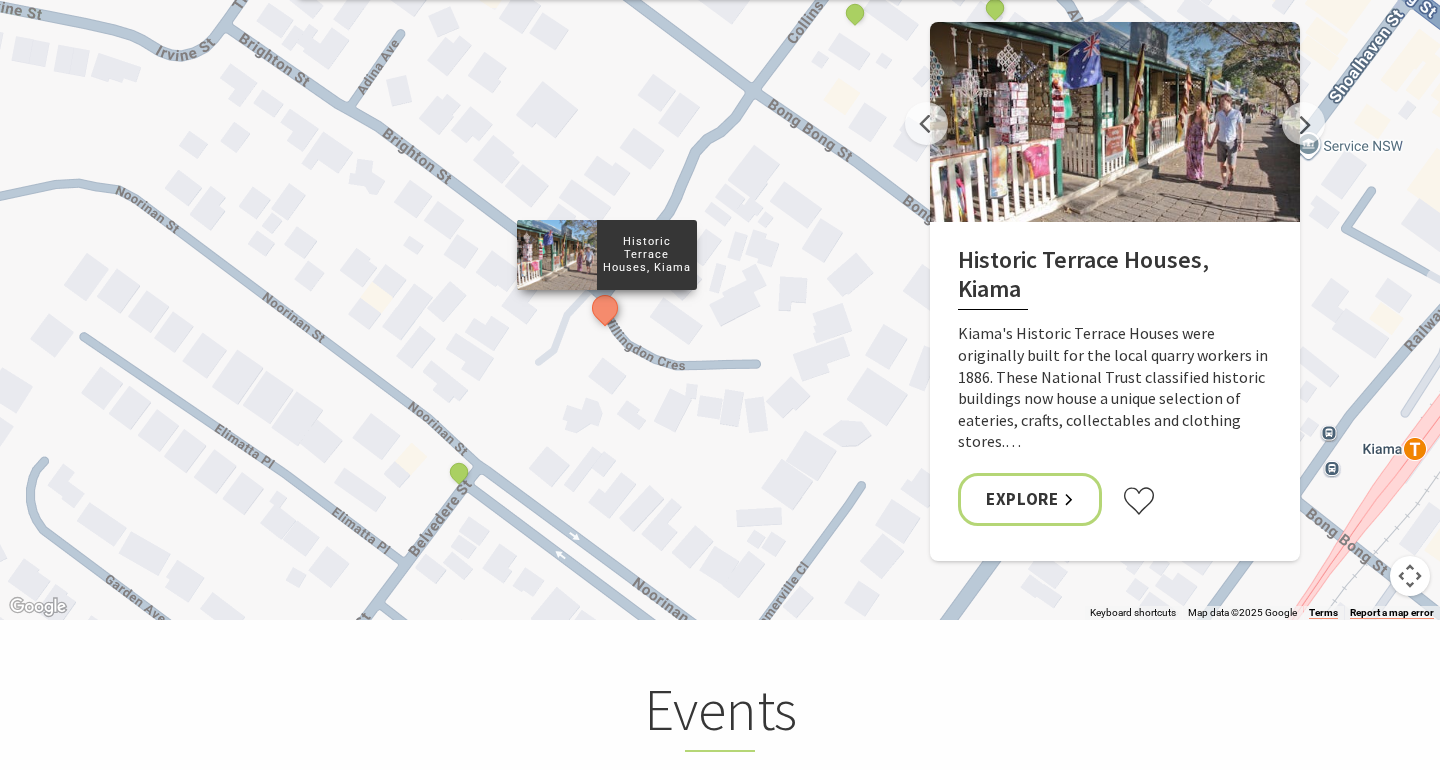 click on "The Sea & Beau Hoddles Track, [CITY] [CITY] Ceramic Art Studio - Teaching and Making Ceramics The Collective Beat - [CITY] Siam Balance Float and Wellness The Lampshade Workroom Kerry Bruce Art Wellness & Recovery Haus Gerringong Heritage Museum Fern Street Gallery Emergence Yoga [CITY] Andrew McPhail Art Willowvale Road Miss Zoe's School of Dance The Man Walk Budderoo National Park Barren Grounds picnic area Minnamurra River Minnamurra Beach Jamberoo Action Park Barren Grounds Nature Reserve Jamberoo Pool Sara Handmade Jewellery Norfolk & Co Gerringong Bombo Clothing Co 34 Degrees South Trading Company Sevenmarks Gallery Shellharbour Wild Soul Clay Studios Soul Revival Spa The Studio [CITY] Gerringong Headland Cathedral Rocks, [CITY] Candle and Diffuser Workshop Nellies Glen picnic area Illawarra Fly Treetop Adventures Jerrara Wetlands Continental Ocean Pool [CITY] Blowhole Point Ocean Pool Boat Harbour Ocean Pool, Gerringong South Werri (Ourie) Ocean Pool, Gerringong [CITY] Heritage Walk [CITY] Tennis Club" at bounding box center [1440, 710] 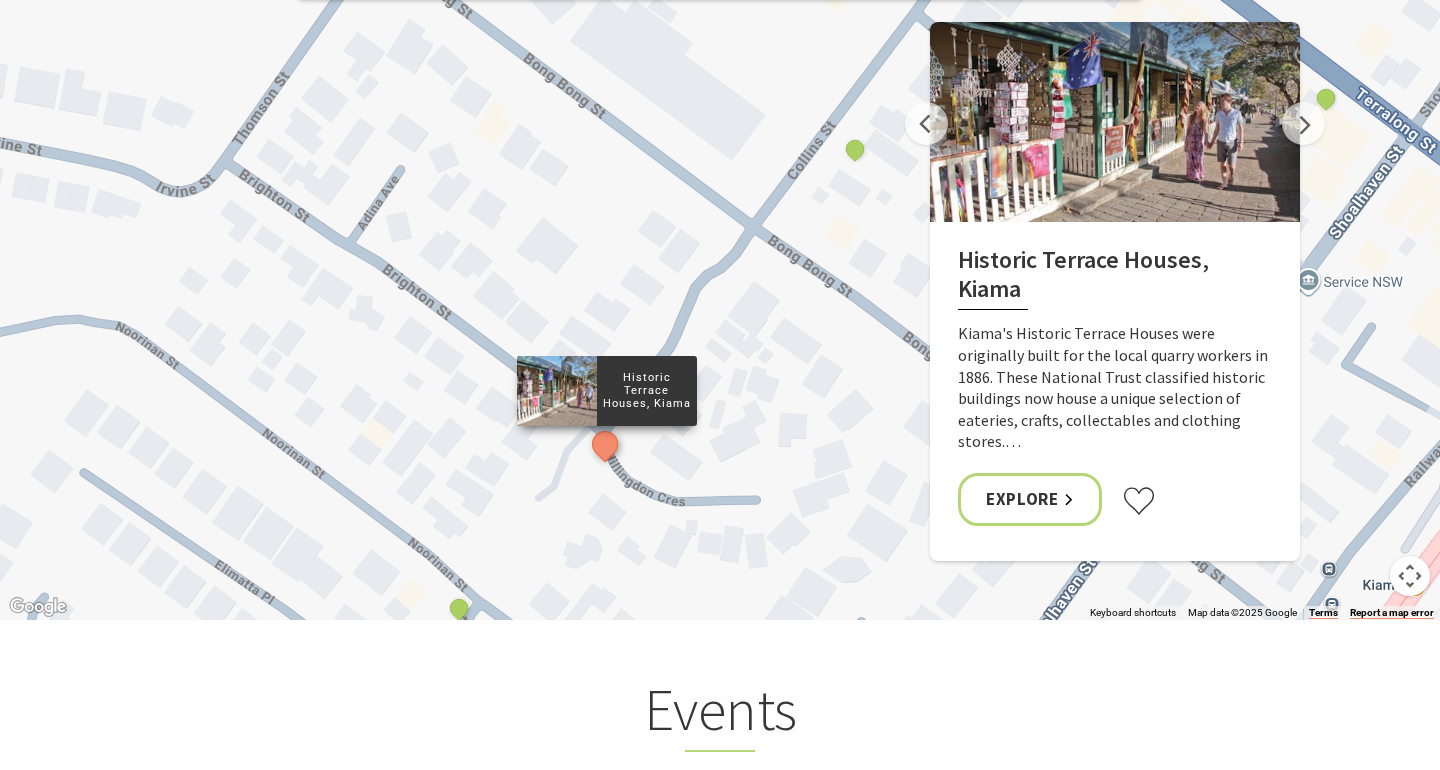 drag, startPoint x: 854, startPoint y: 367, endPoint x: 854, endPoint y: 506, distance: 139 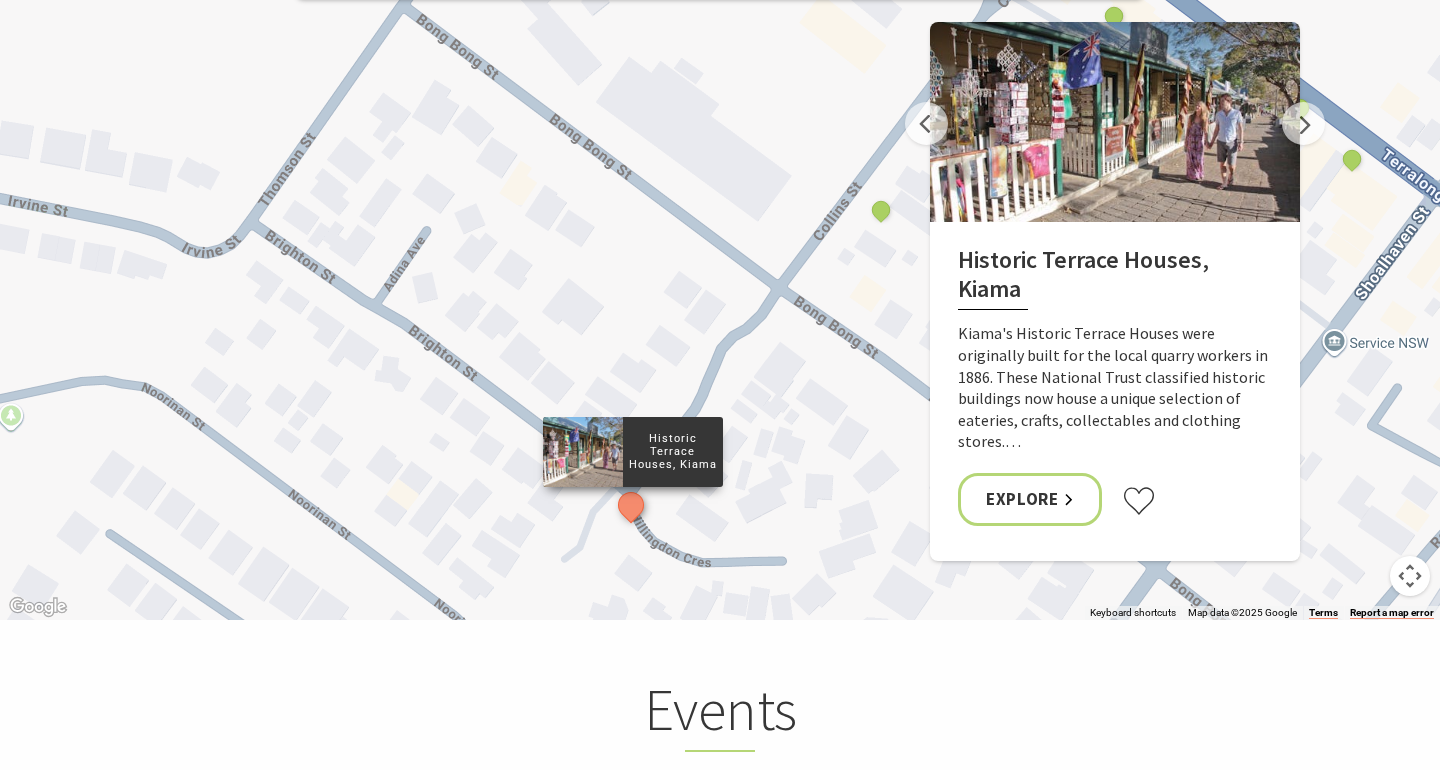 drag, startPoint x: 755, startPoint y: 236, endPoint x: 783, endPoint y: 303, distance: 72.615425 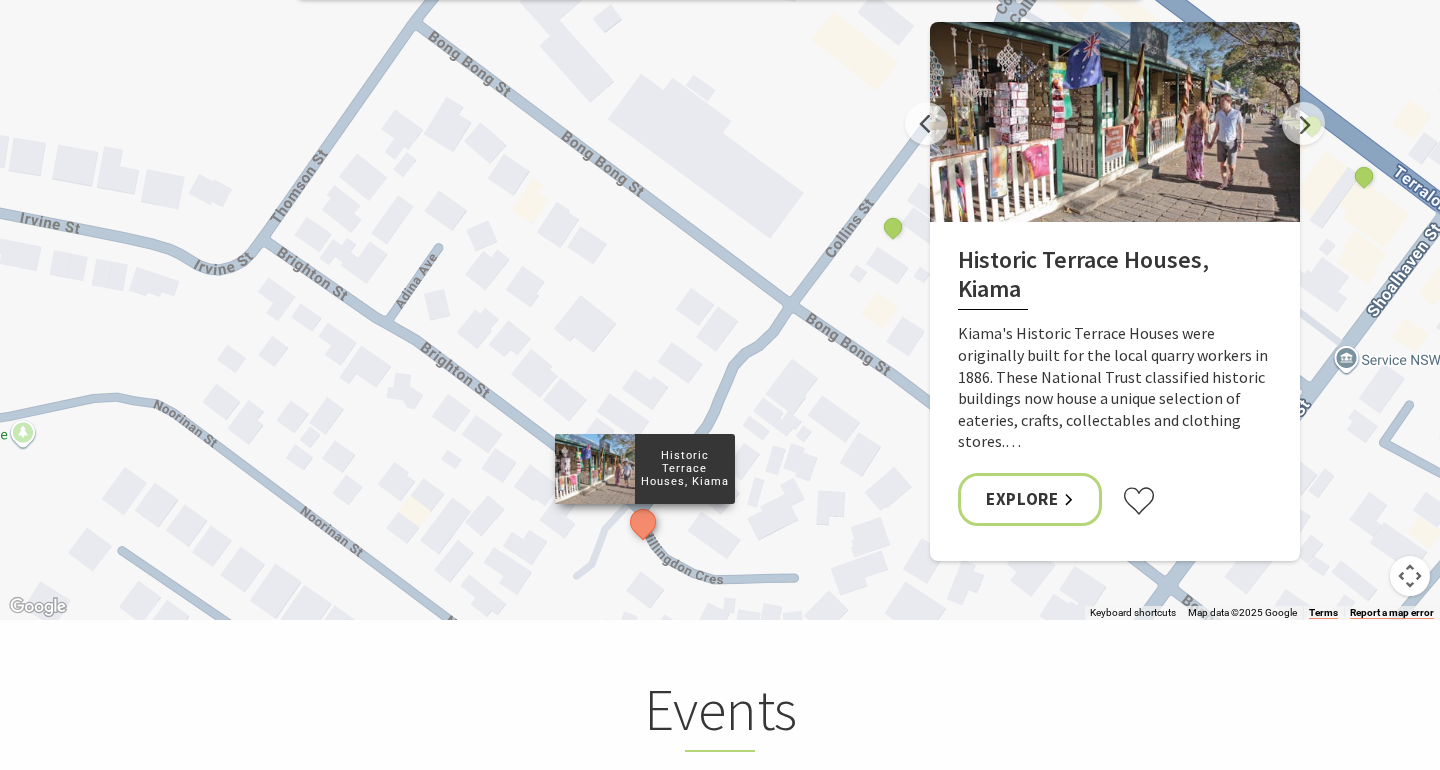 click on "The Sea & Beau Hoddles Track, [CITY] [CITY] Ceramic Art Studio - Teaching and Making Ceramics The Collective Beat - [CITY] Siam Balance Float and Wellness The Lampshade Workroom Kerry Bruce Art Wellness & Recovery Haus Gerringong Heritage Museum Fern Street Gallery Emergence Yoga [CITY] Andrew McPhail Art Willowvale Road Miss Zoe's School of Dance The Man Walk Budderoo National Park Barren Grounds picnic area Minnamurra River Minnamurra Beach Jamberoo Action Park Barren Grounds Nature Reserve Jamberoo Pool Sara Handmade Jewellery Norfolk & Co Gerringong Bombo Clothing Co 34 Degrees South Trading Company Sevenmarks Gallery Shellharbour Wild Soul Clay Studios Soul Revival Spa The Studio [CITY] Gerringong Headland Cathedral Rocks, [CITY] Candle and Diffuser Workshop Nellies Glen picnic area Illawarra Fly Treetop Adventures Jerrara Wetlands Continental Ocean Pool [CITY] Blowhole Point Ocean Pool Boat Harbour Ocean Pool, Gerringong South Werri (Ourie) Ocean Pool, Gerringong [CITY] Heritage Walk [CITY] Tennis Club" at bounding box center (1440, 710) 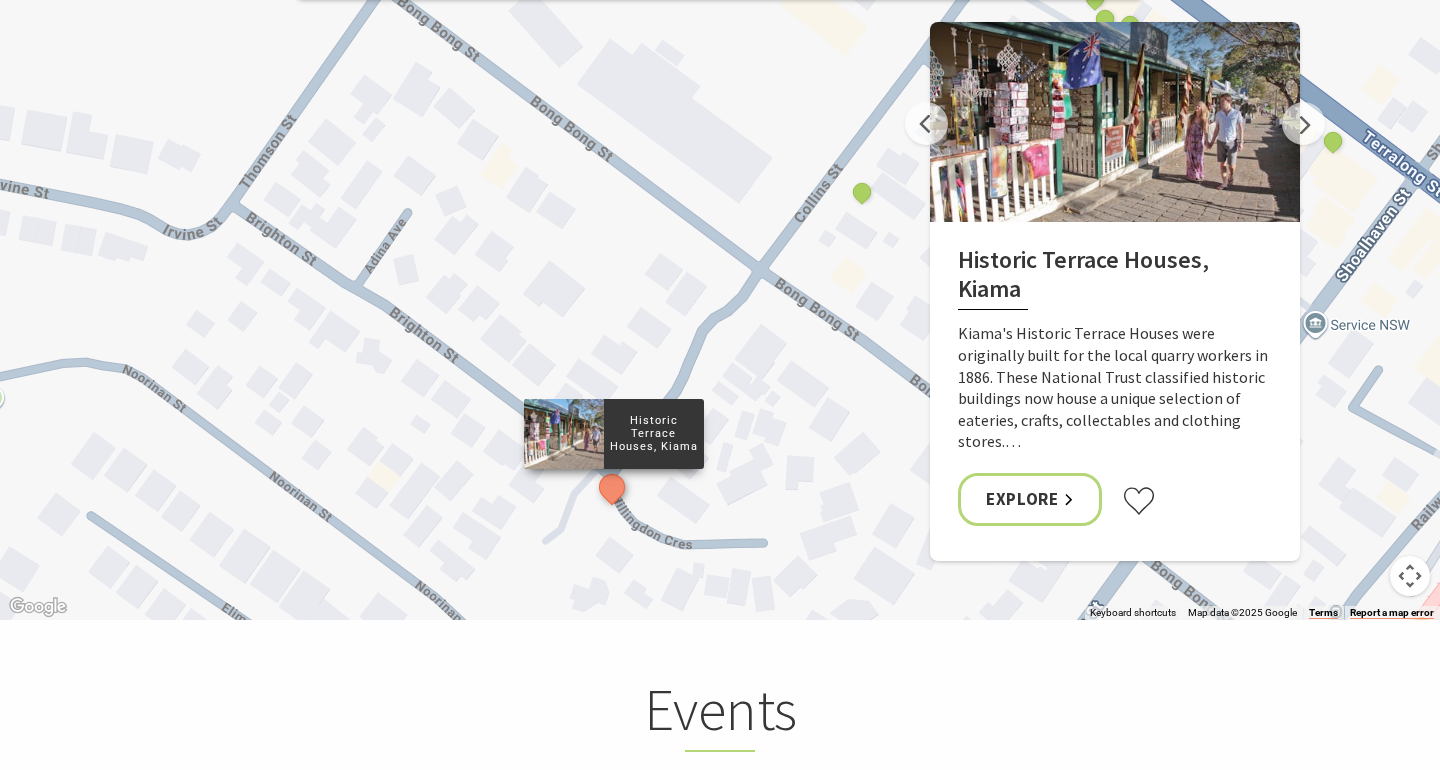 drag, startPoint x: 1351, startPoint y: 463, endPoint x: 1316, endPoint y: 428, distance: 49.497475 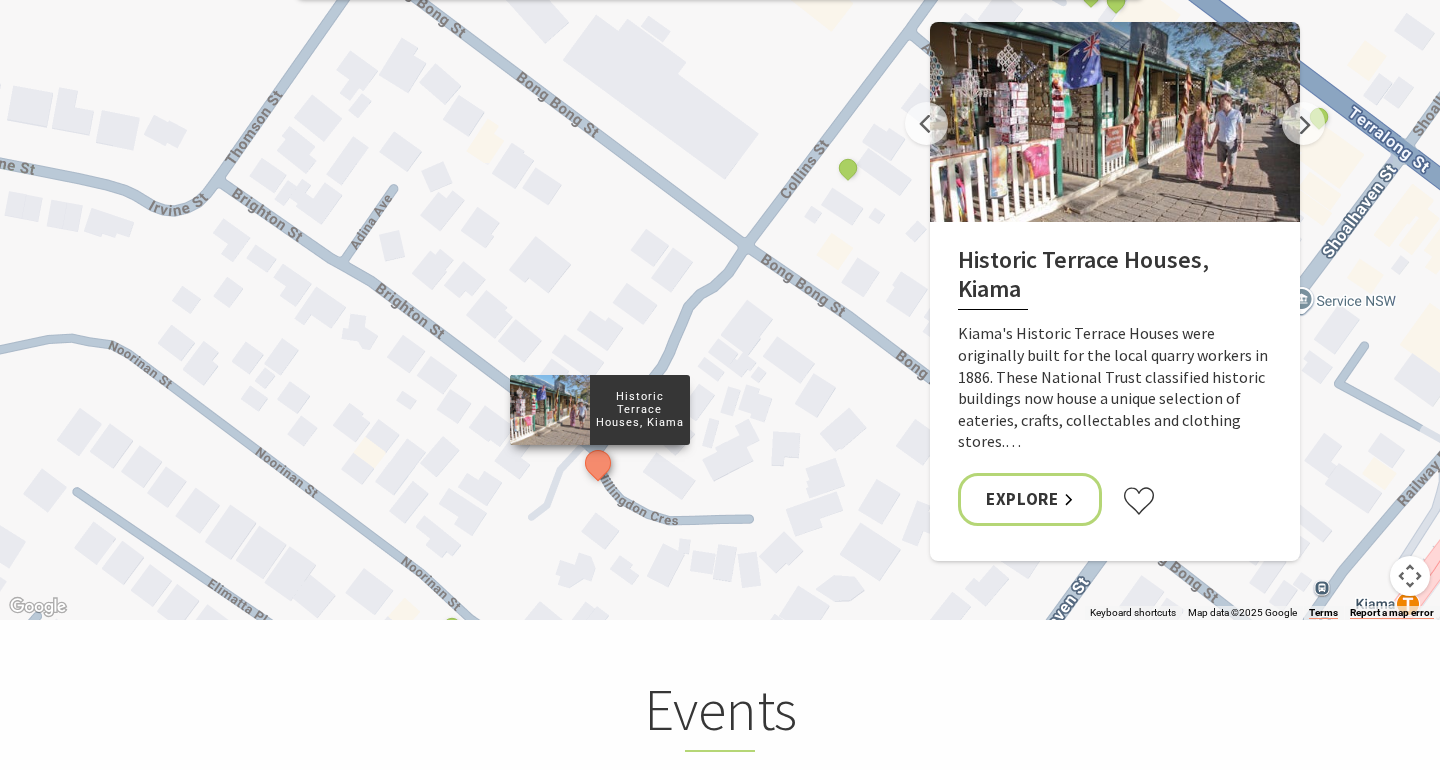 click at bounding box center [1410, 576] 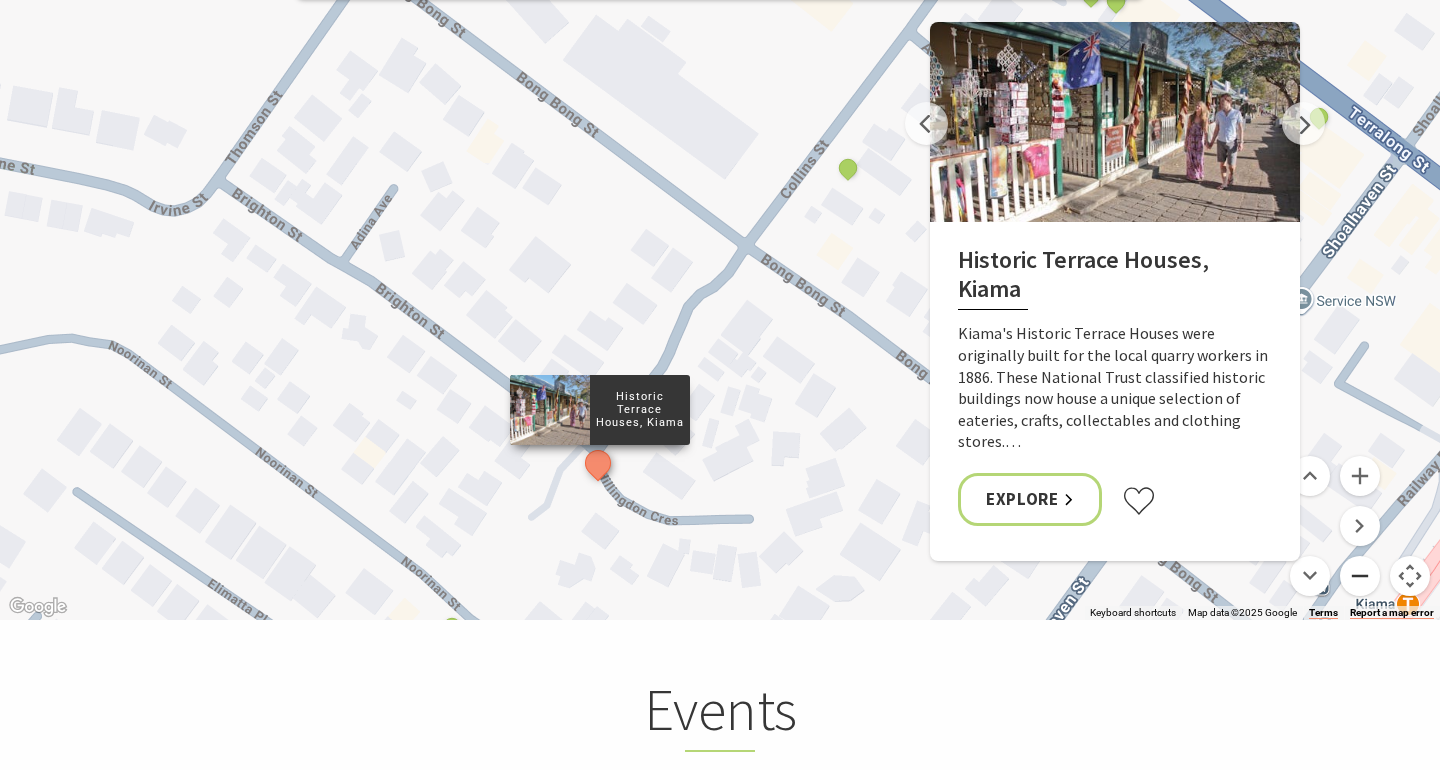 click at bounding box center (1360, 576) 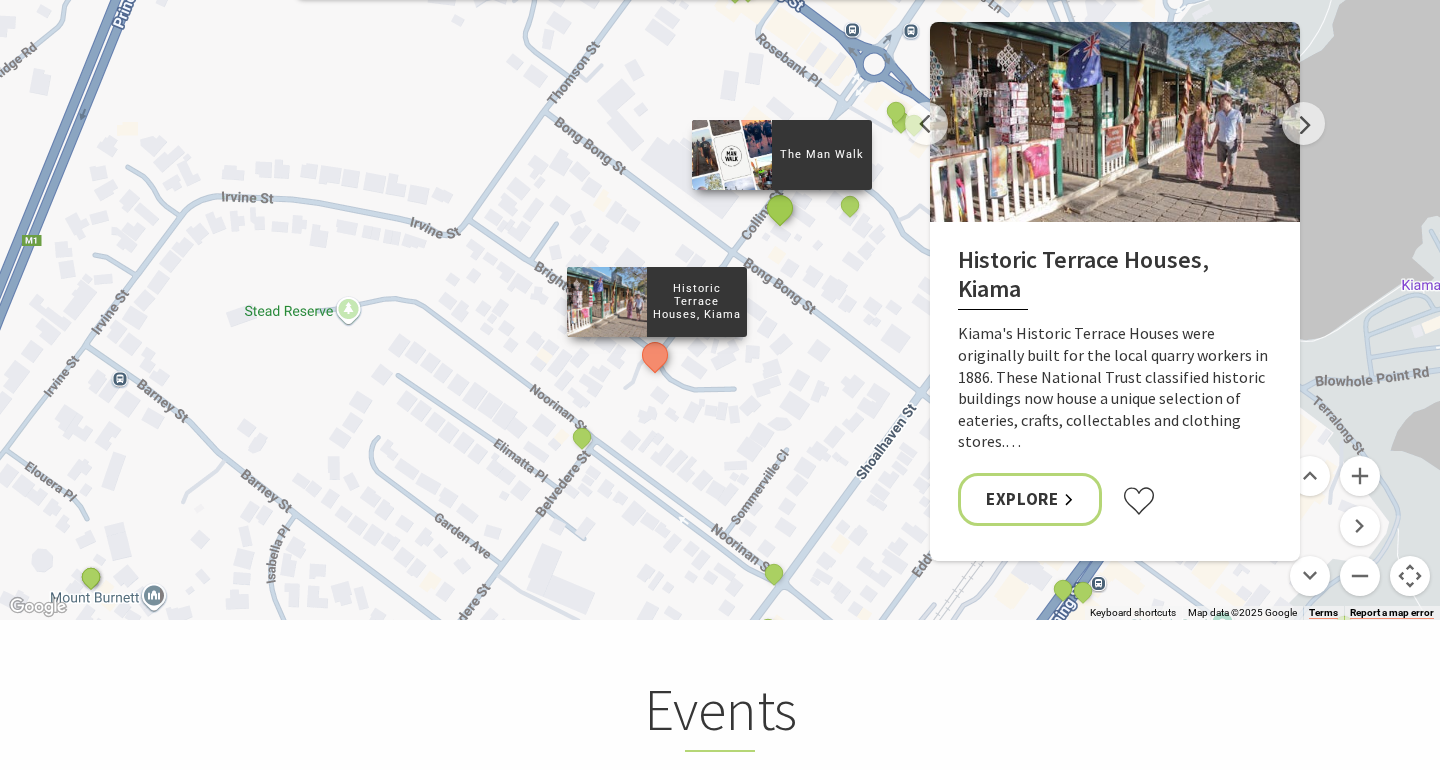 click at bounding box center (780, 207) 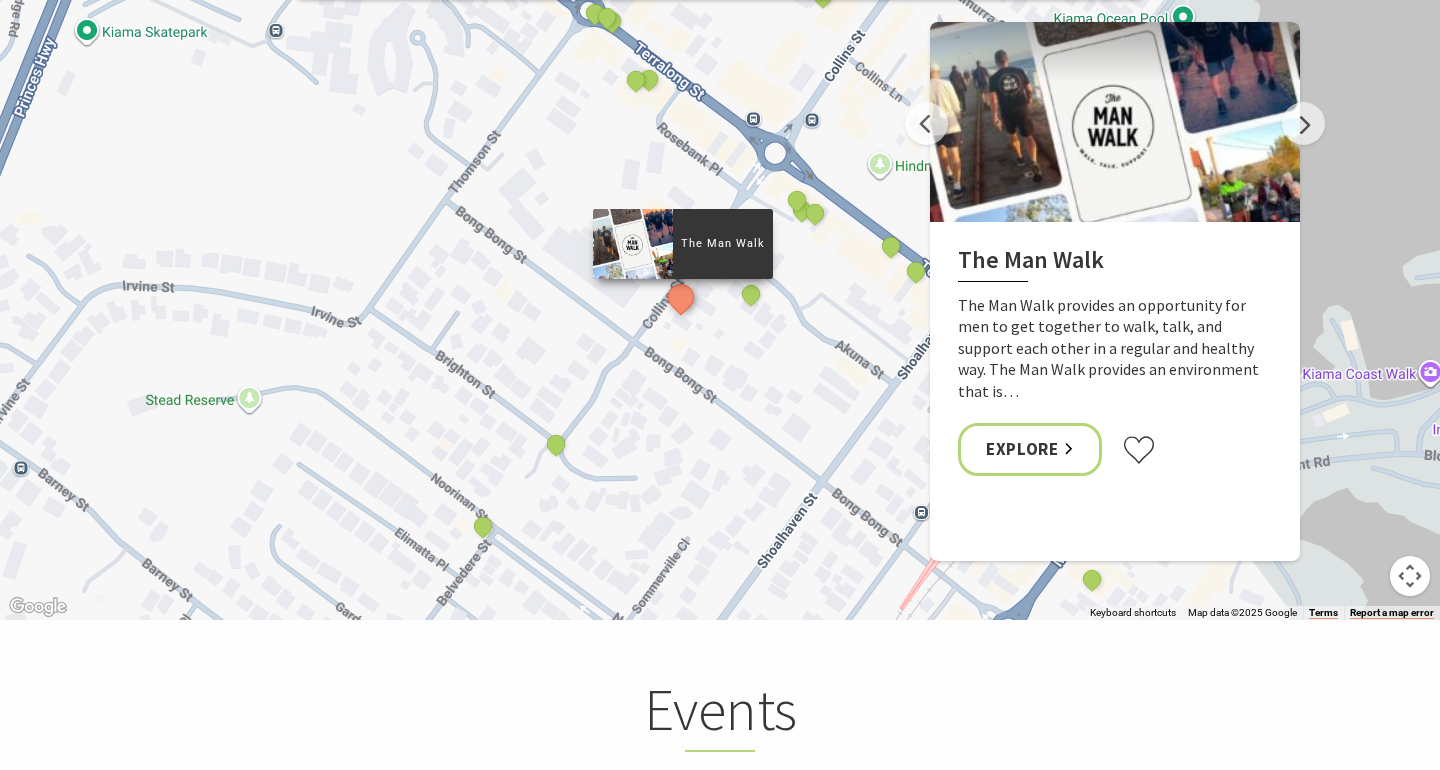 drag, startPoint x: 831, startPoint y: 233, endPoint x: 724, endPoint y: 327, distance: 142.42542 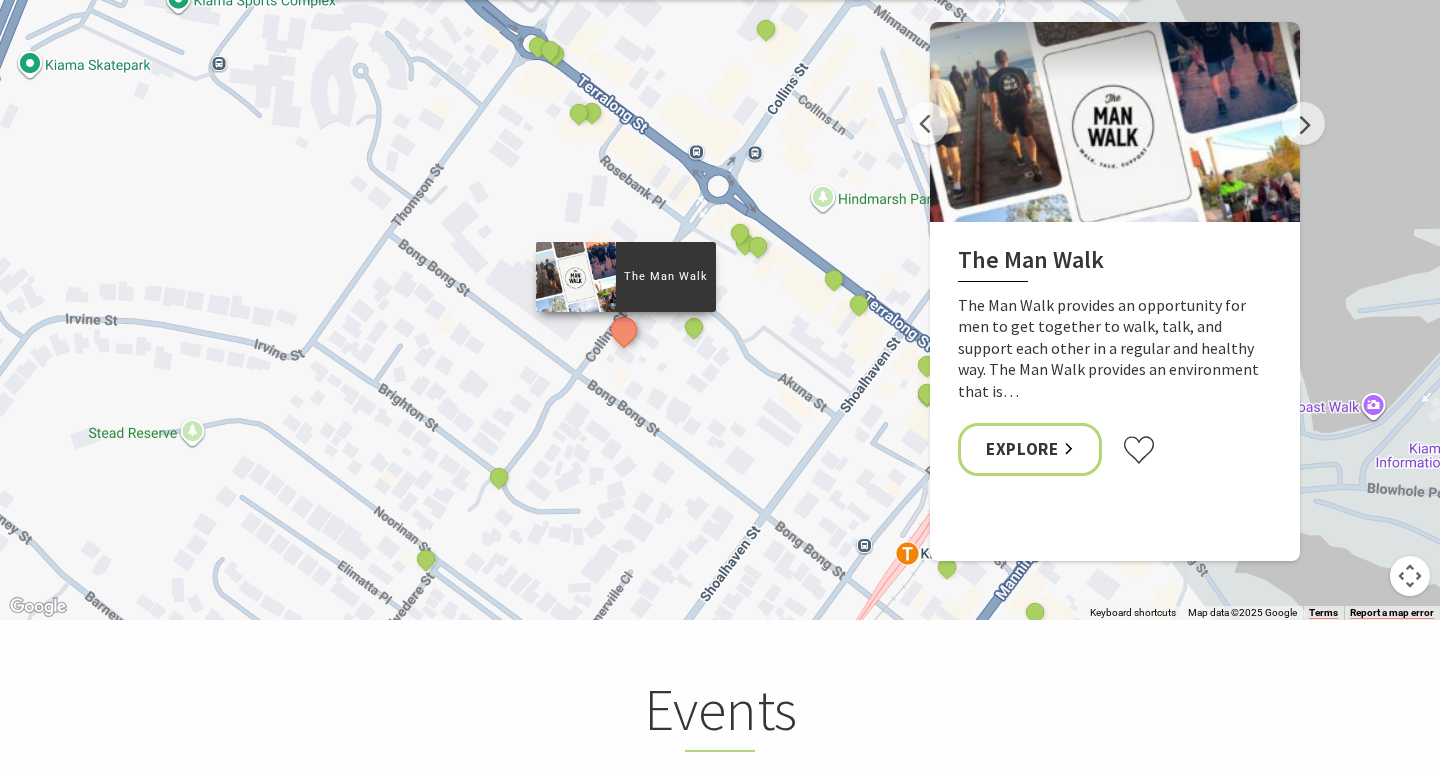 drag, startPoint x: 816, startPoint y: 360, endPoint x: 706, endPoint y: 418, distance: 124.35433 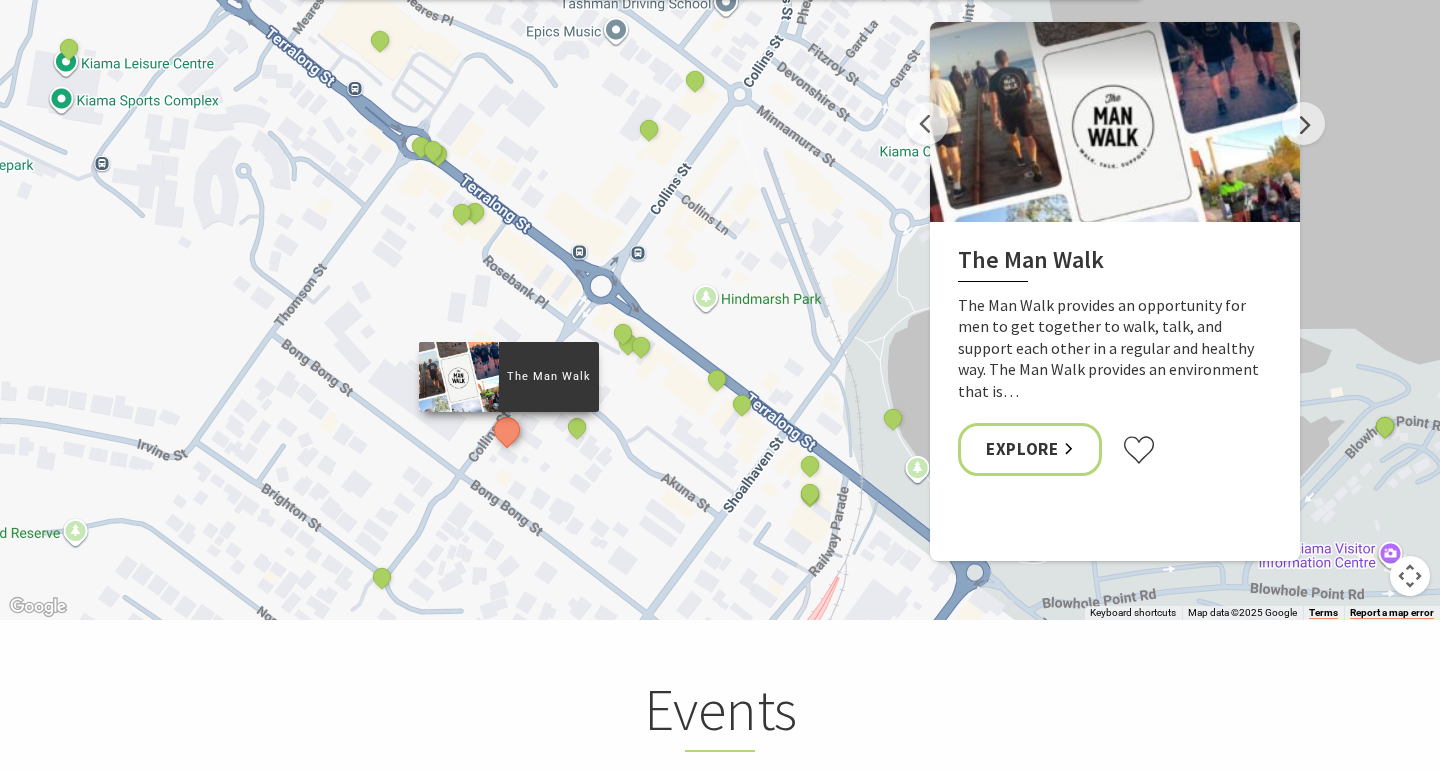 drag, startPoint x: 780, startPoint y: 195, endPoint x: 779, endPoint y: 375, distance: 180.00278 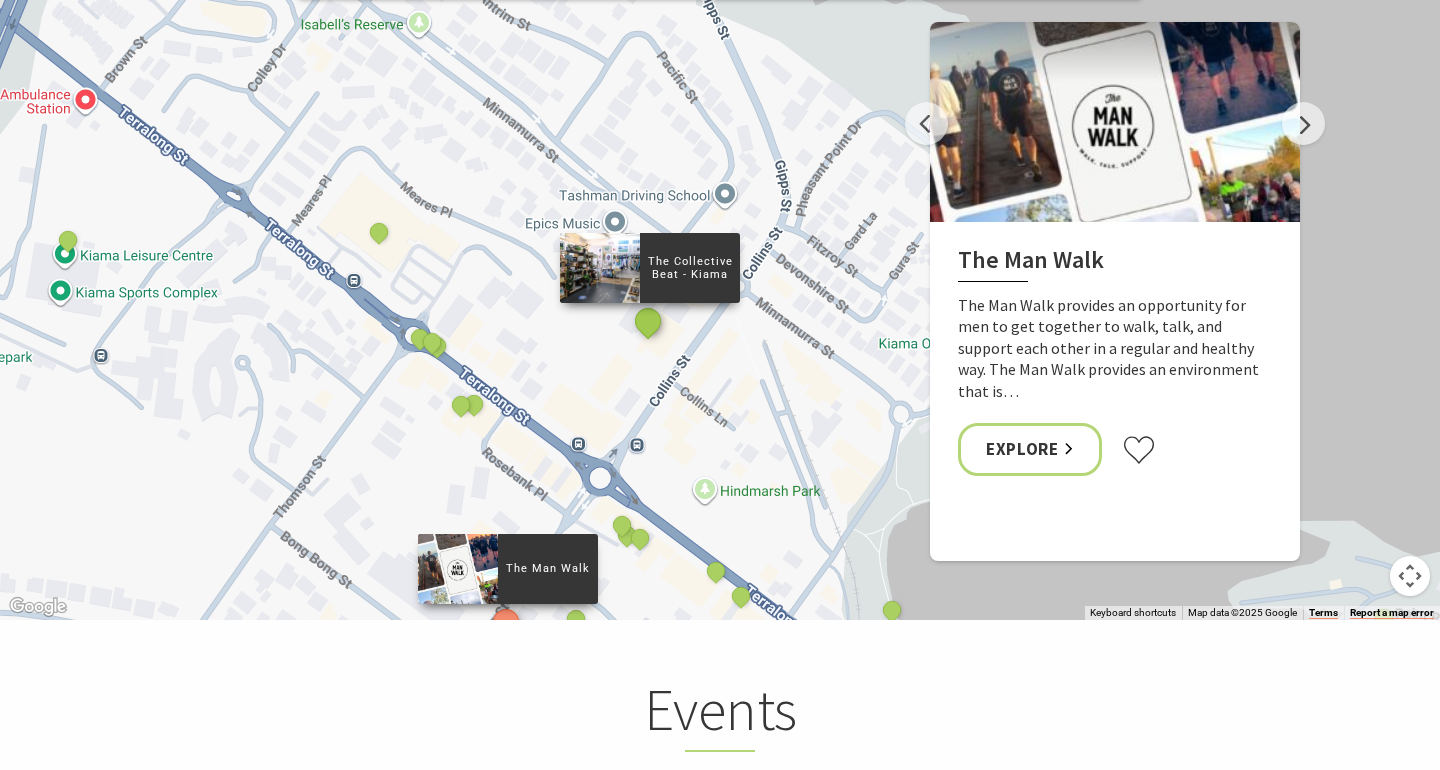 click at bounding box center (648, 320) 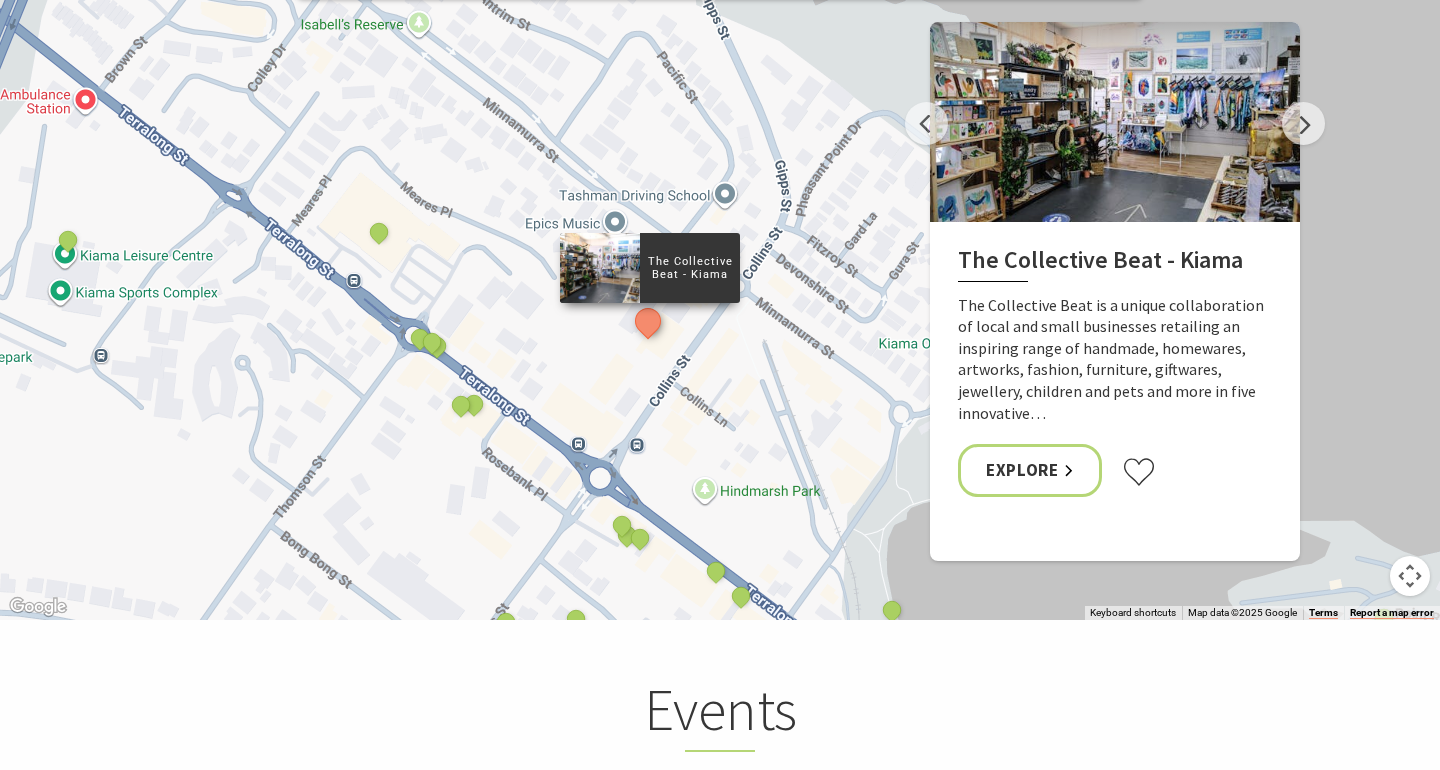 click at bounding box center [1115, 122] 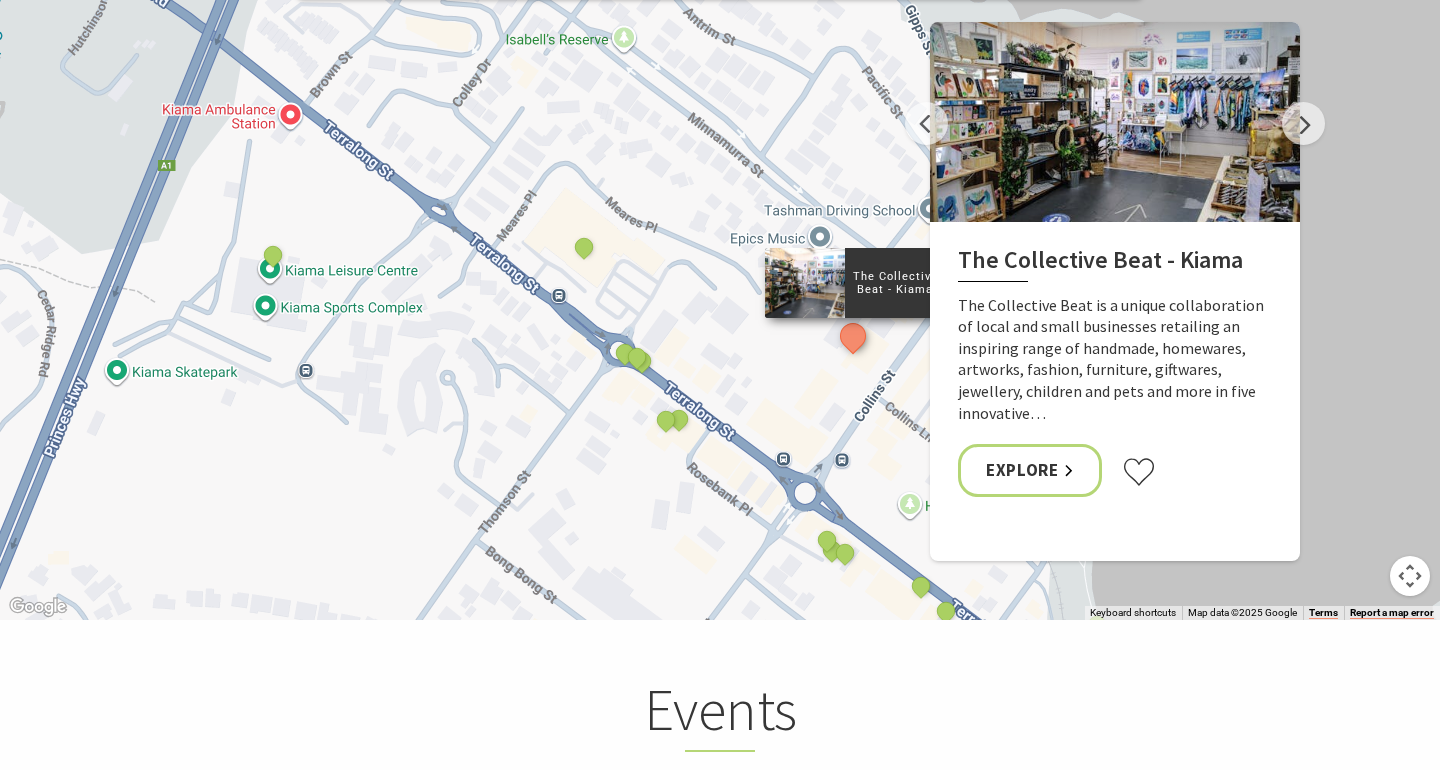 drag, startPoint x: 271, startPoint y: 312, endPoint x: 510, endPoint y: 336, distance: 240.202 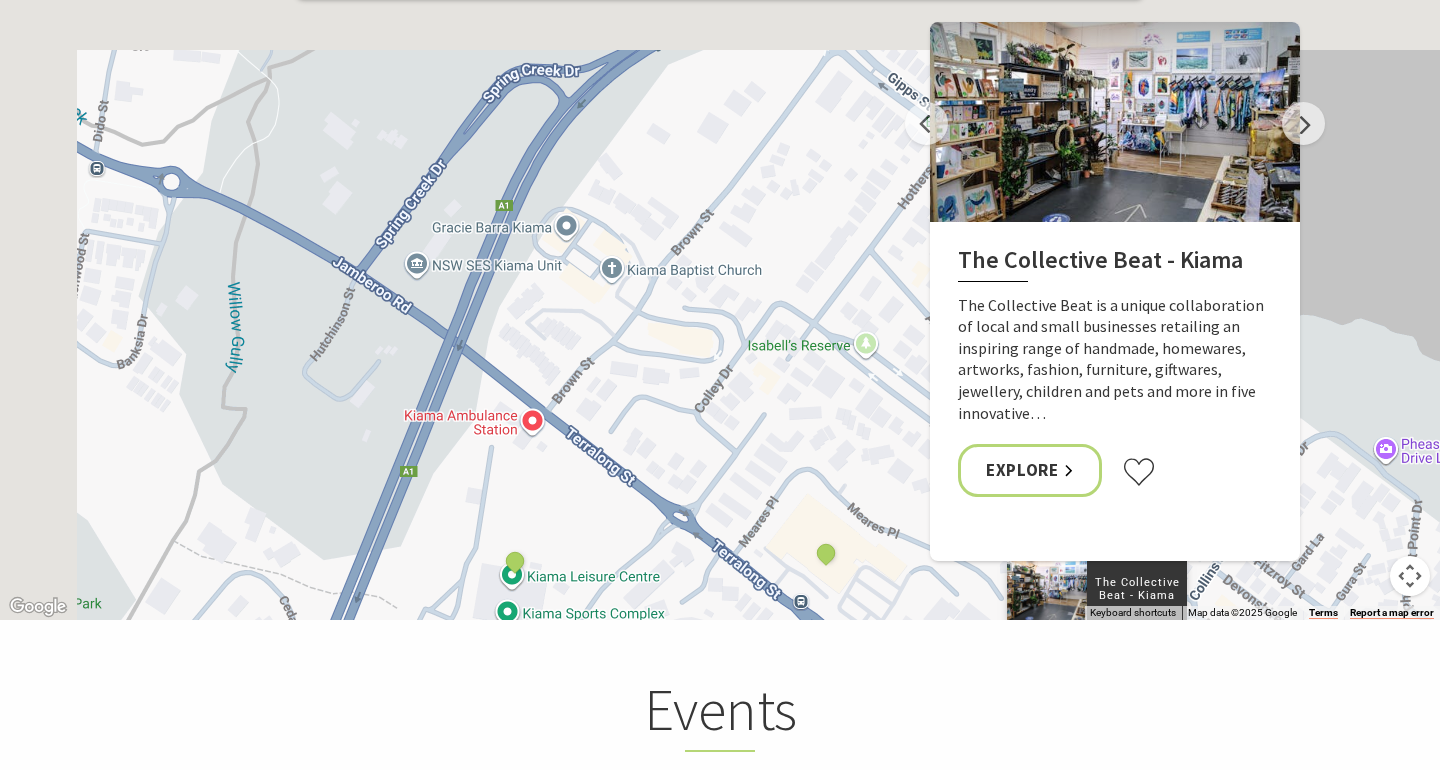 drag, startPoint x: 517, startPoint y: 156, endPoint x: 724, endPoint y: 460, distance: 367.7839 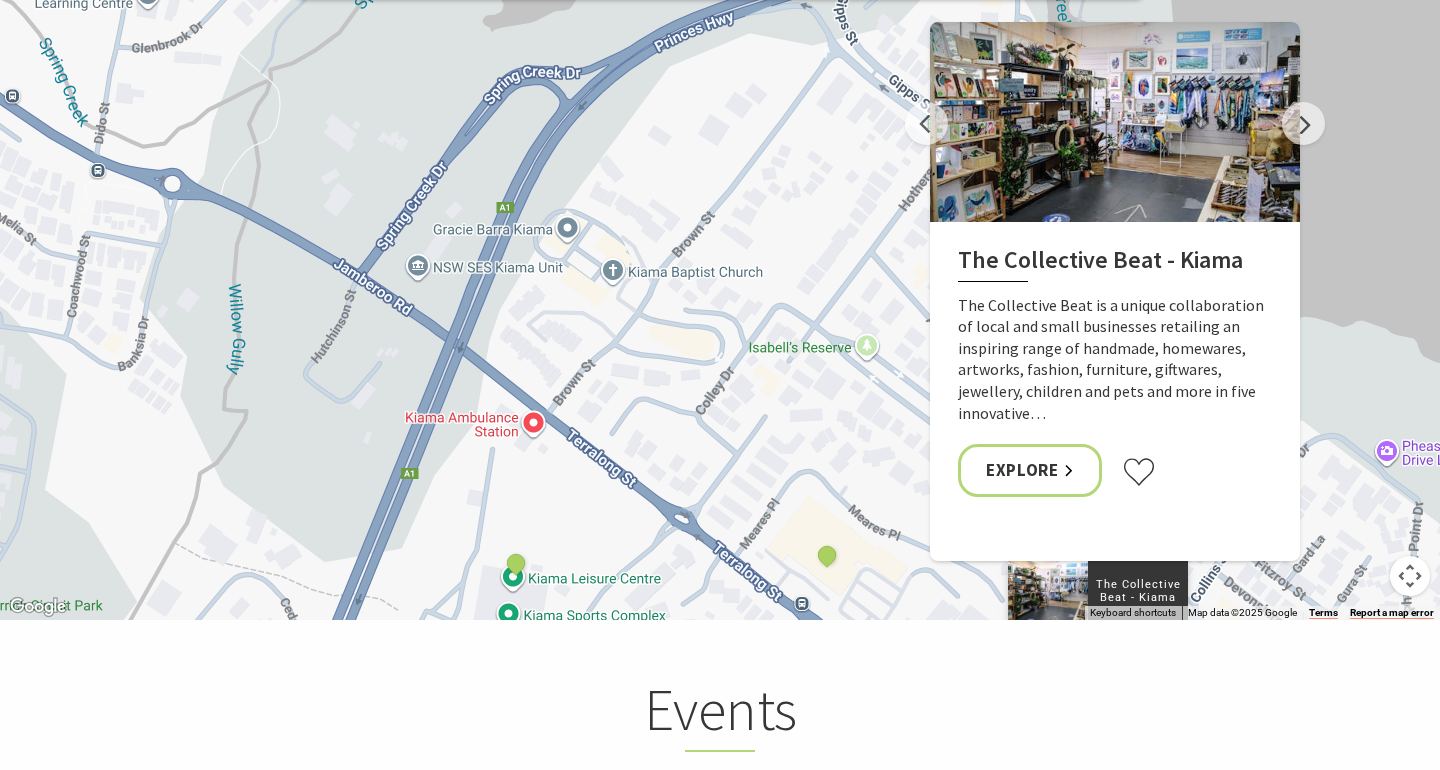 drag, startPoint x: 608, startPoint y: 432, endPoint x: 686, endPoint y: 284, distance: 167.29614 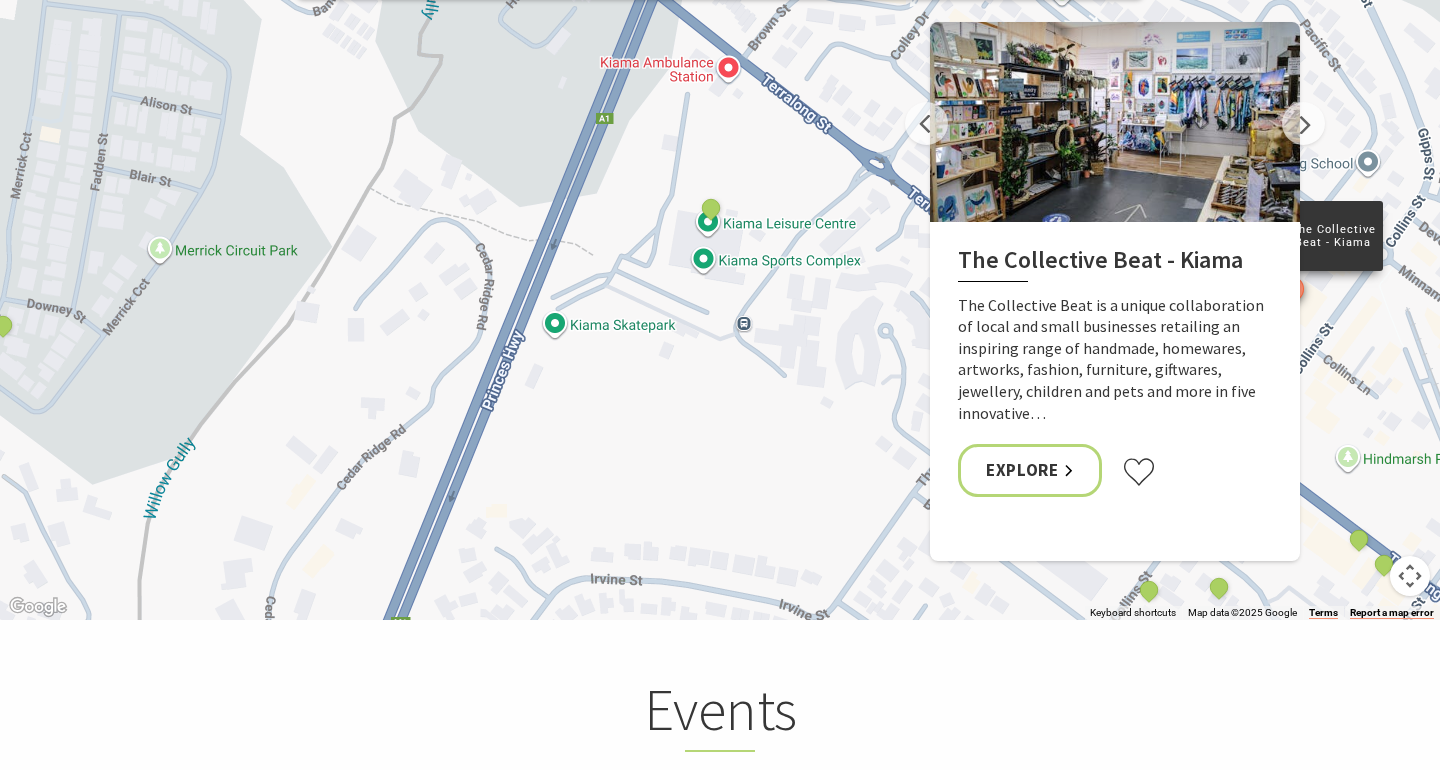 click on "The Sea & Beau Hoddles Track, [CITY] [CITY] Ceramic Art Studio - Teaching and Making Ceramics The Collective Beat - [CITY] Siam Balance Float and Wellness The Lampshade Workroom Kerry Bruce Art Wellness & Recovery Haus Gerringong Heritage Museum Fern Street Gallery Emergence Yoga [CITY] Andrew McPhail Art Willowvale Road Miss Zoe's School of Dance The Man Walk Budderoo National Park Barren Grounds picnic area Minnamurra River Minnamurra Beach Jamberoo Action Park Barren Grounds Nature Reserve Jamberoo Pool Sara Handmade Jewellery Norfolk & Co Gerringong Bombo Clothing Co 34 Degrees South Trading Company Sevenmarks Gallery Shellharbour Wild Soul Clay Studios Soul Revival Spa The Studio [CITY] Gerringong Headland Cathedral Rocks, [CITY] Candle and Diffuser Workshop Nellies Glen picnic area Illawarra Fly Treetop Adventures Jerrara Wetlands Continental Ocean Pool [CITY] Blowhole Point Ocean Pool Boat Harbour Ocean Pool, Gerringong South Werri (Ourie) Ocean Pool, Gerringong [CITY] Heritage Walk [CITY] Tennis Club" at bounding box center (1440, 710) 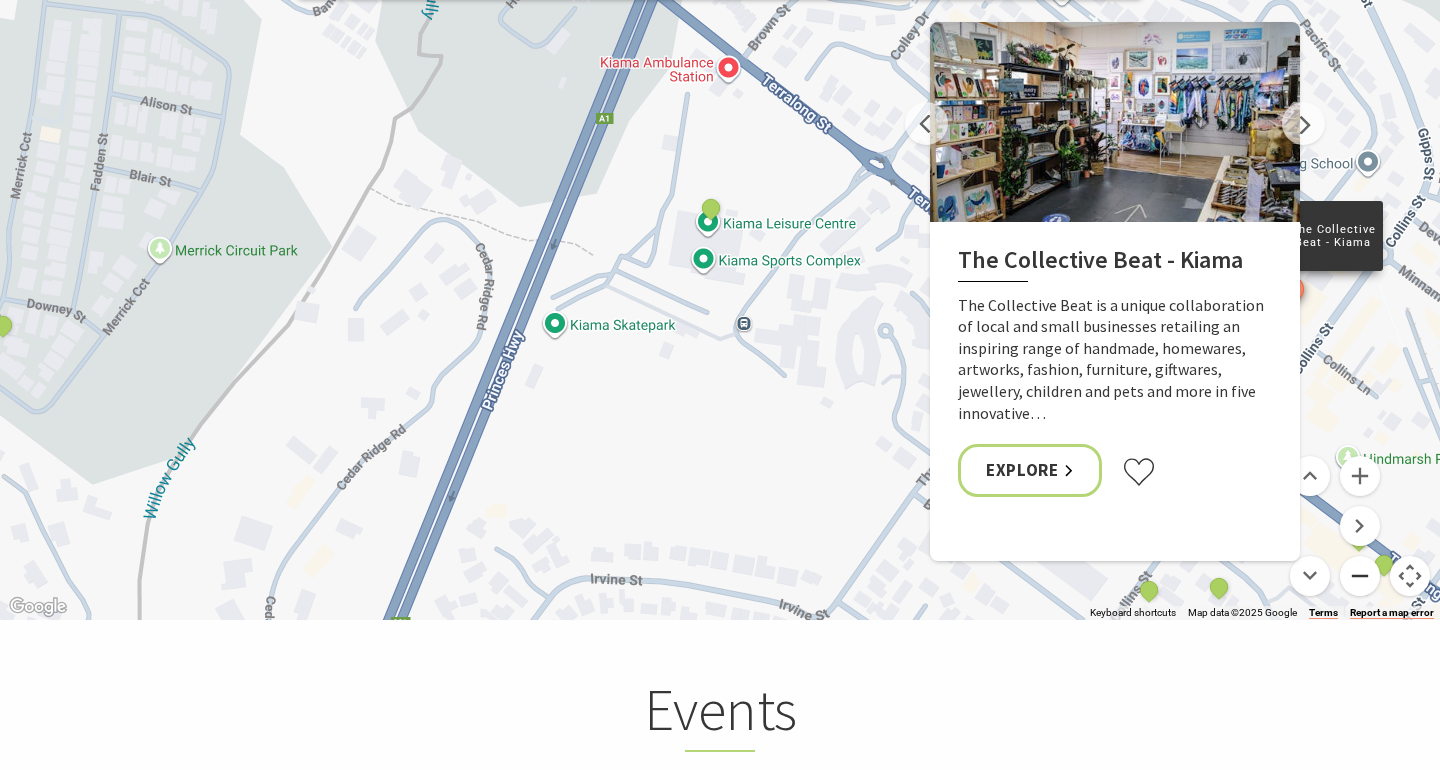 click at bounding box center (1360, 576) 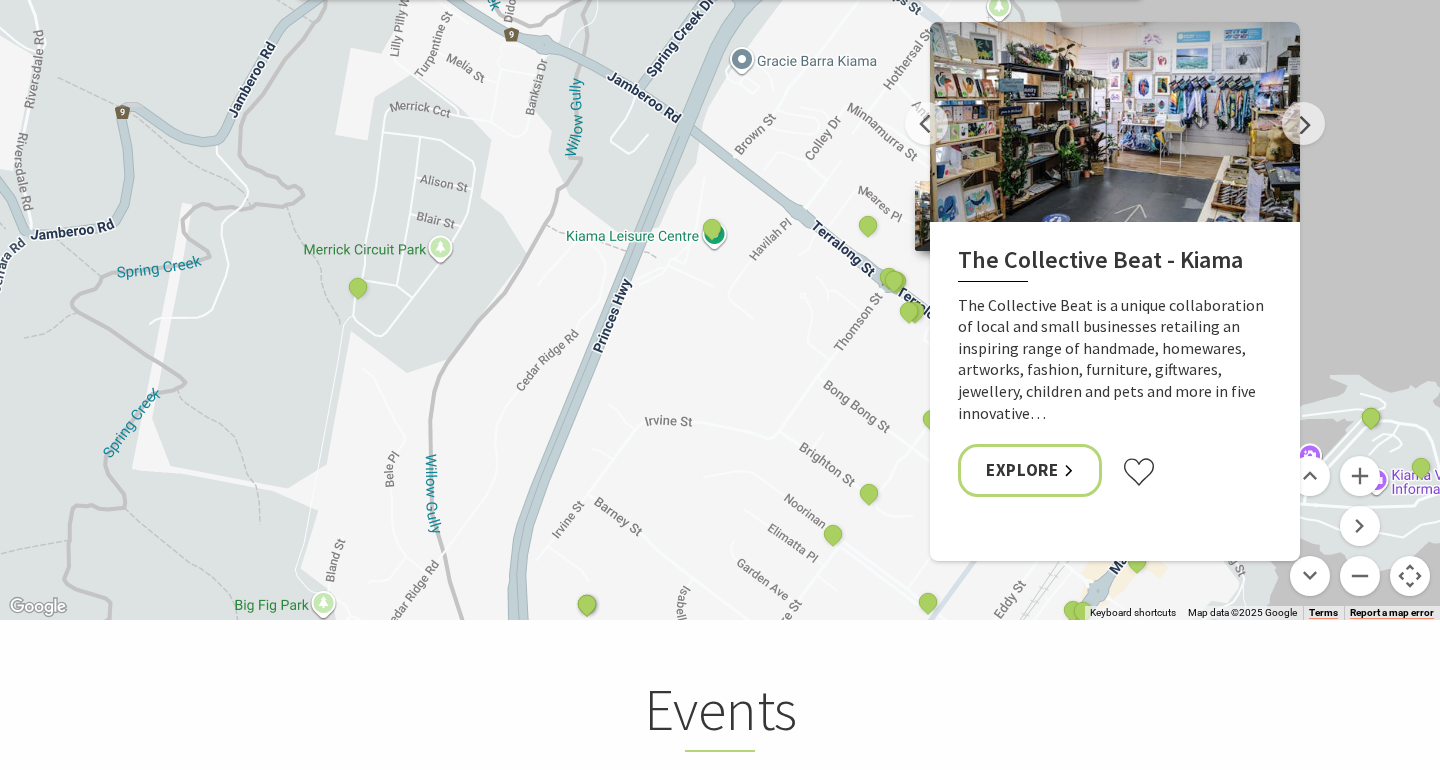 drag, startPoint x: 622, startPoint y: 351, endPoint x: 835, endPoint y: 441, distance: 231.23364 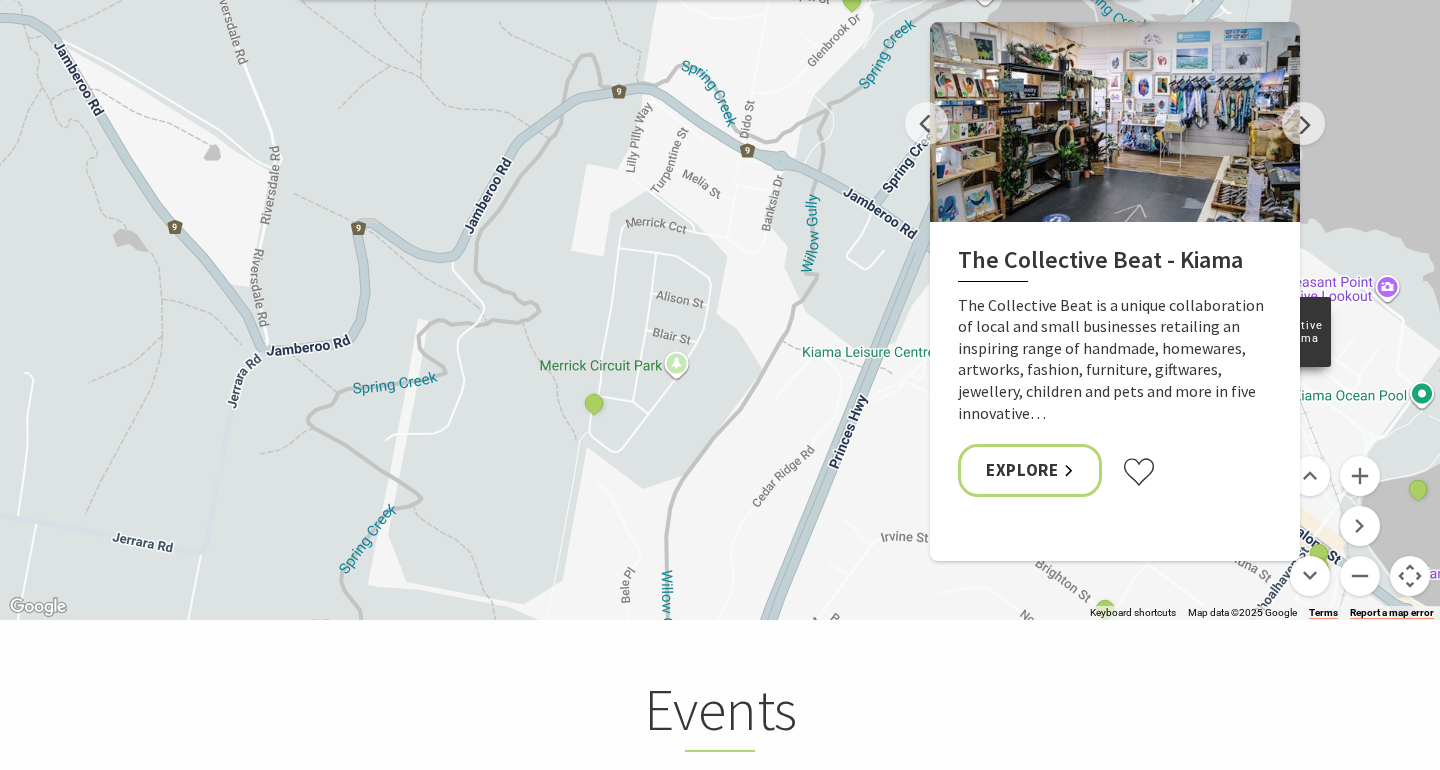 drag, startPoint x: 777, startPoint y: 205, endPoint x: 681, endPoint y: 373, distance: 193.49419 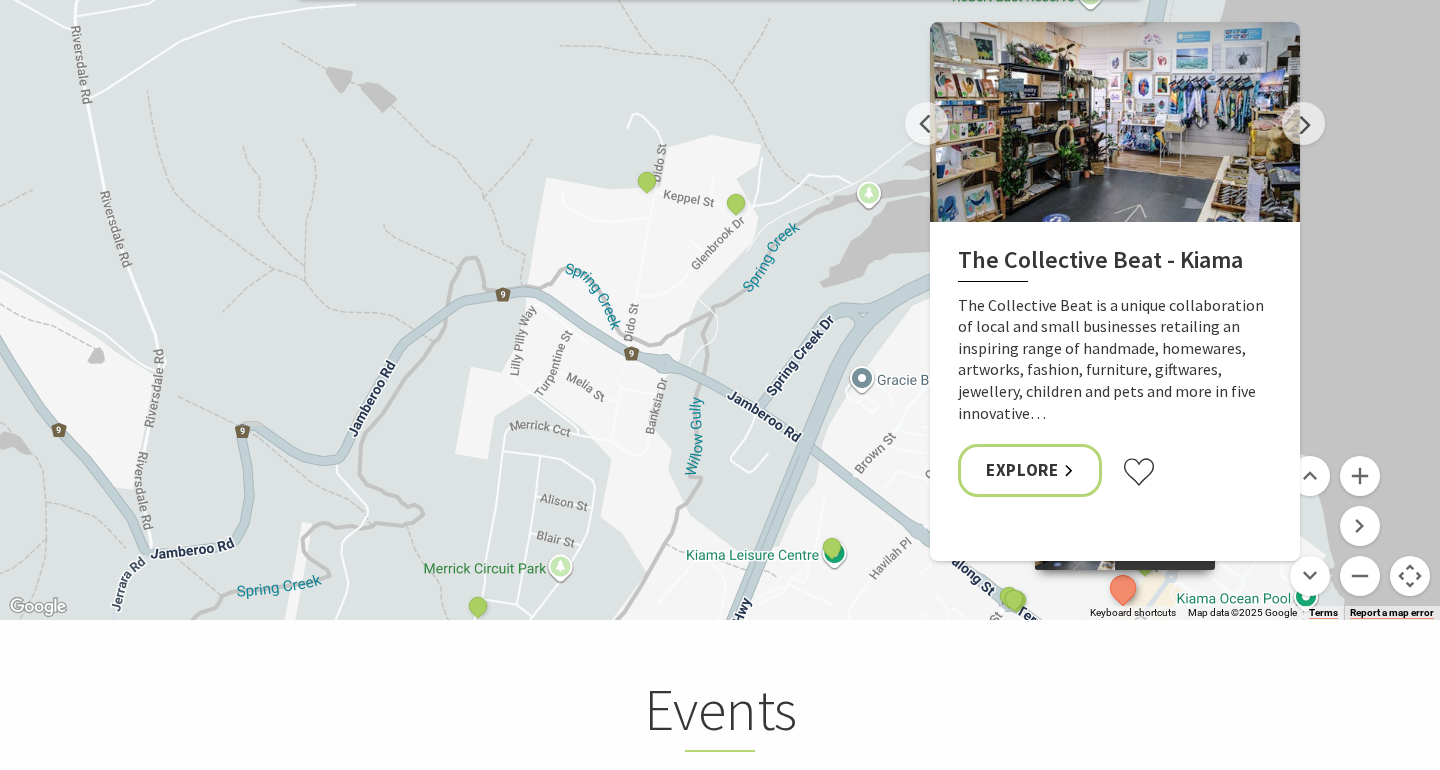 drag, startPoint x: 687, startPoint y: 365, endPoint x: 385, endPoint y: 304, distance: 308.099 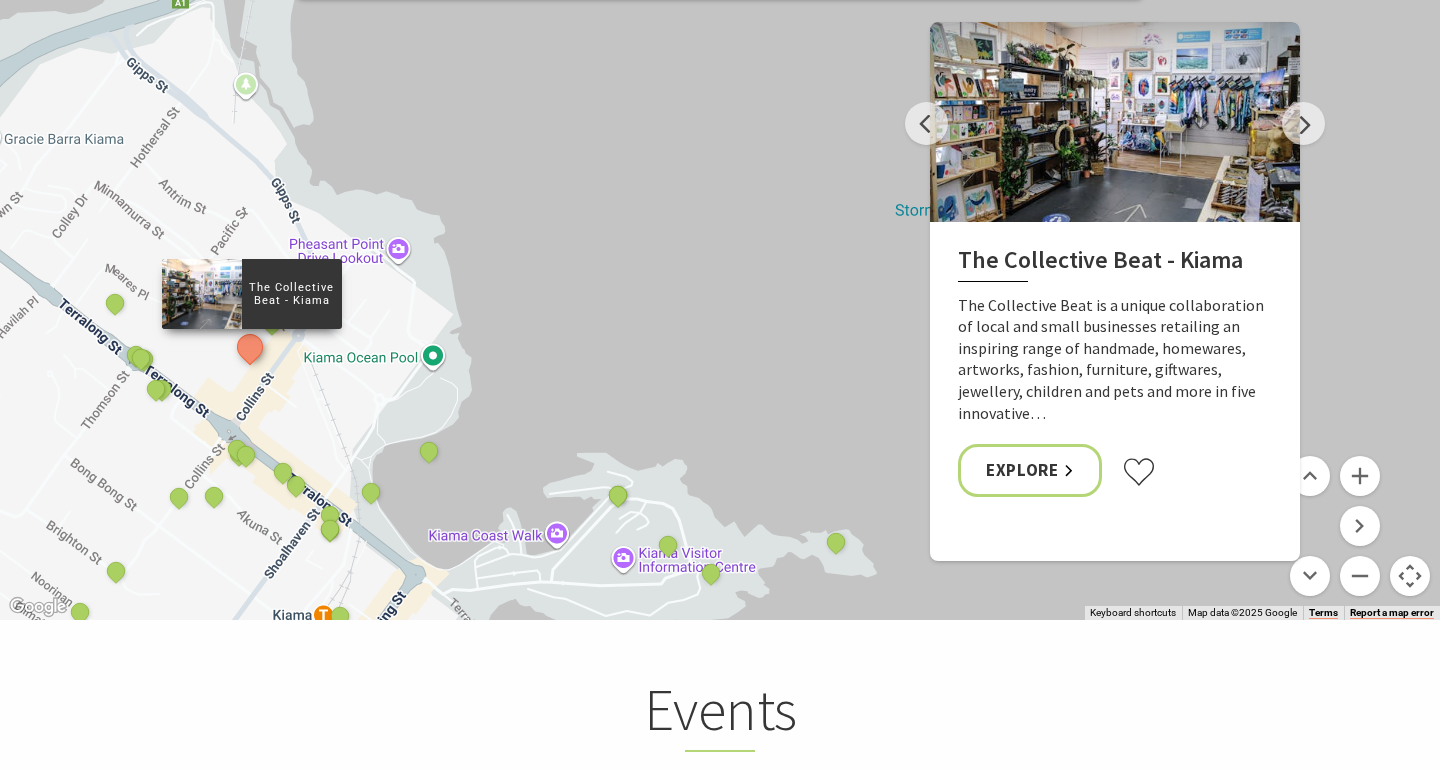 drag, startPoint x: 570, startPoint y: 340, endPoint x: 714, endPoint y: 116, distance: 266.29306 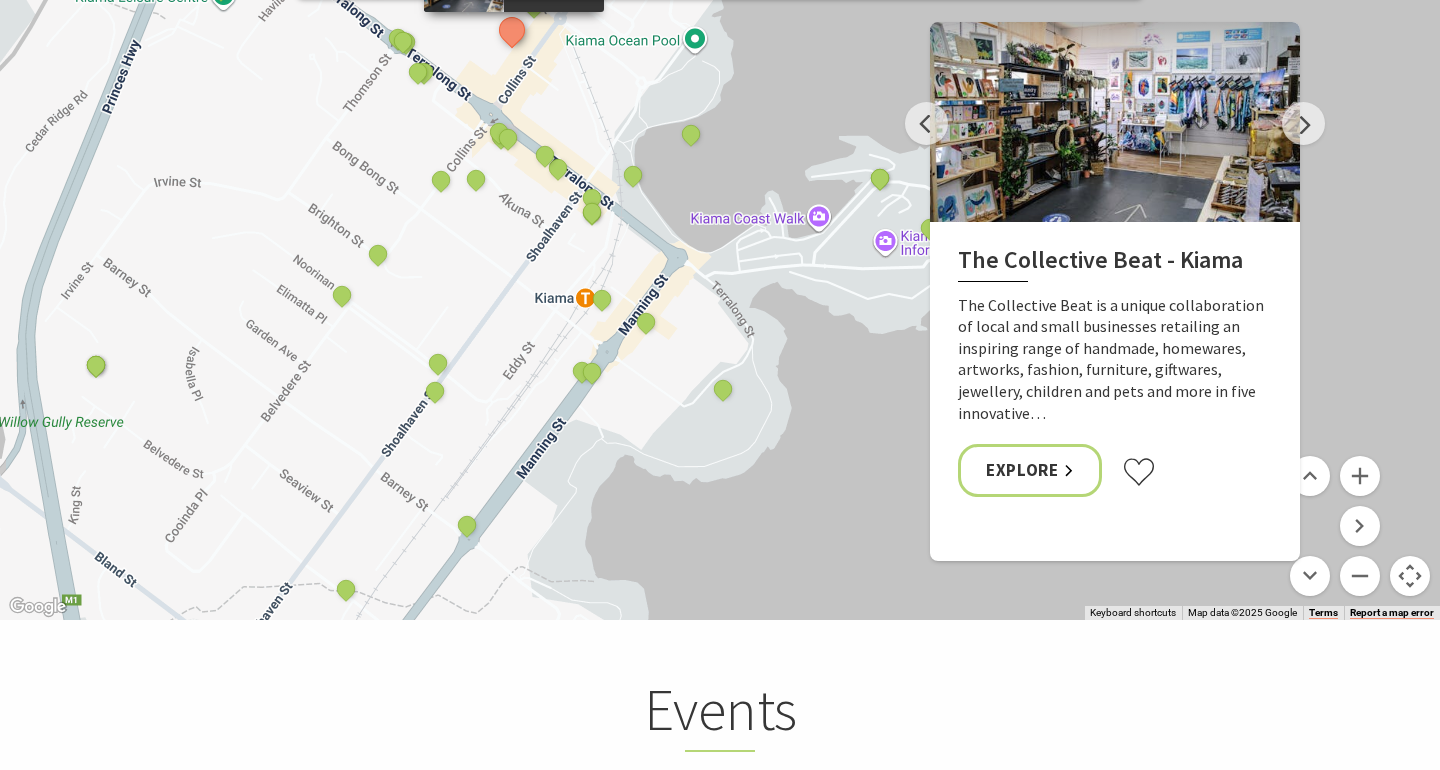 drag, startPoint x: 697, startPoint y: 218, endPoint x: 697, endPoint y: 262, distance: 44 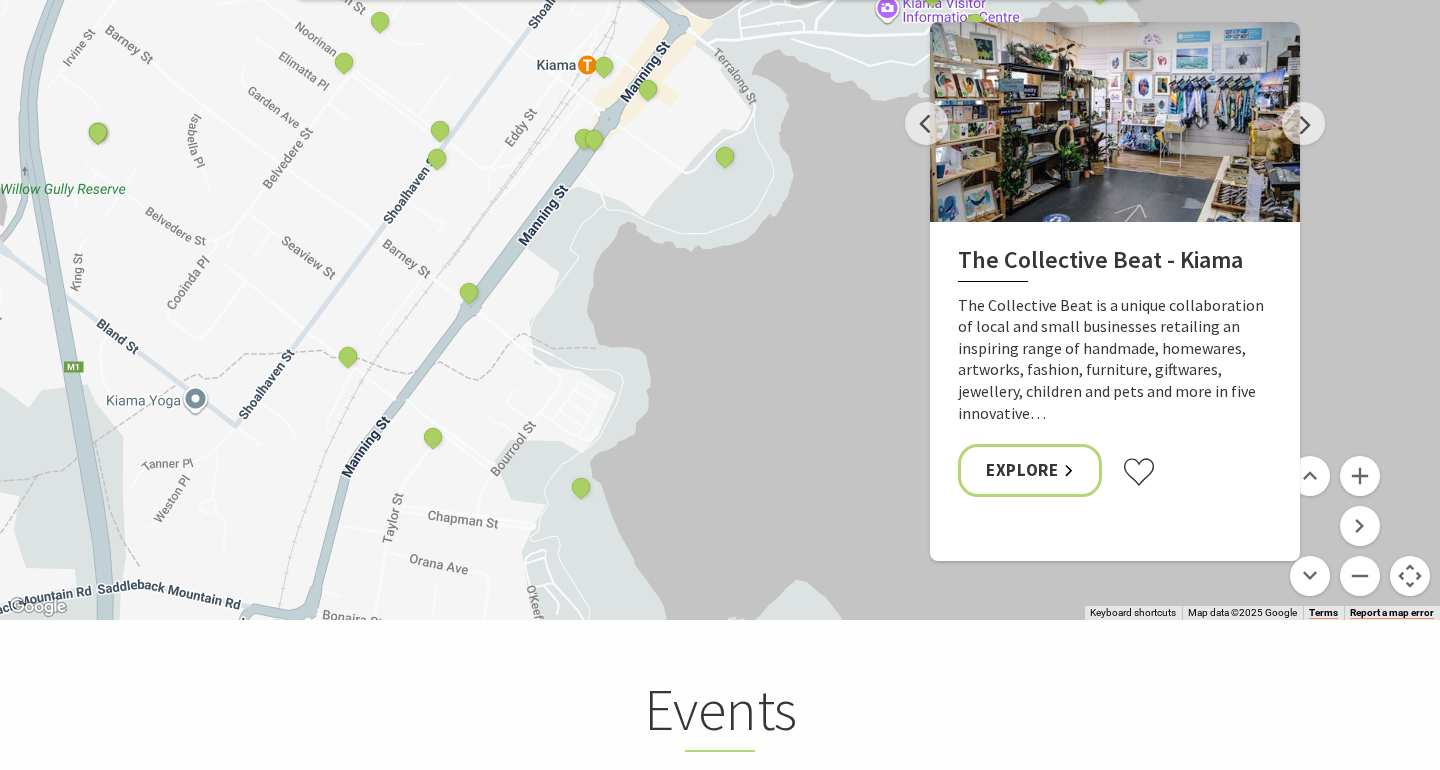 drag, startPoint x: 718, startPoint y: 256, endPoint x: 719, endPoint y: 17, distance: 239.00209 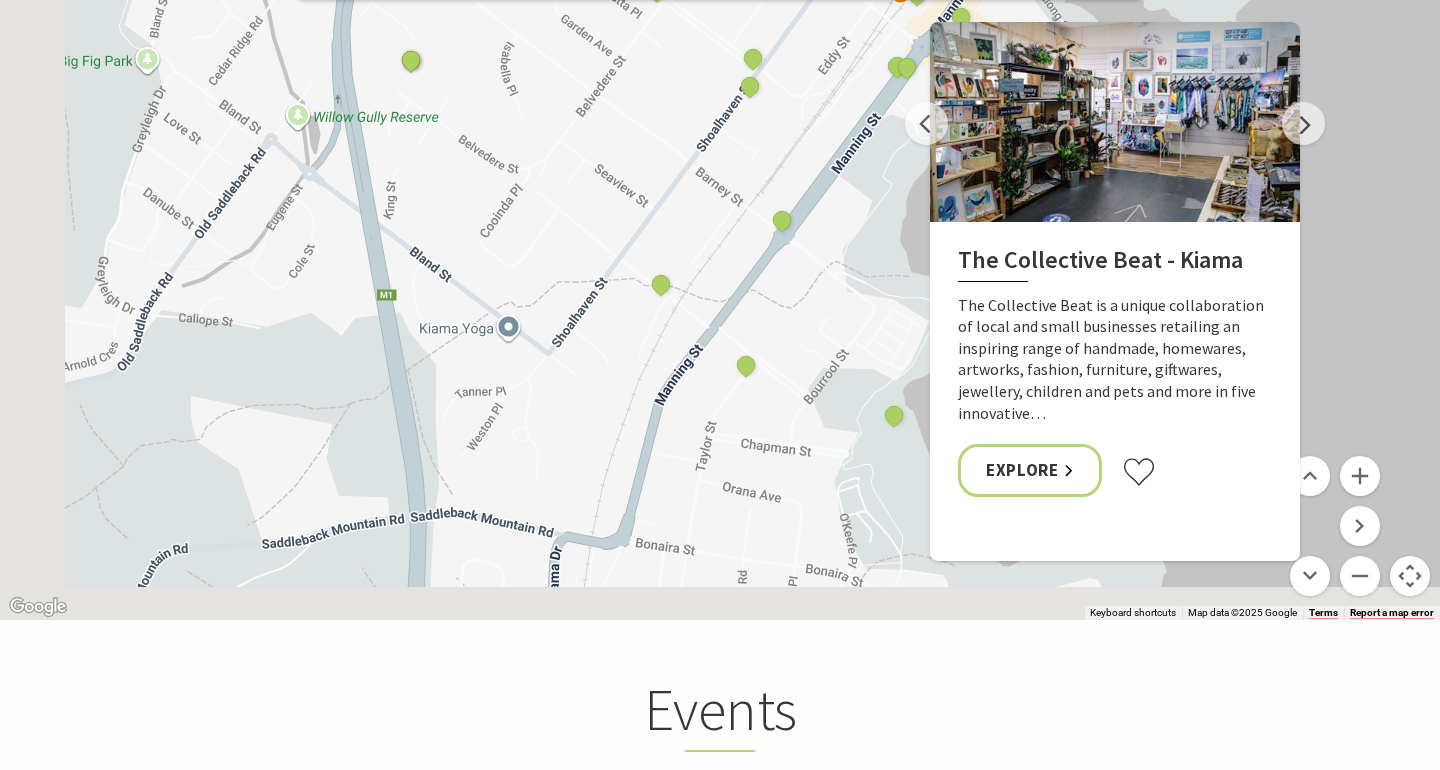 drag, startPoint x: 388, startPoint y: 484, endPoint x: 712, endPoint y: 433, distance: 327.98932 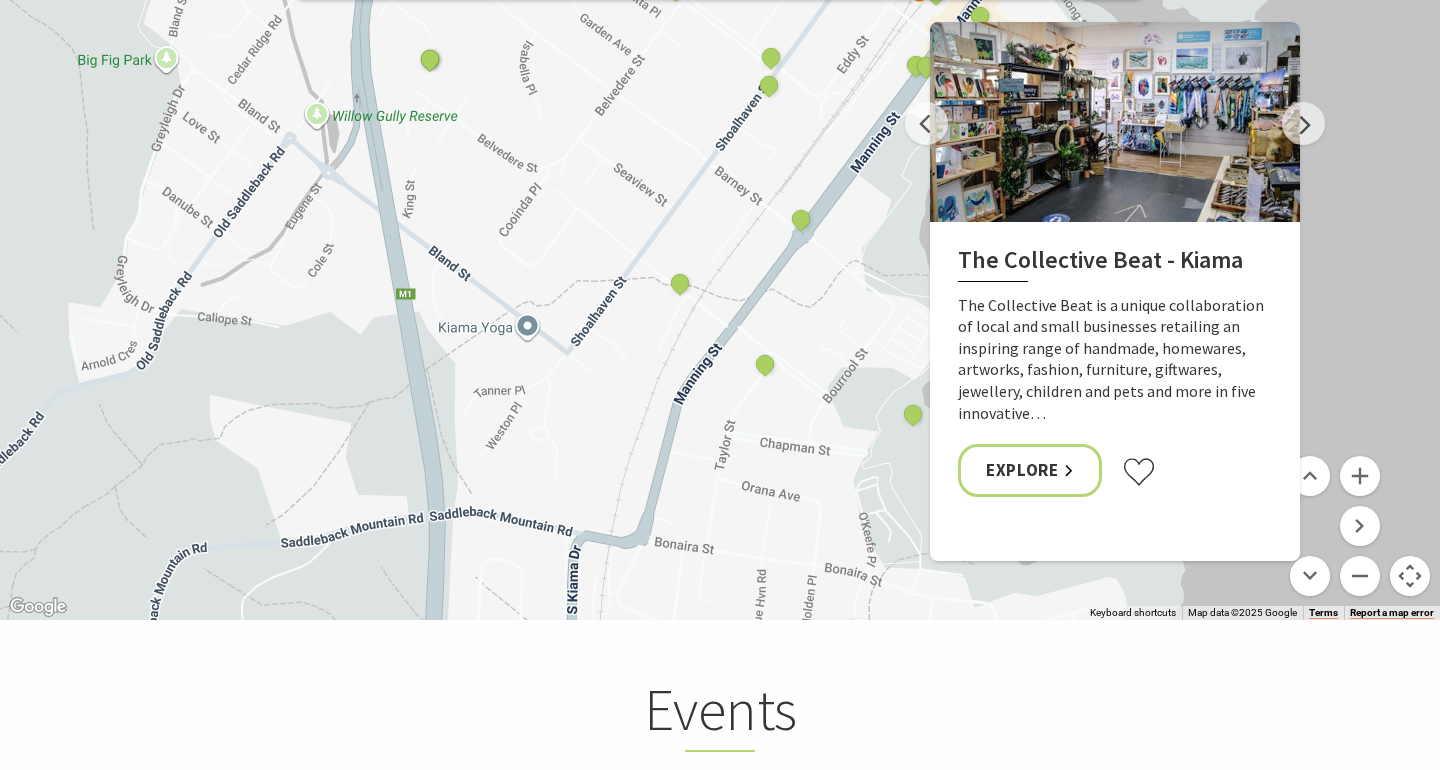 drag, startPoint x: 625, startPoint y: 217, endPoint x: 788, endPoint y: 341, distance: 204.80478 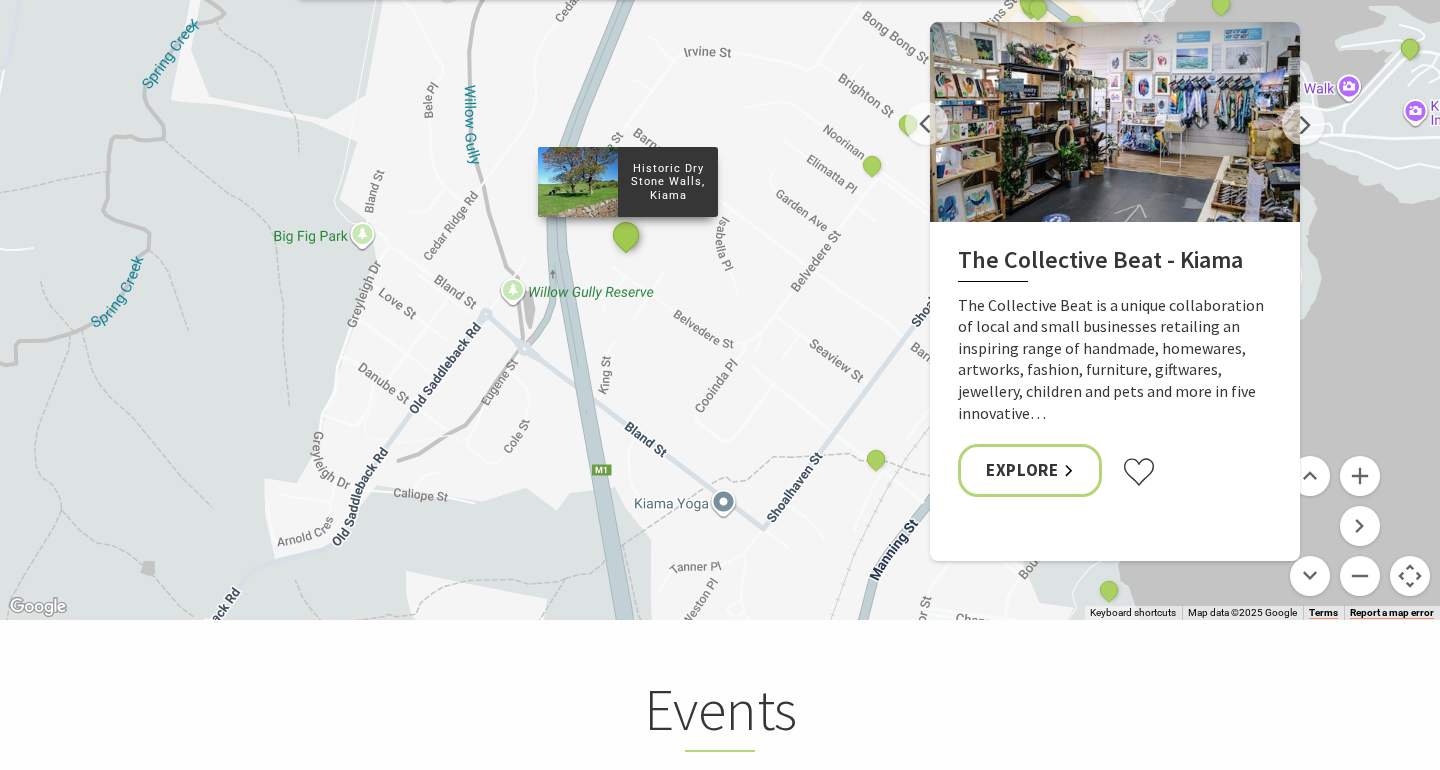 click at bounding box center (626, 234) 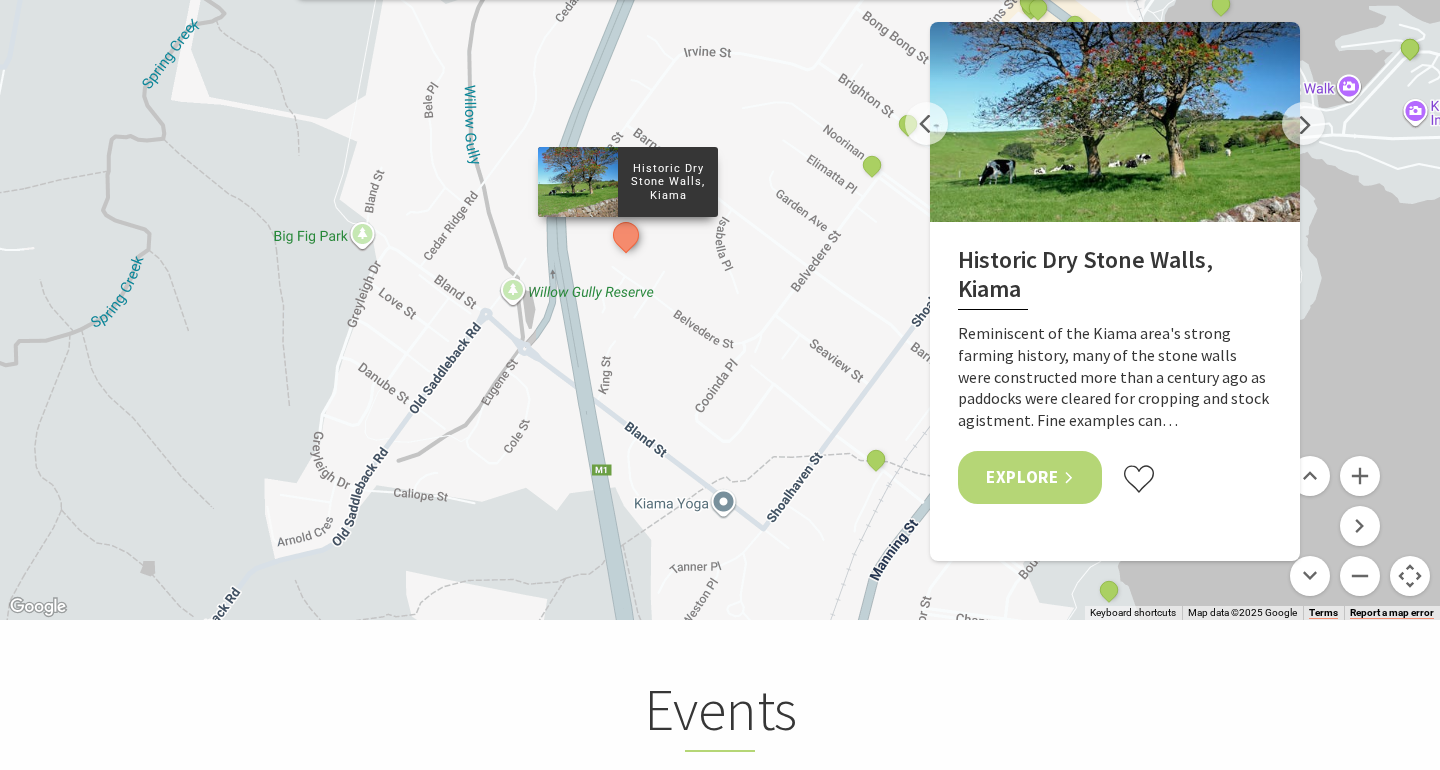 click on "Explore" at bounding box center (1030, 477) 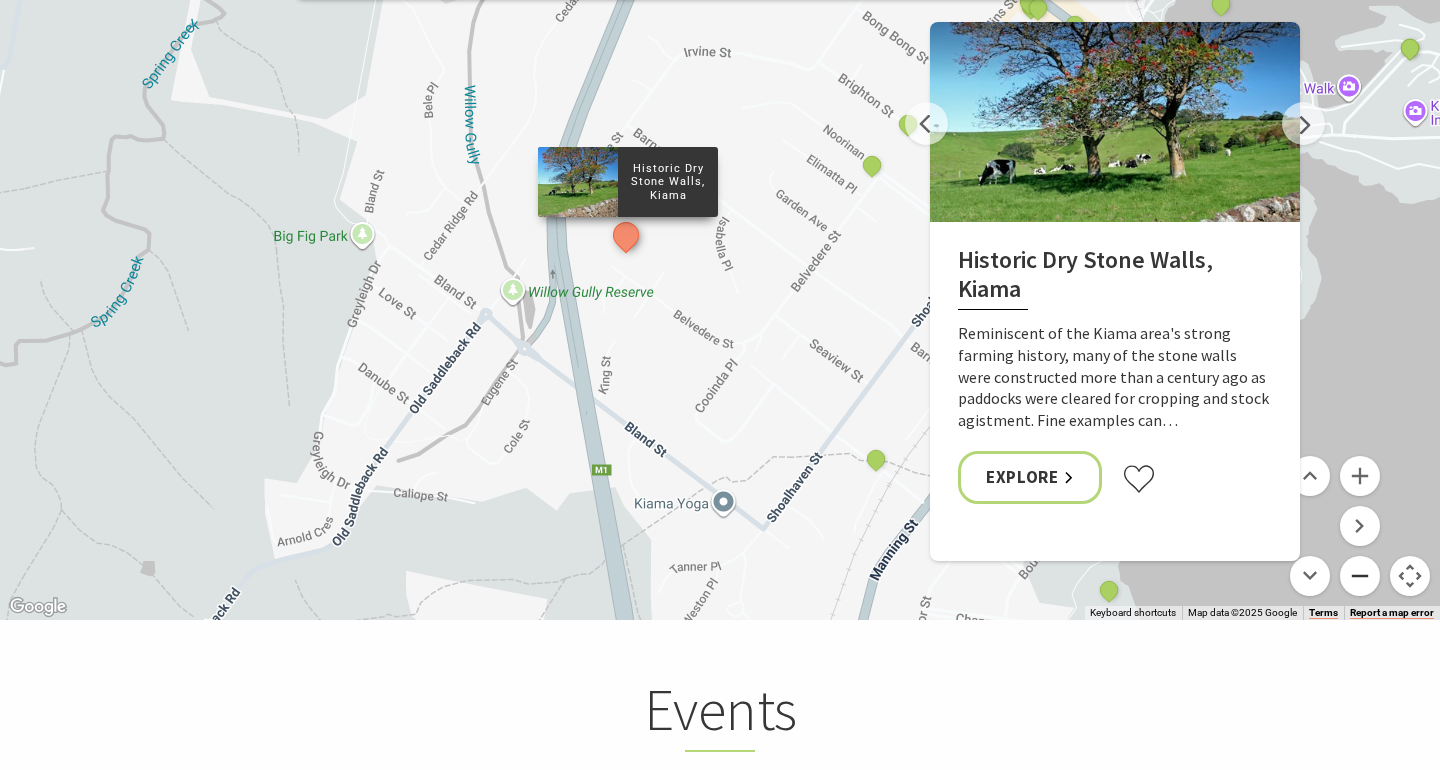 click at bounding box center [1360, 576] 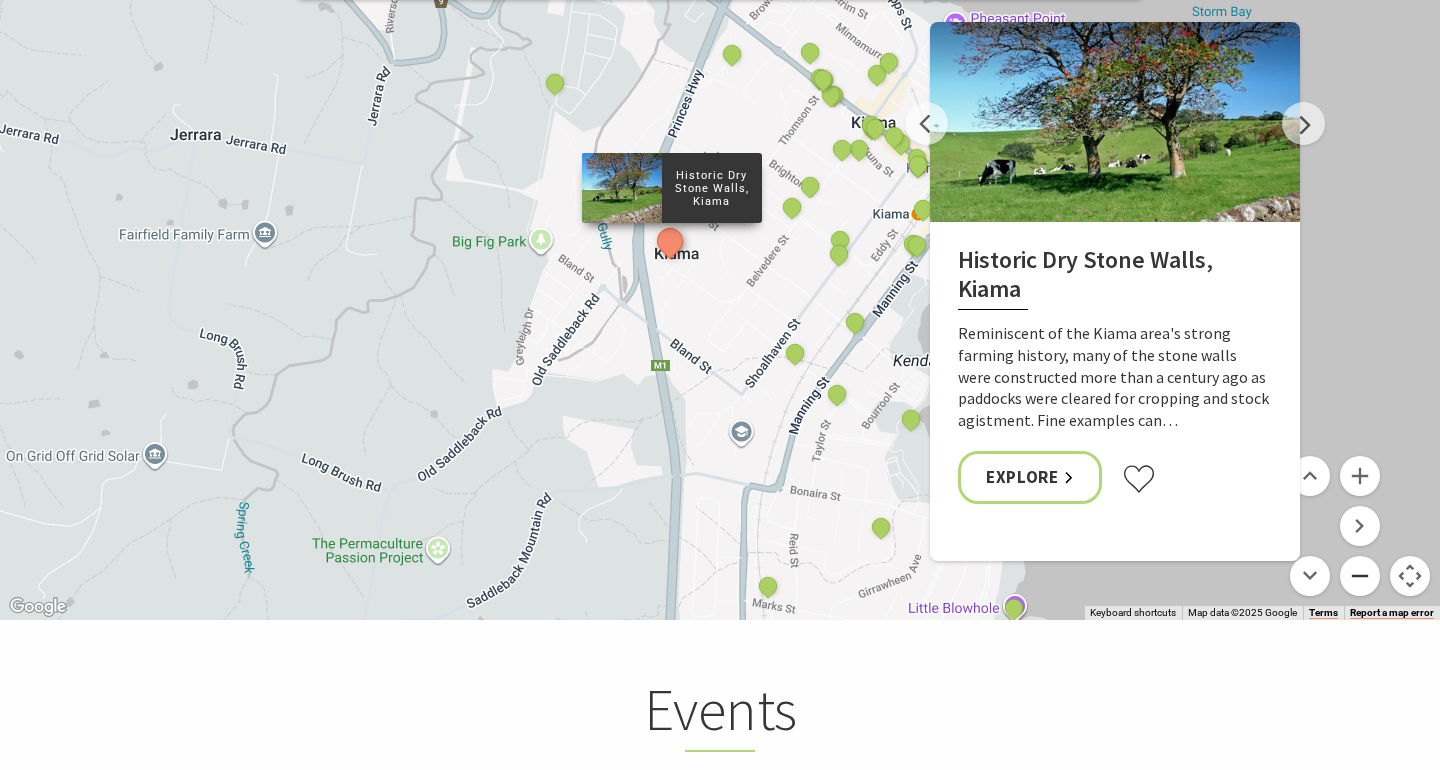 click at bounding box center (1360, 576) 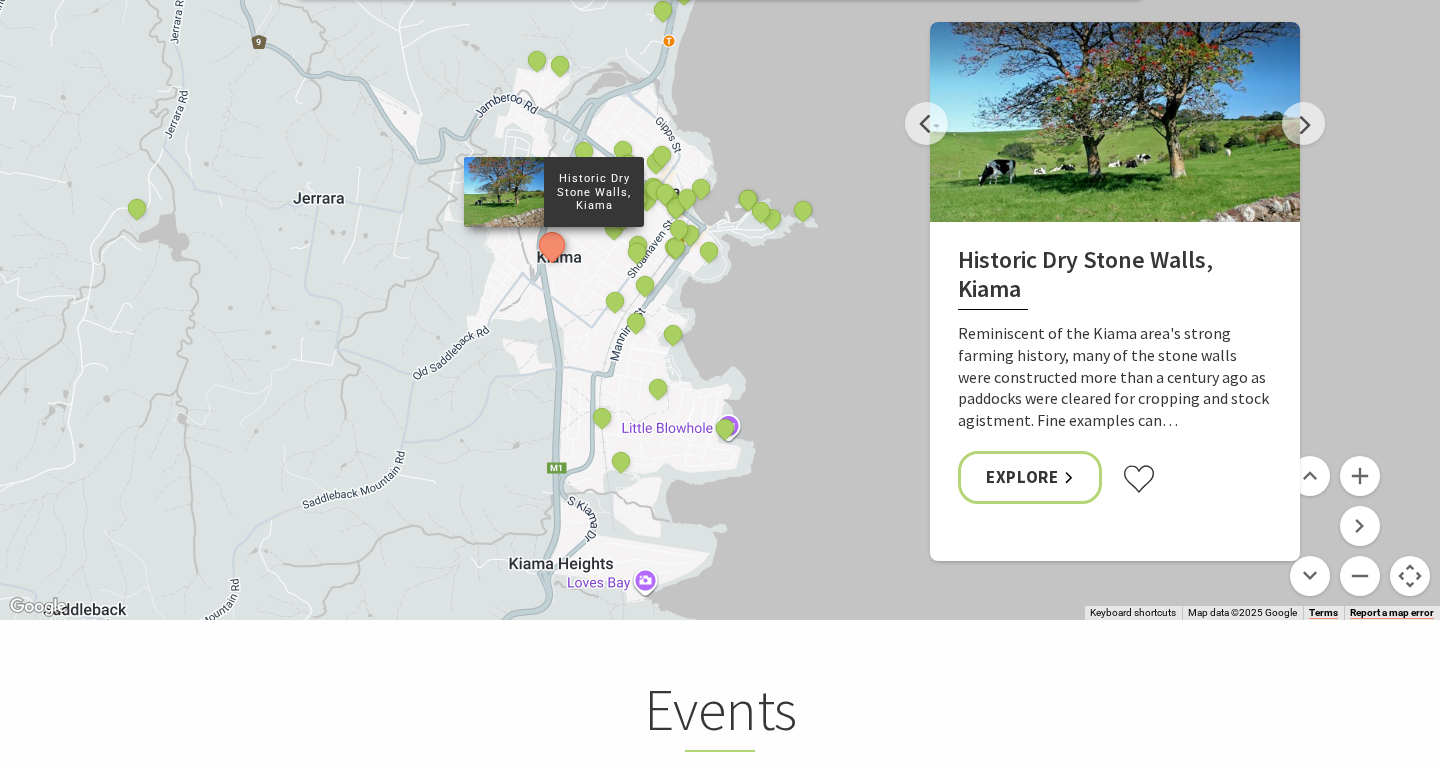 drag, startPoint x: 846, startPoint y: 480, endPoint x: 705, endPoint y: 480, distance: 141 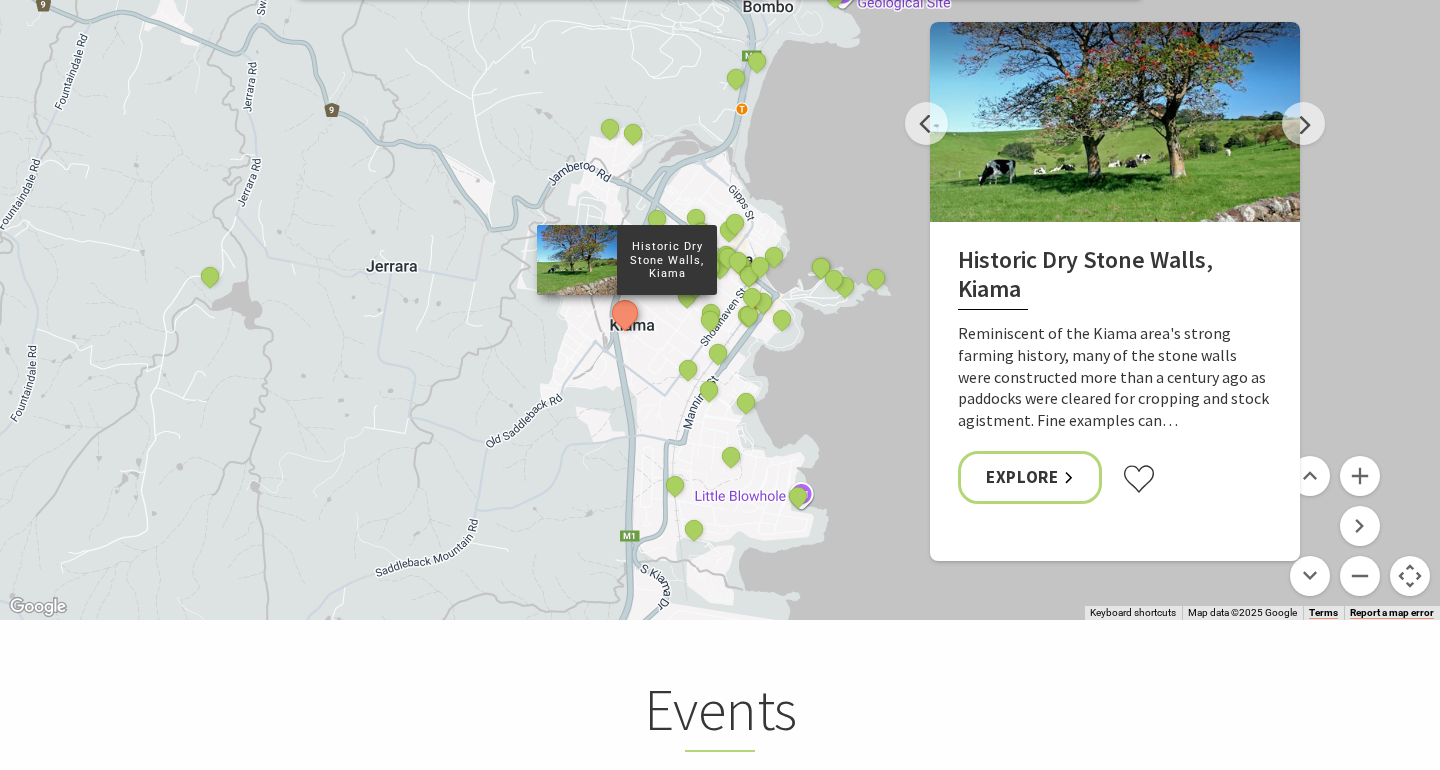 drag, startPoint x: 659, startPoint y: 495, endPoint x: 731, endPoint y: 557, distance: 95.015785 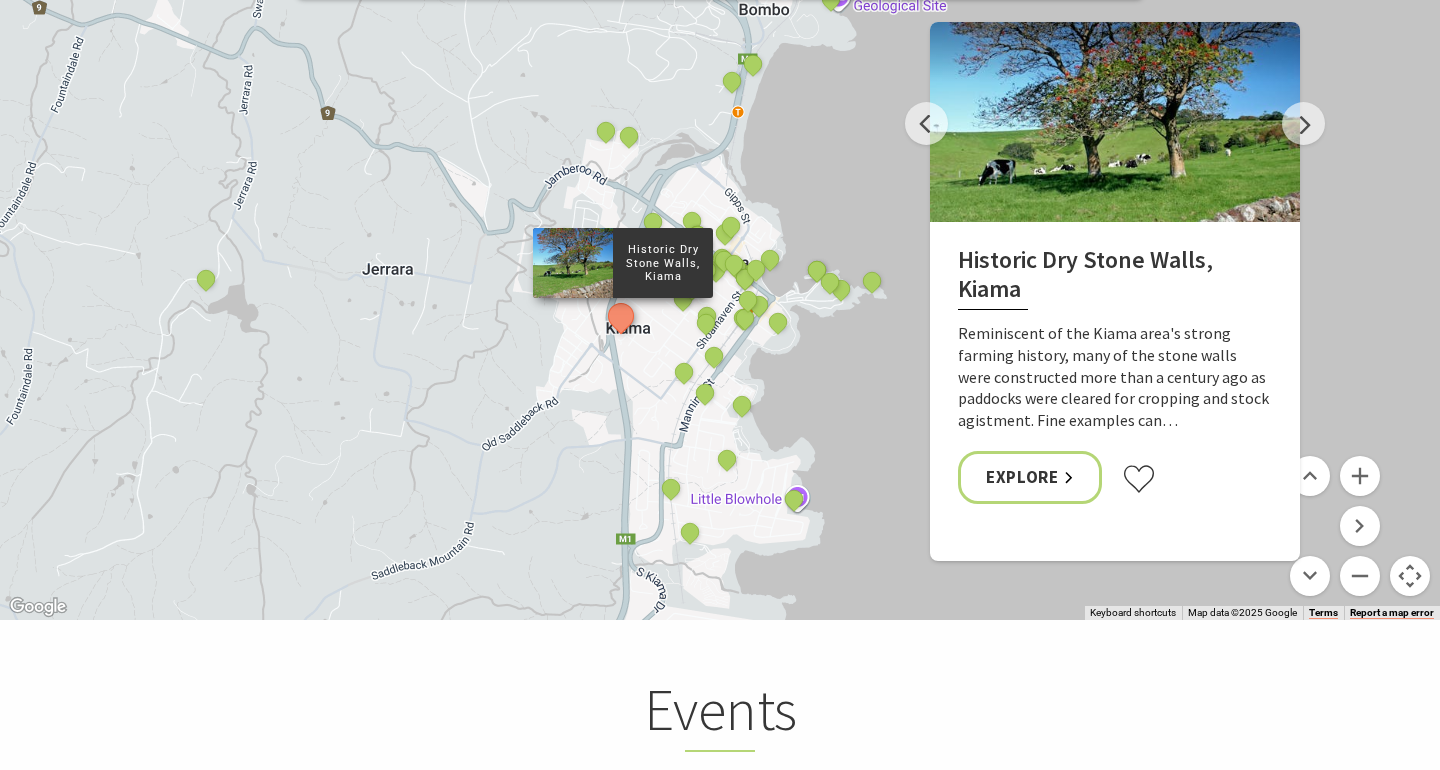 drag, startPoint x: 838, startPoint y: 408, endPoint x: 788, endPoint y: 144, distance: 268.69315 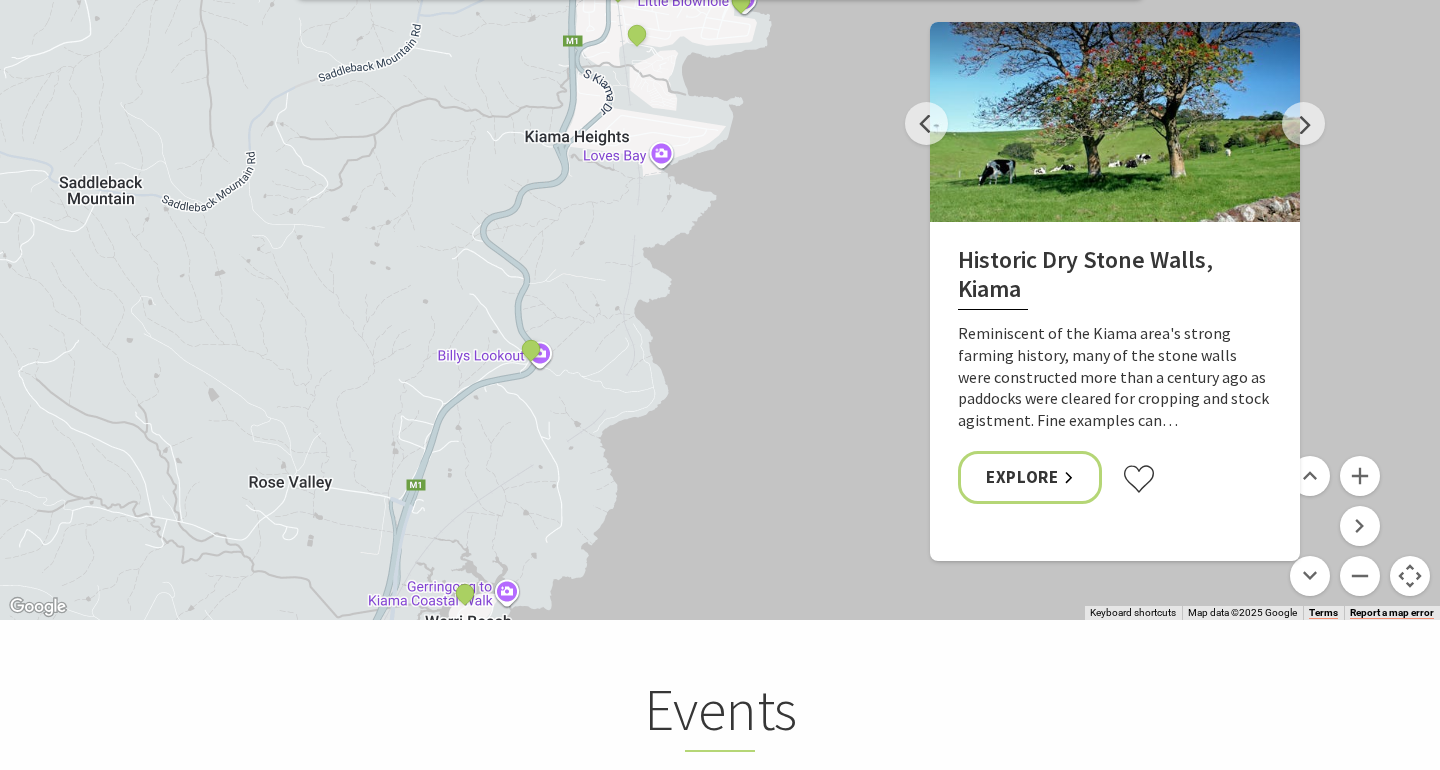 drag, startPoint x: 762, startPoint y: 312, endPoint x: 778, endPoint y: 377, distance: 66.94027 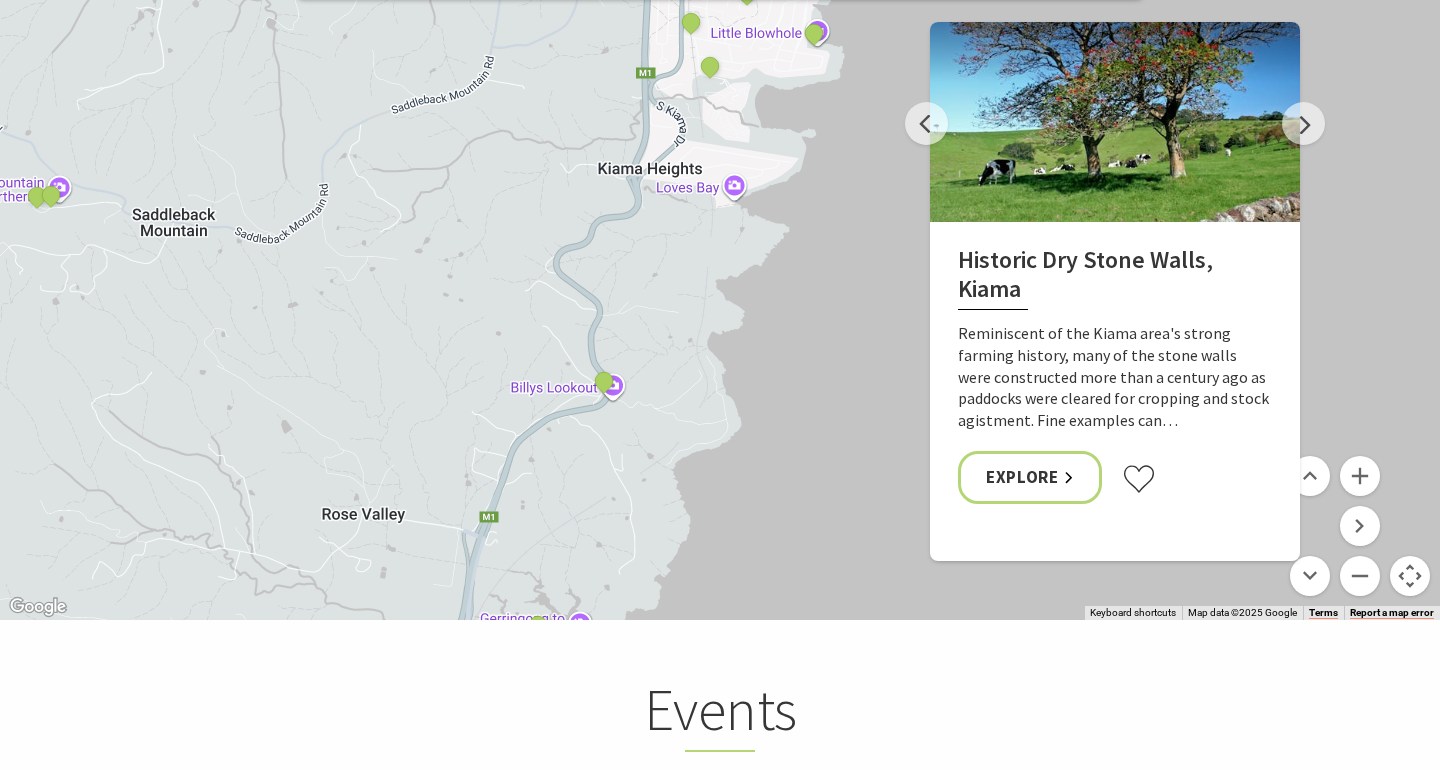 drag, startPoint x: 602, startPoint y: 509, endPoint x: 722, endPoint y: 352, distance: 197.6082 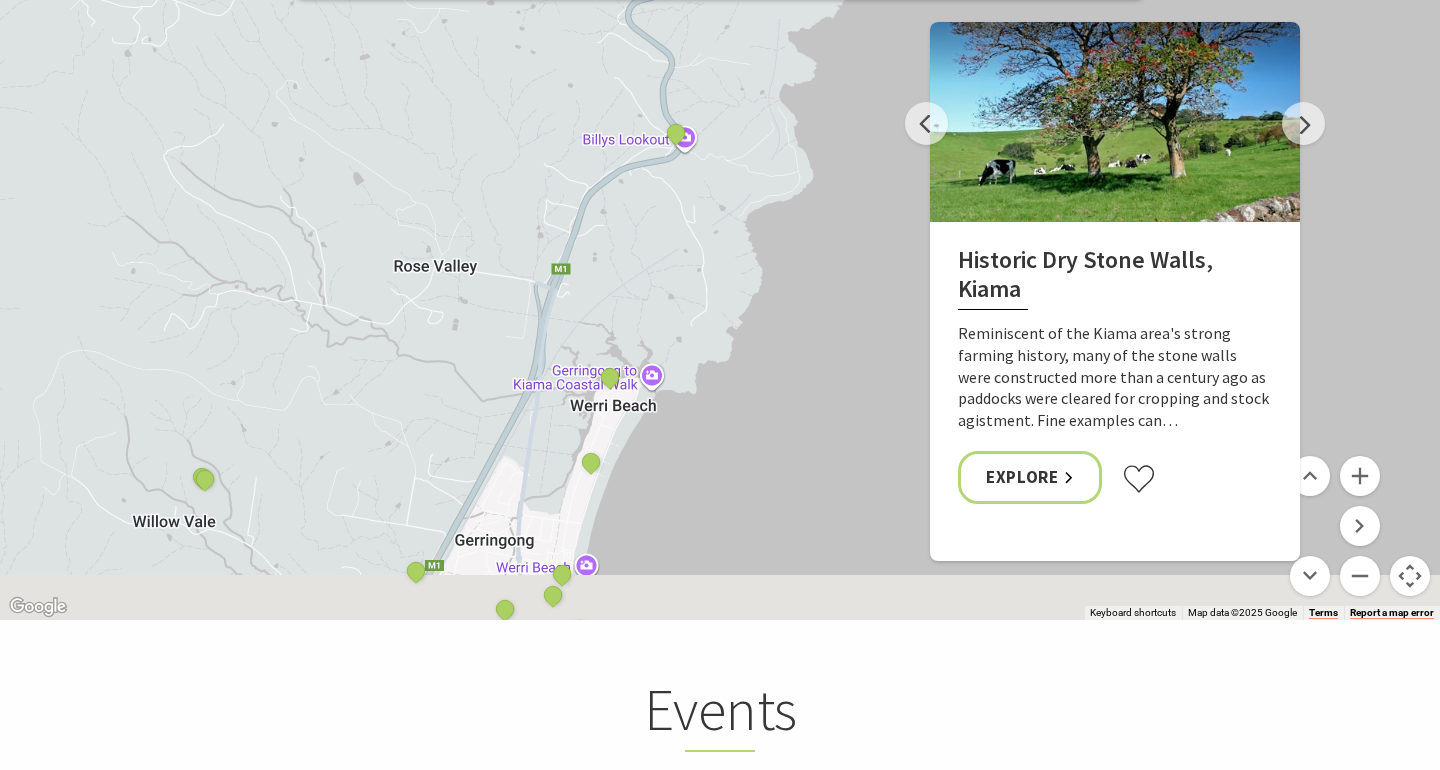 drag, startPoint x: 622, startPoint y: 472, endPoint x: 623, endPoint y: 290, distance: 182.00275 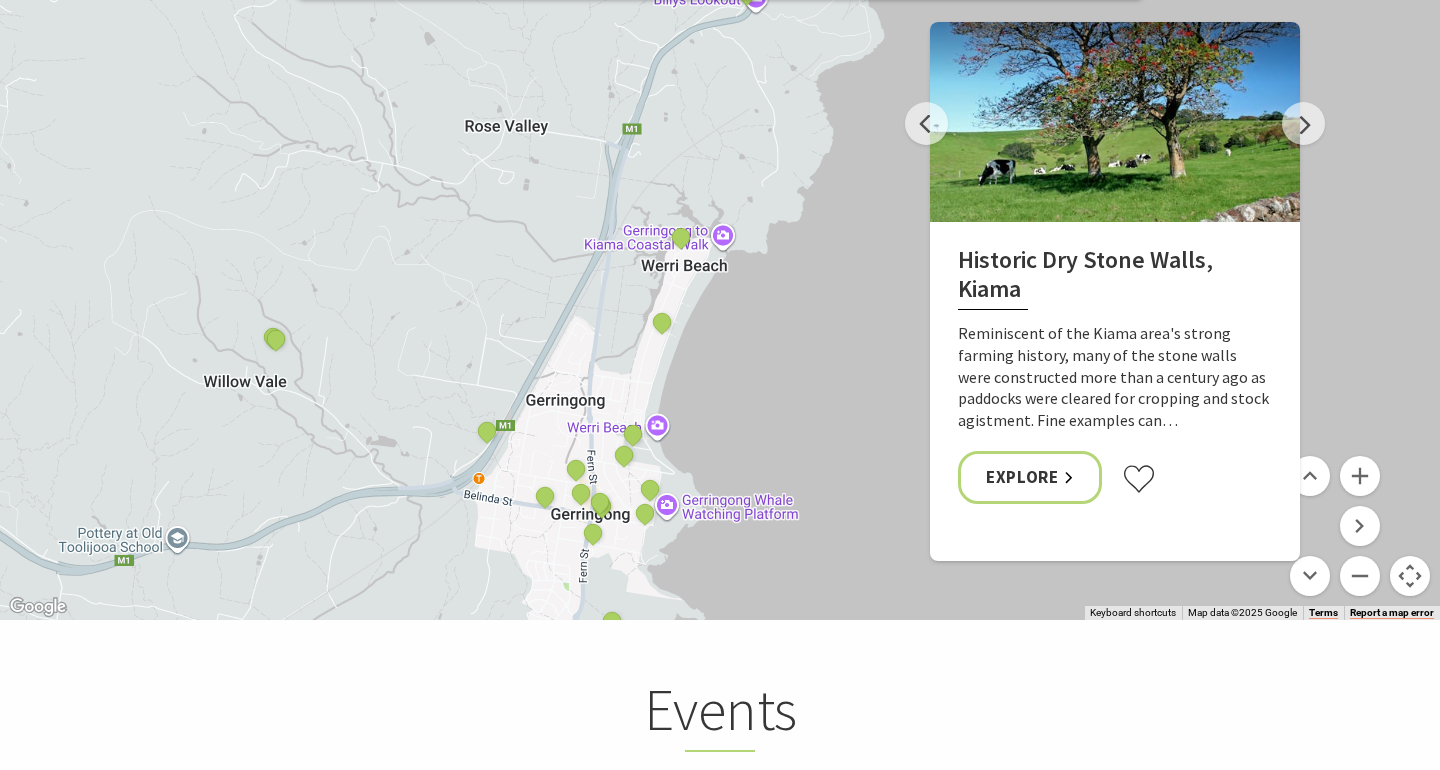 drag, startPoint x: 663, startPoint y: 420, endPoint x: 758, endPoint y: 342, distance: 122.91867 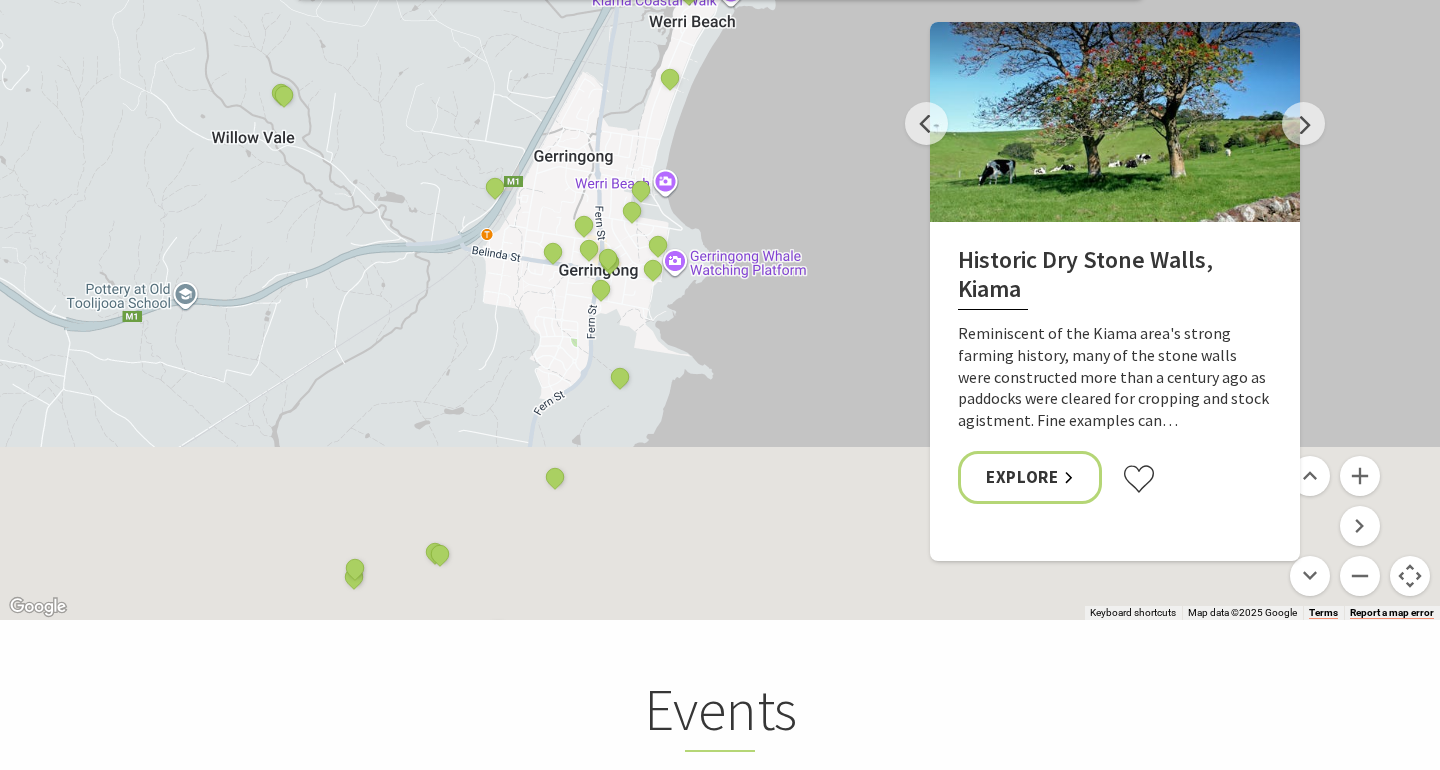 drag, startPoint x: 749, startPoint y: 344, endPoint x: 733, endPoint y: 113, distance: 231.55345 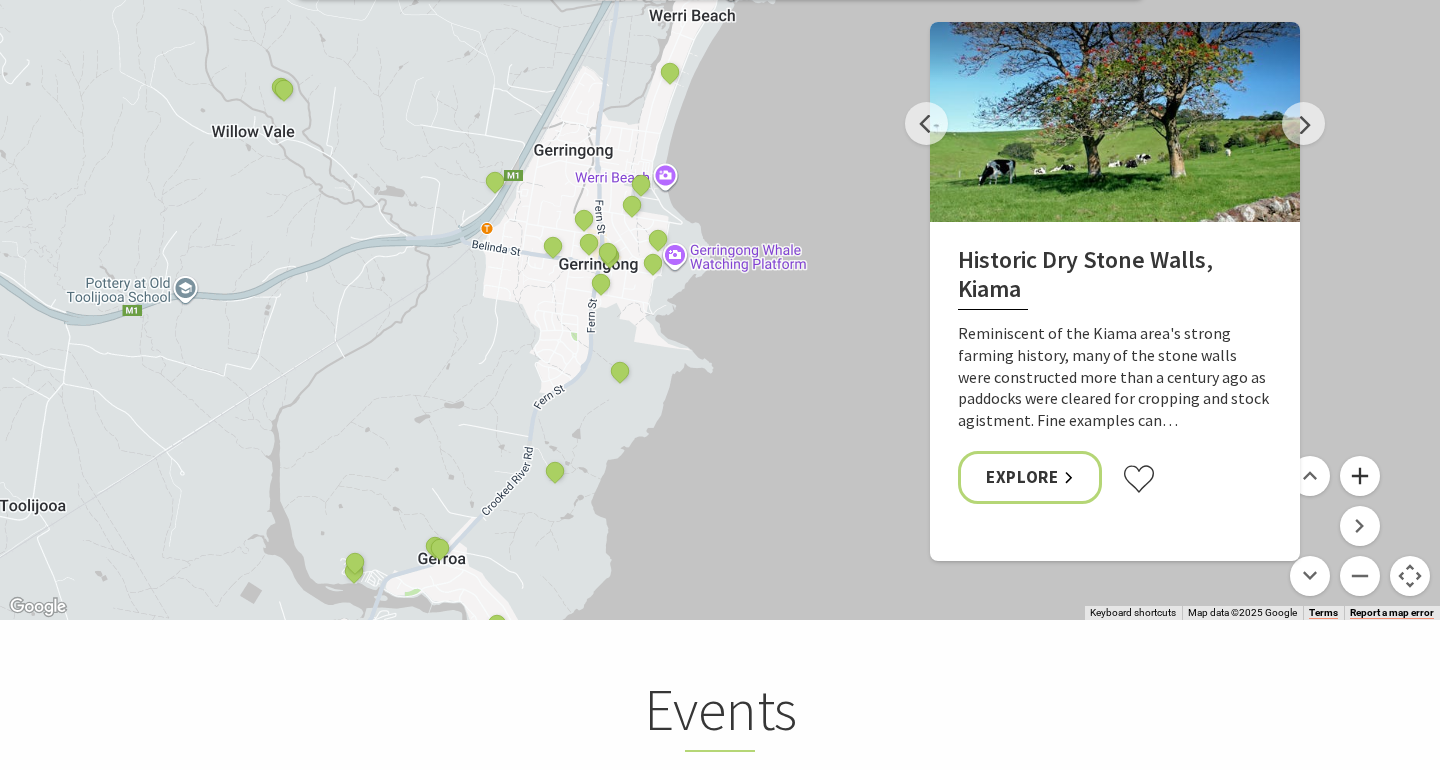 click at bounding box center (1360, 476) 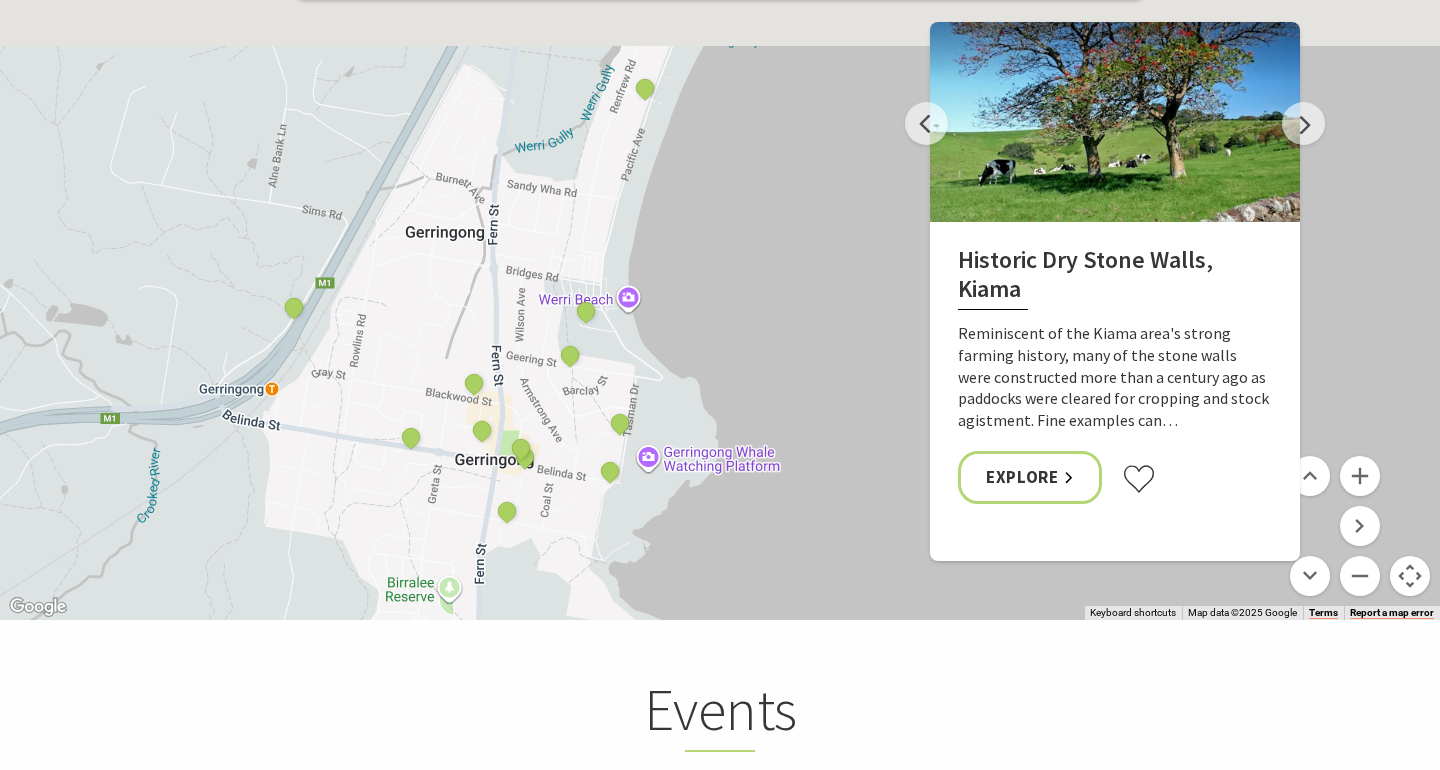 drag, startPoint x: 646, startPoint y: 356, endPoint x: 662, endPoint y: 553, distance: 197.64868 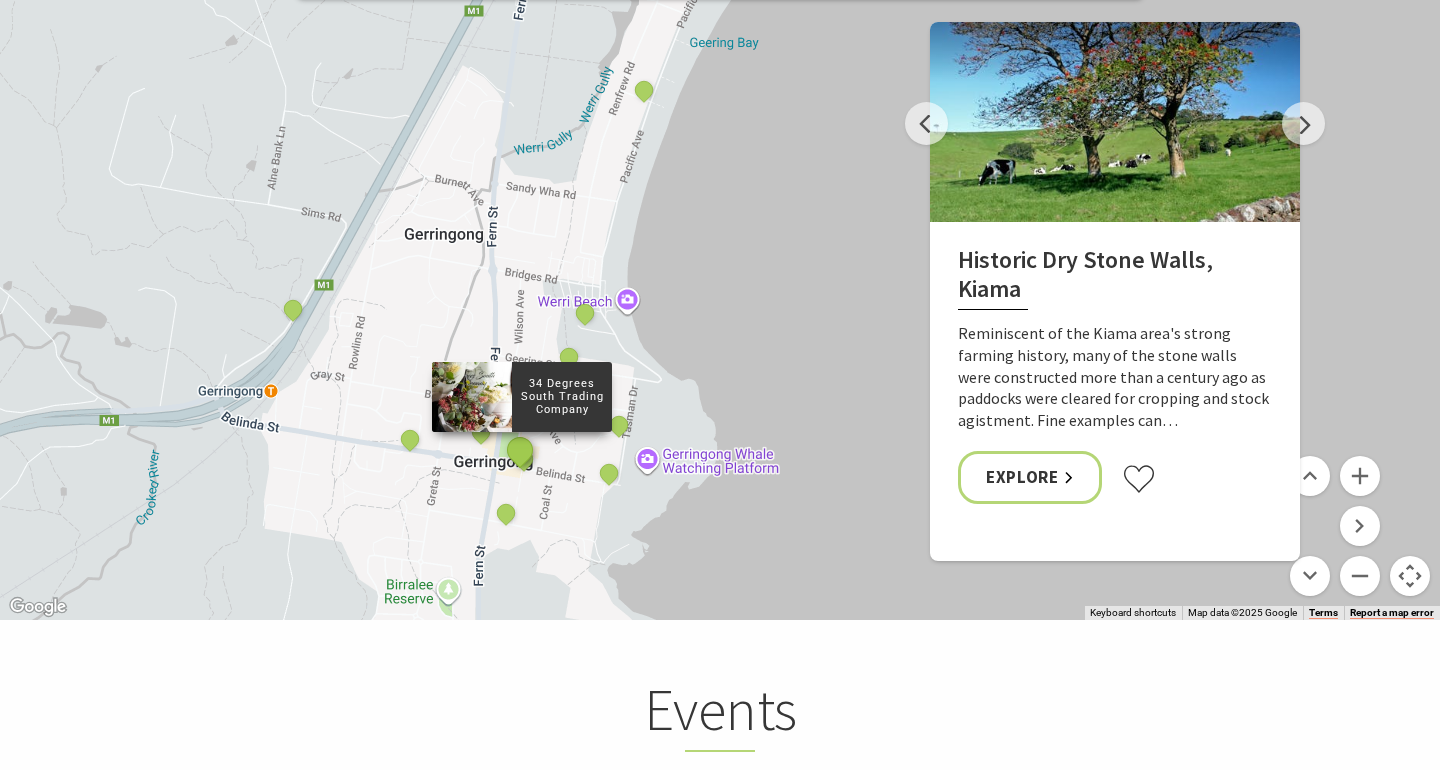 click at bounding box center (520, 449) 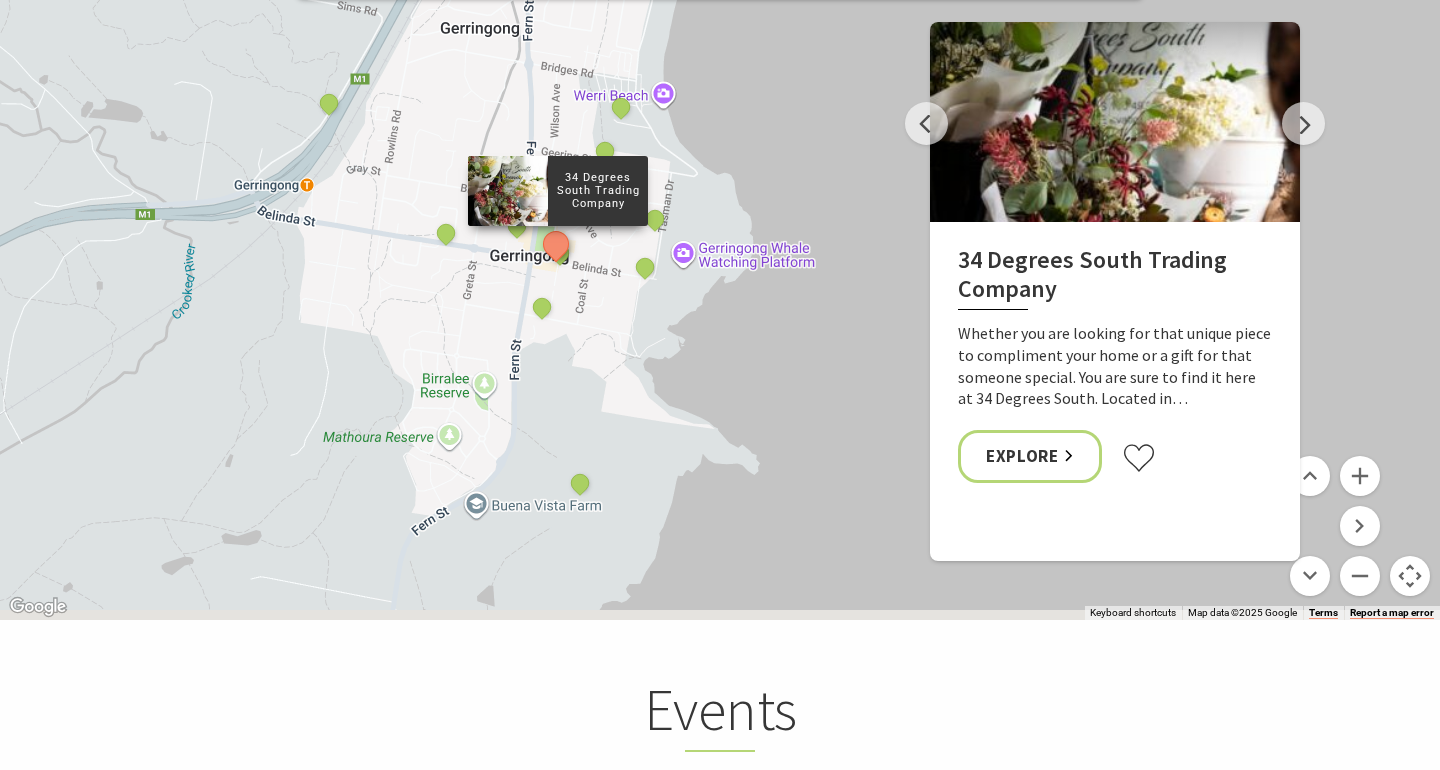 drag, startPoint x: 628, startPoint y: 540, endPoint x: 664, endPoint y: 331, distance: 212.07782 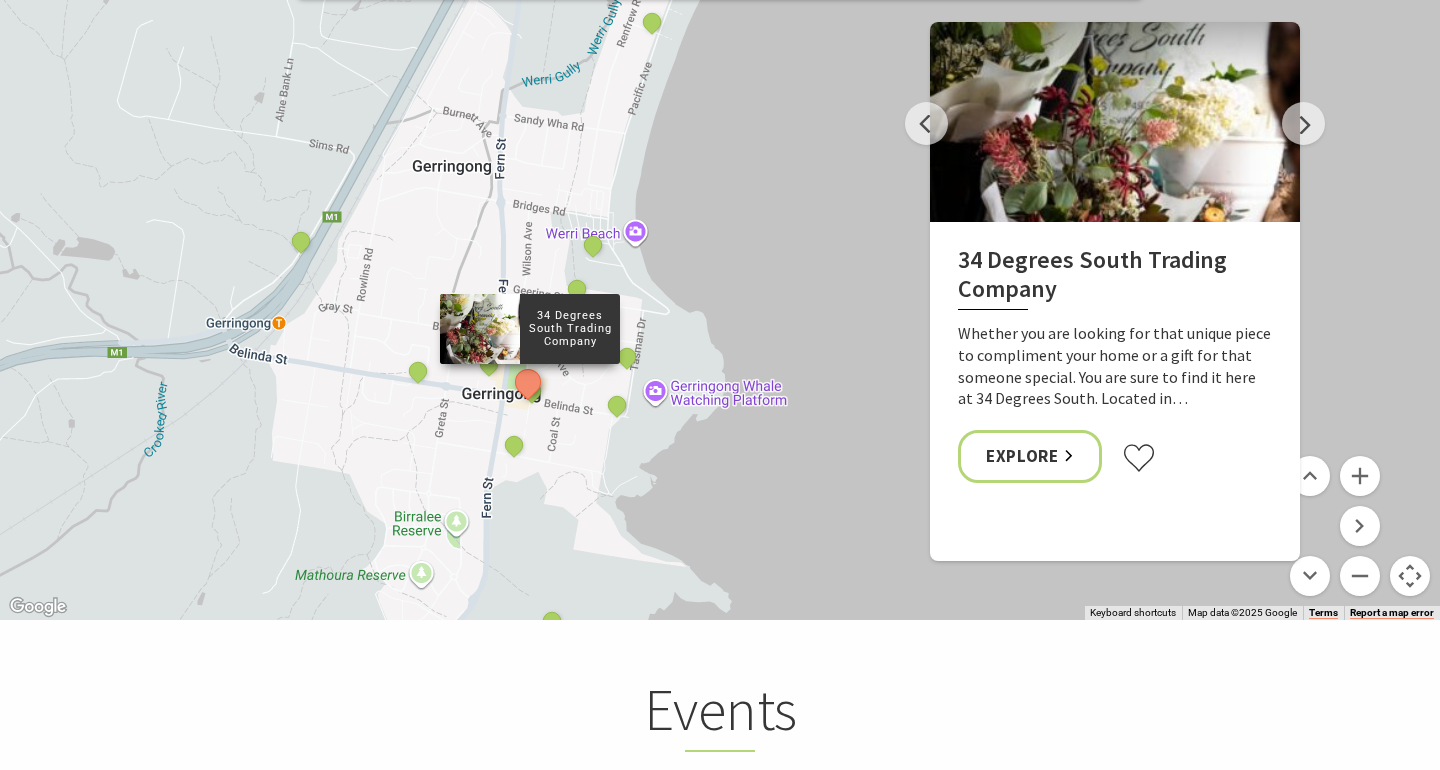 drag, startPoint x: 725, startPoint y: 351, endPoint x: 696, endPoint y: 493, distance: 144.93102 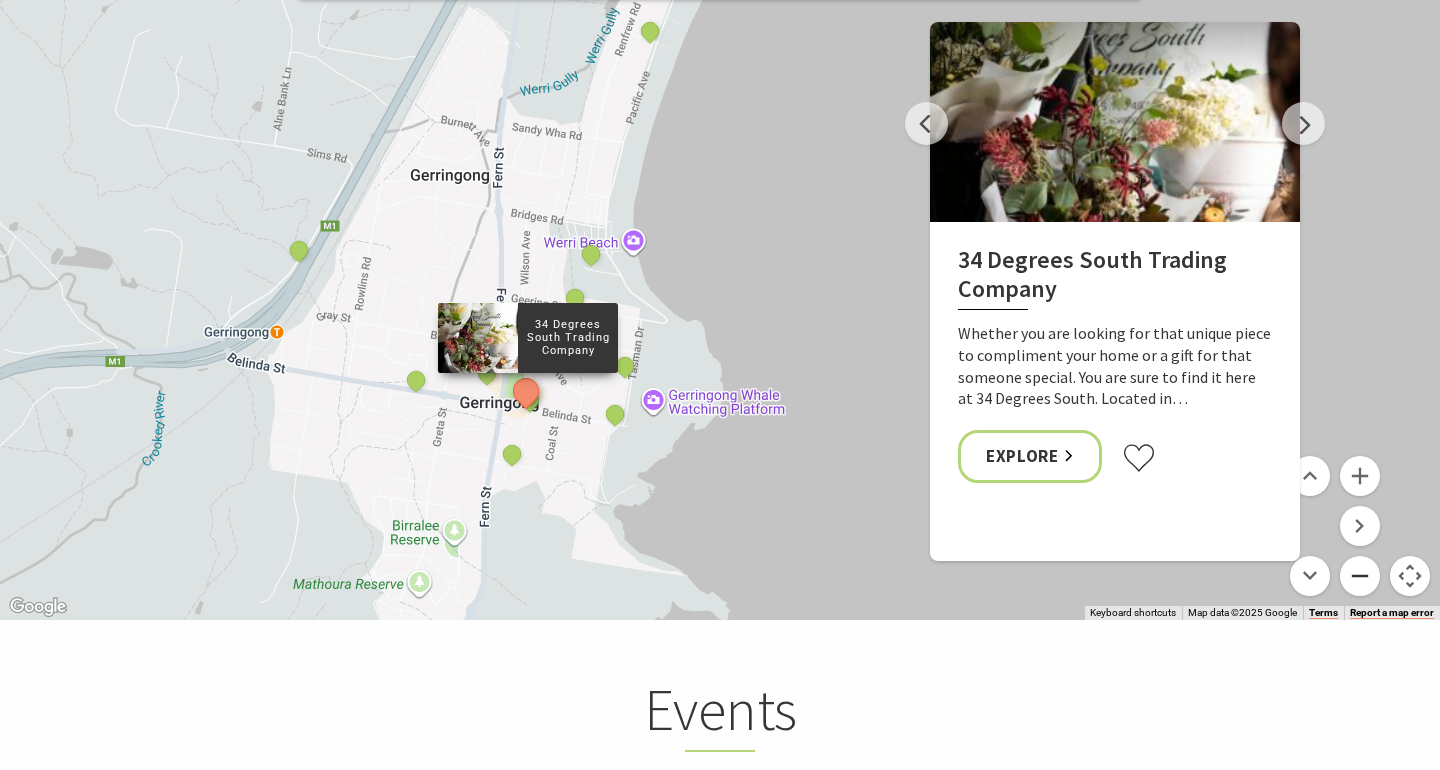 click at bounding box center (1360, 576) 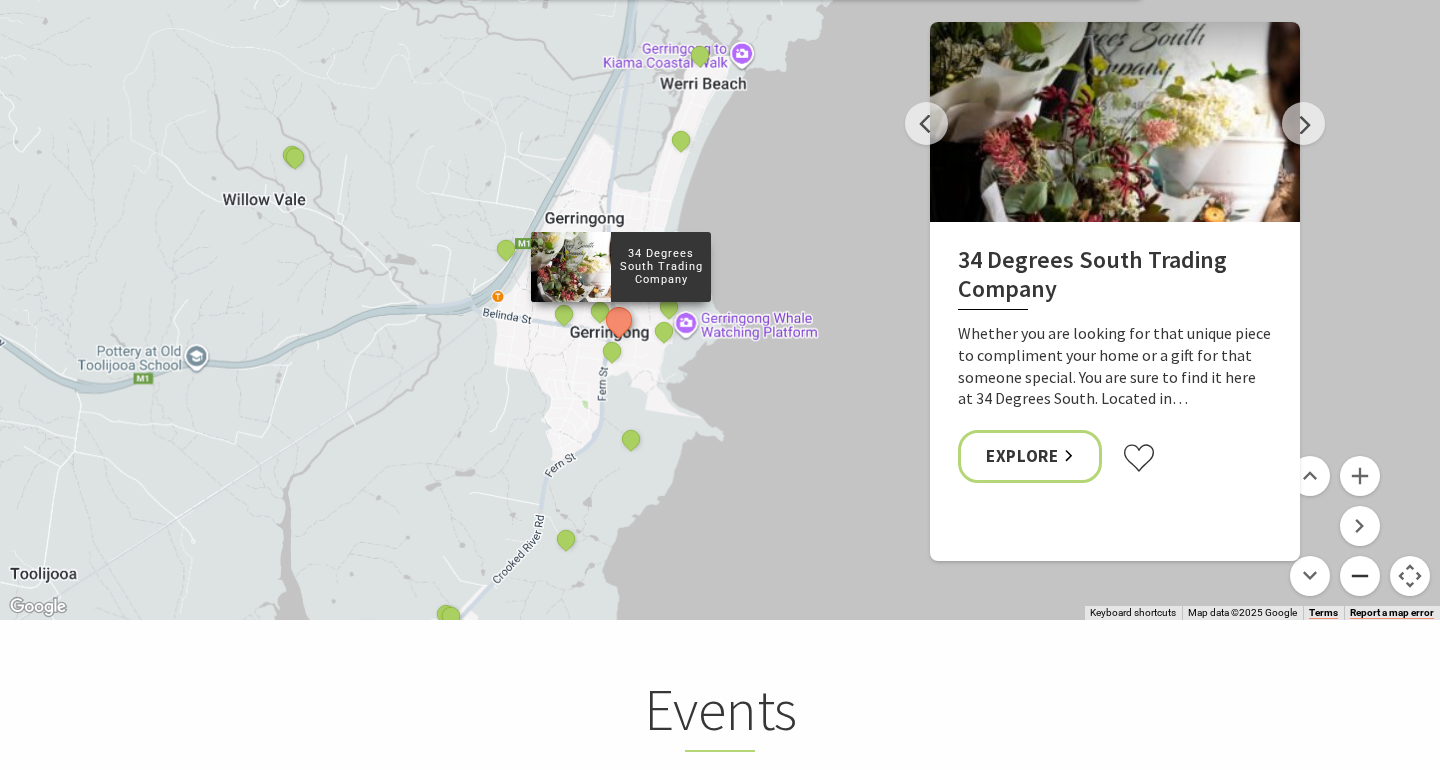 click at bounding box center [1360, 576] 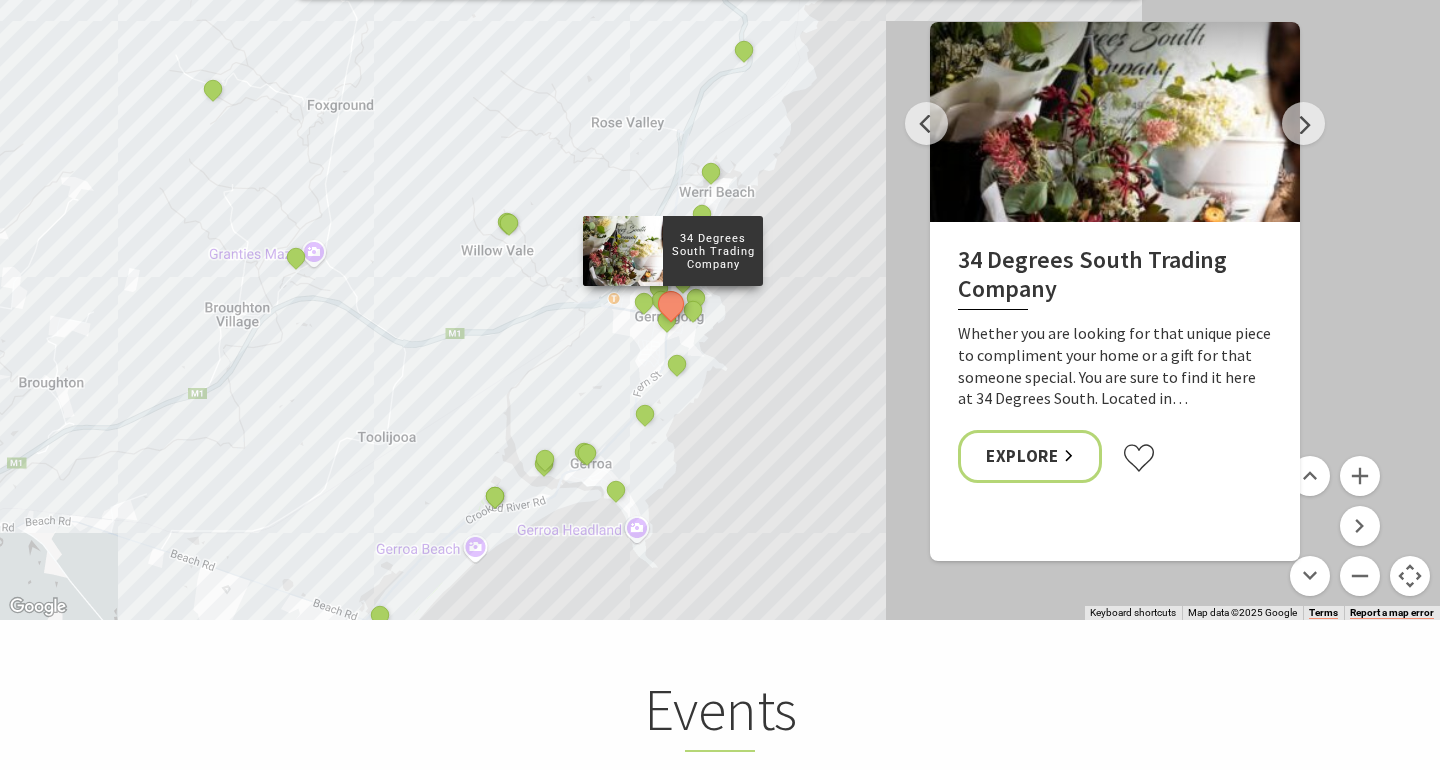 drag, startPoint x: 725, startPoint y: 322, endPoint x: 797, endPoint y: 556, distance: 244.82646 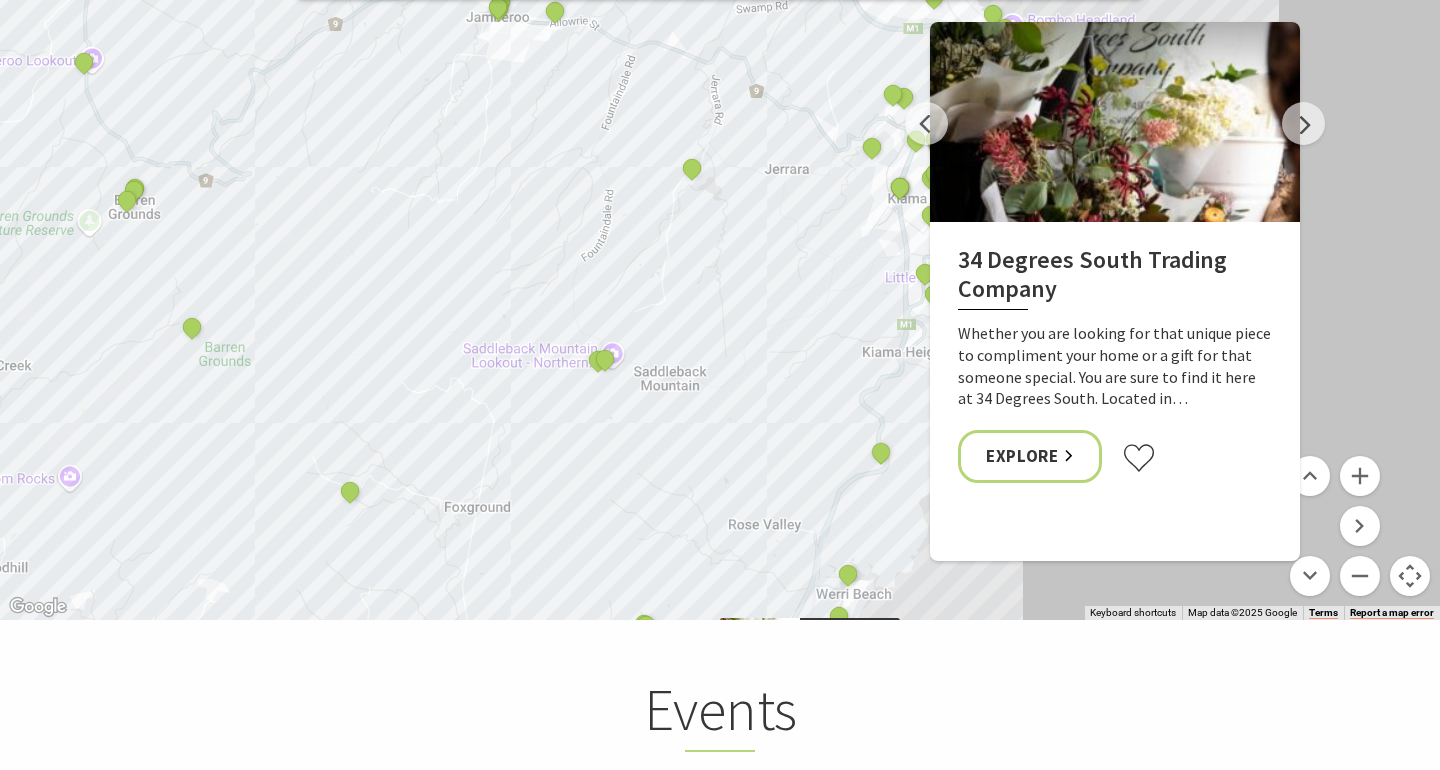 drag, startPoint x: 602, startPoint y: 172, endPoint x: 677, endPoint y: 382, distance: 222.99103 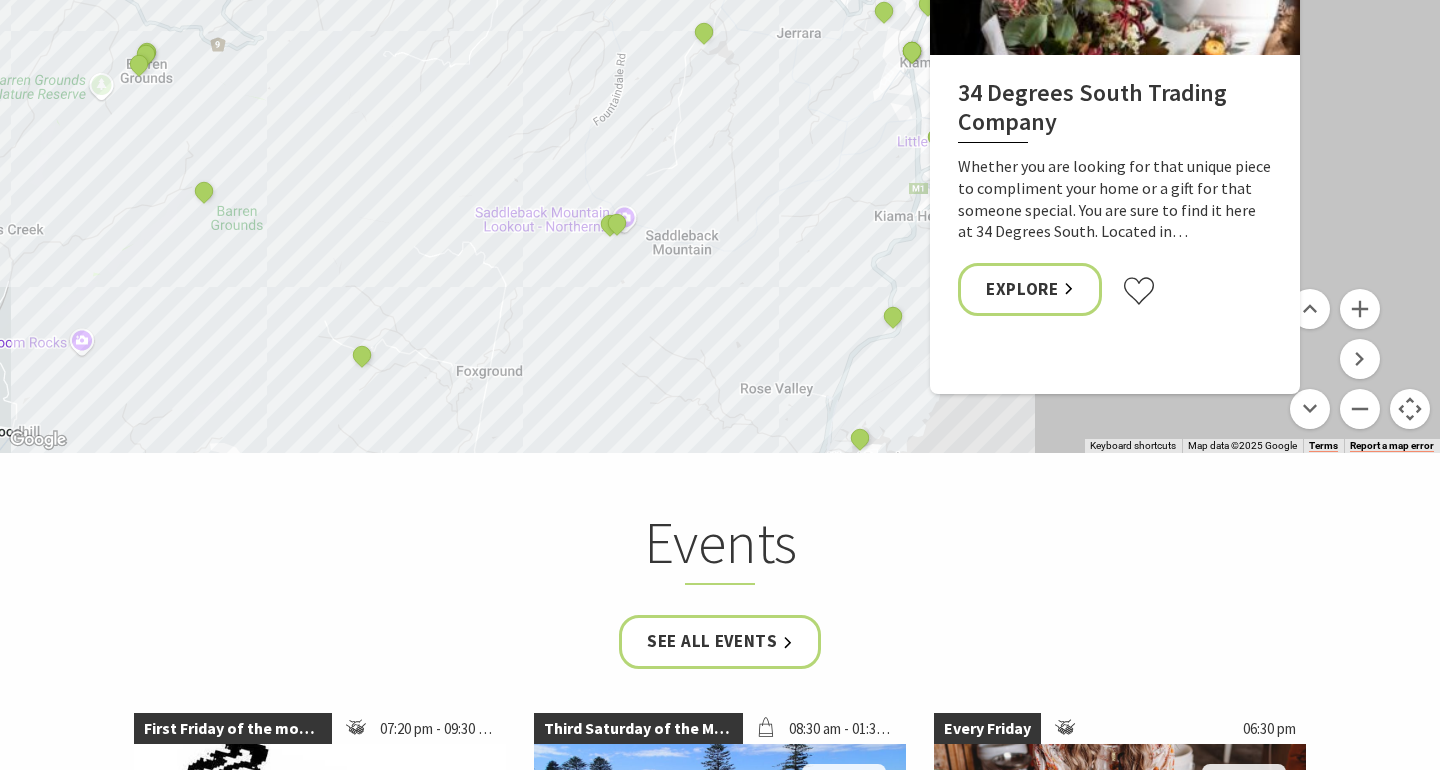 scroll, scrollTop: 4174, scrollLeft: 0, axis: vertical 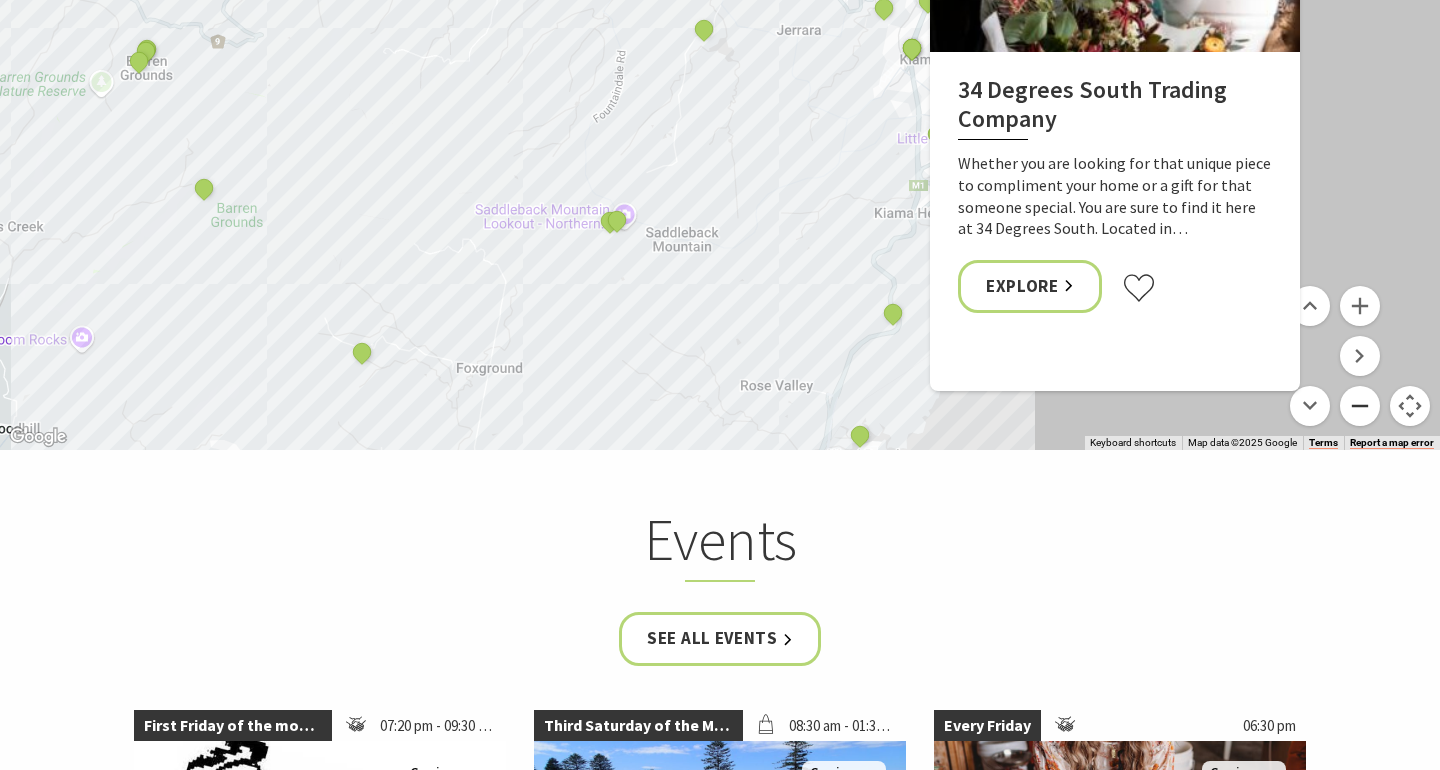 click at bounding box center (1360, 406) 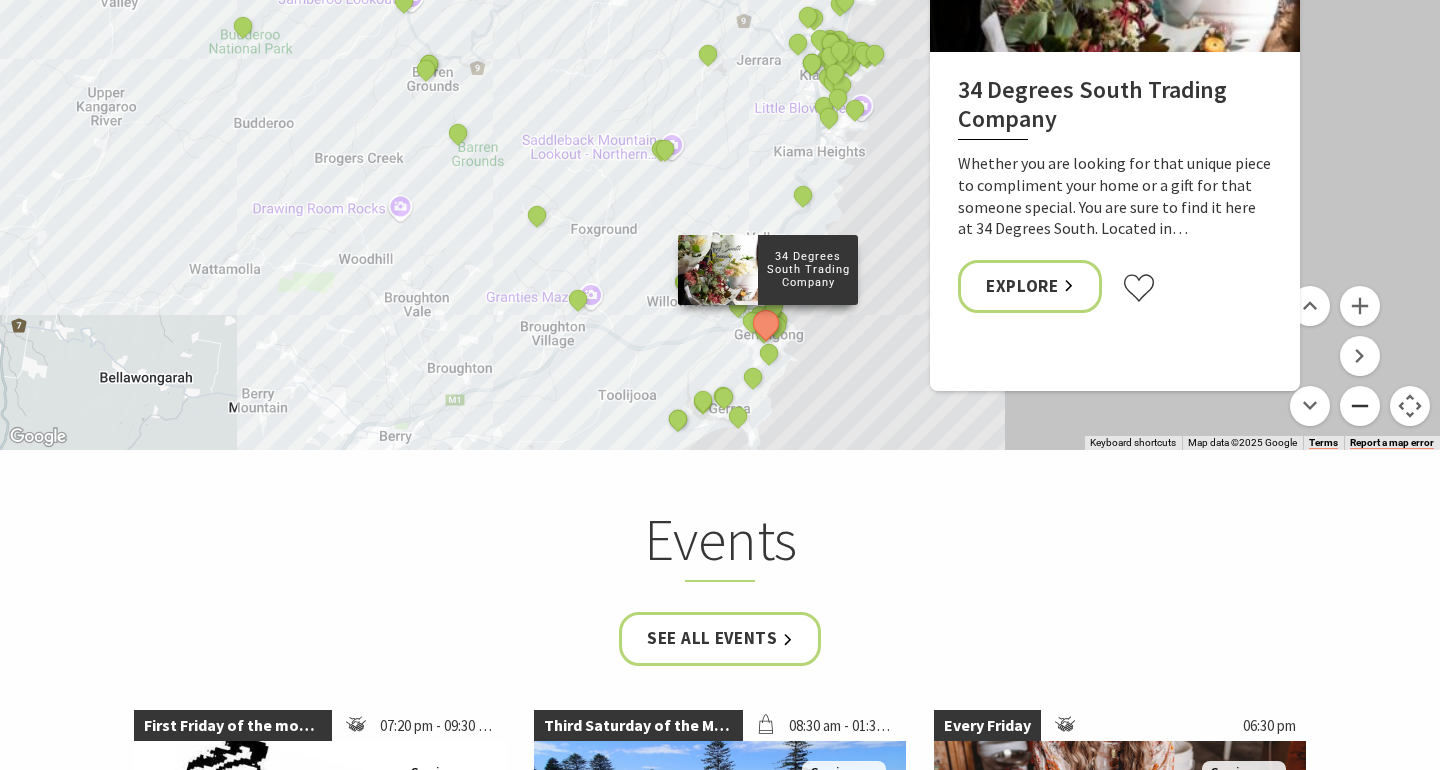 click at bounding box center [1360, 406] 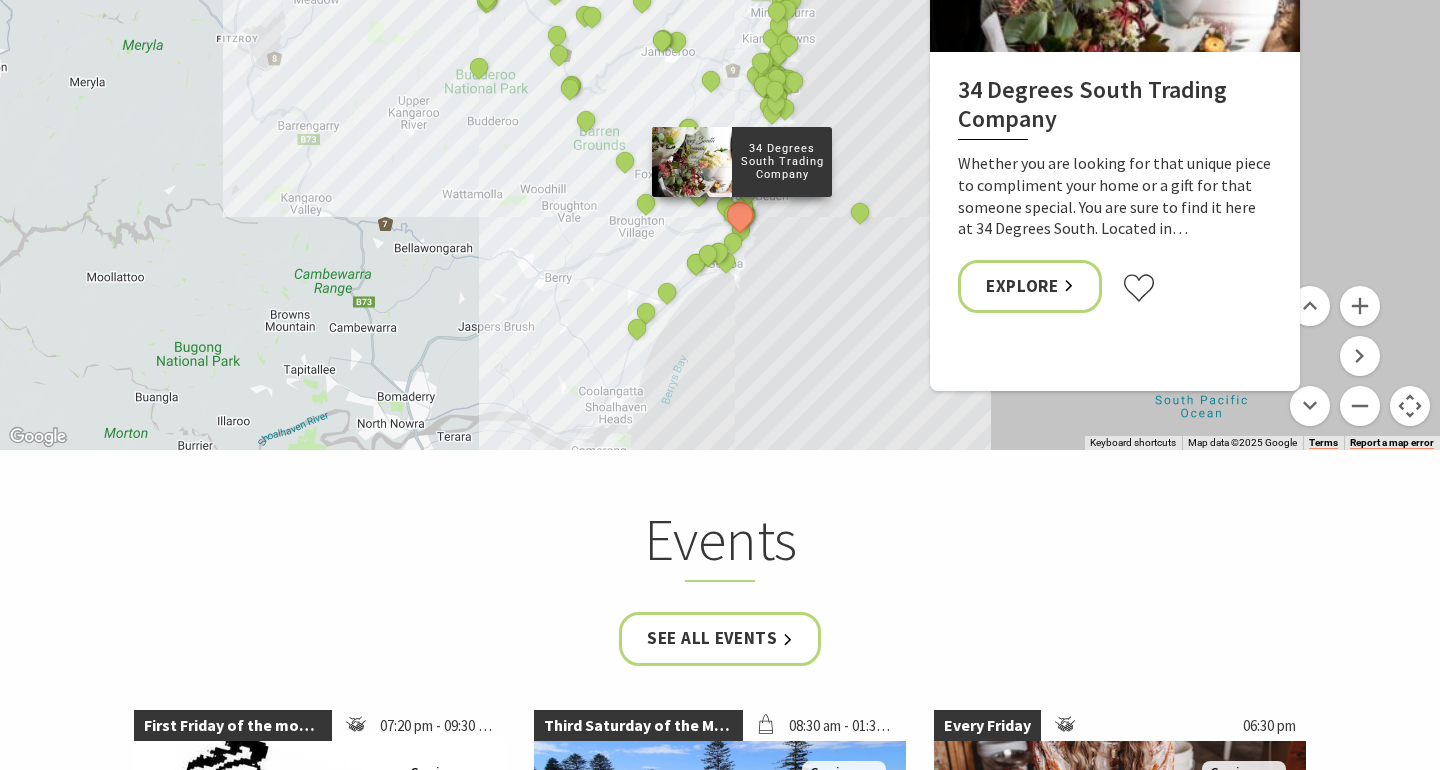 drag, startPoint x: 622, startPoint y: 79, endPoint x: 620, endPoint y: 384, distance: 305.00656 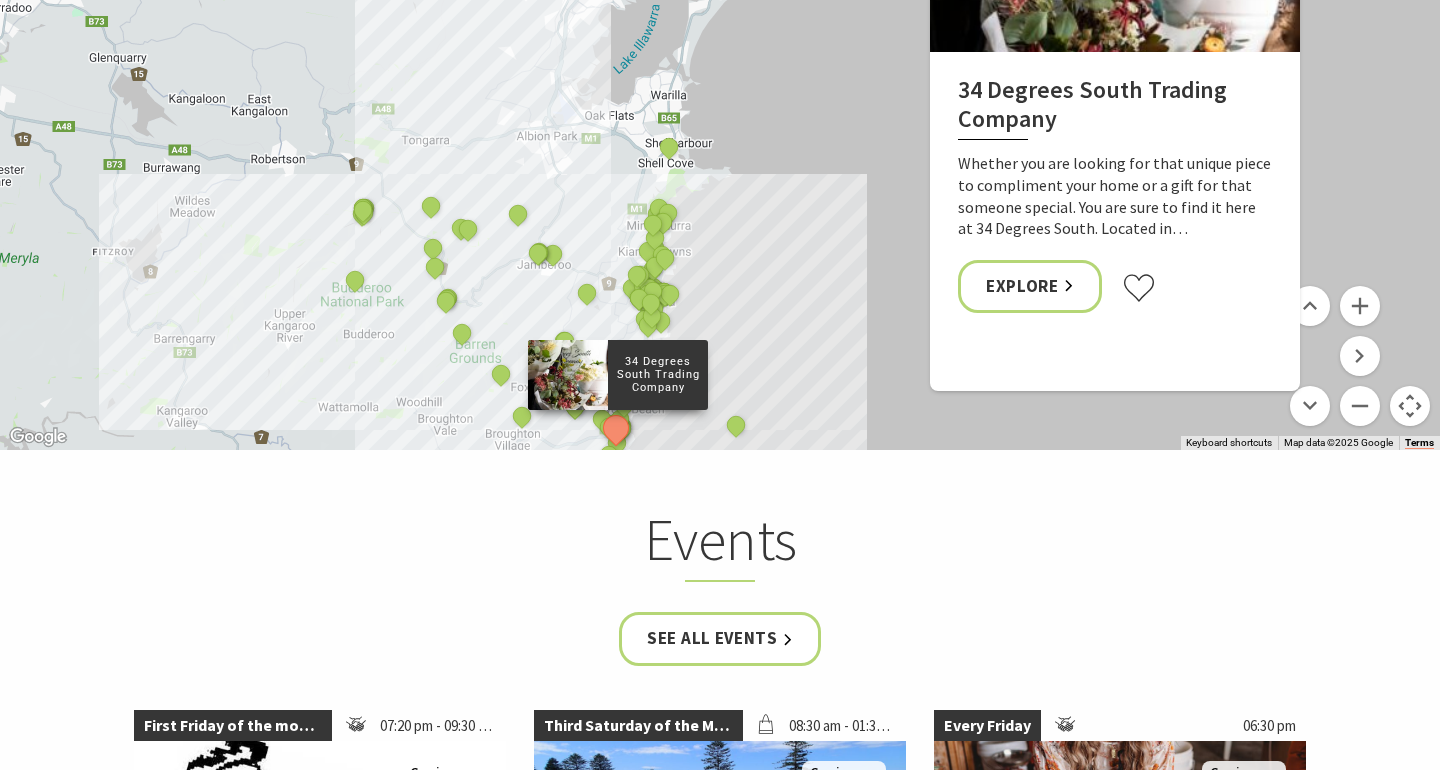 drag, startPoint x: 646, startPoint y: 357, endPoint x: 507, endPoint y: 264, distance: 167.24234 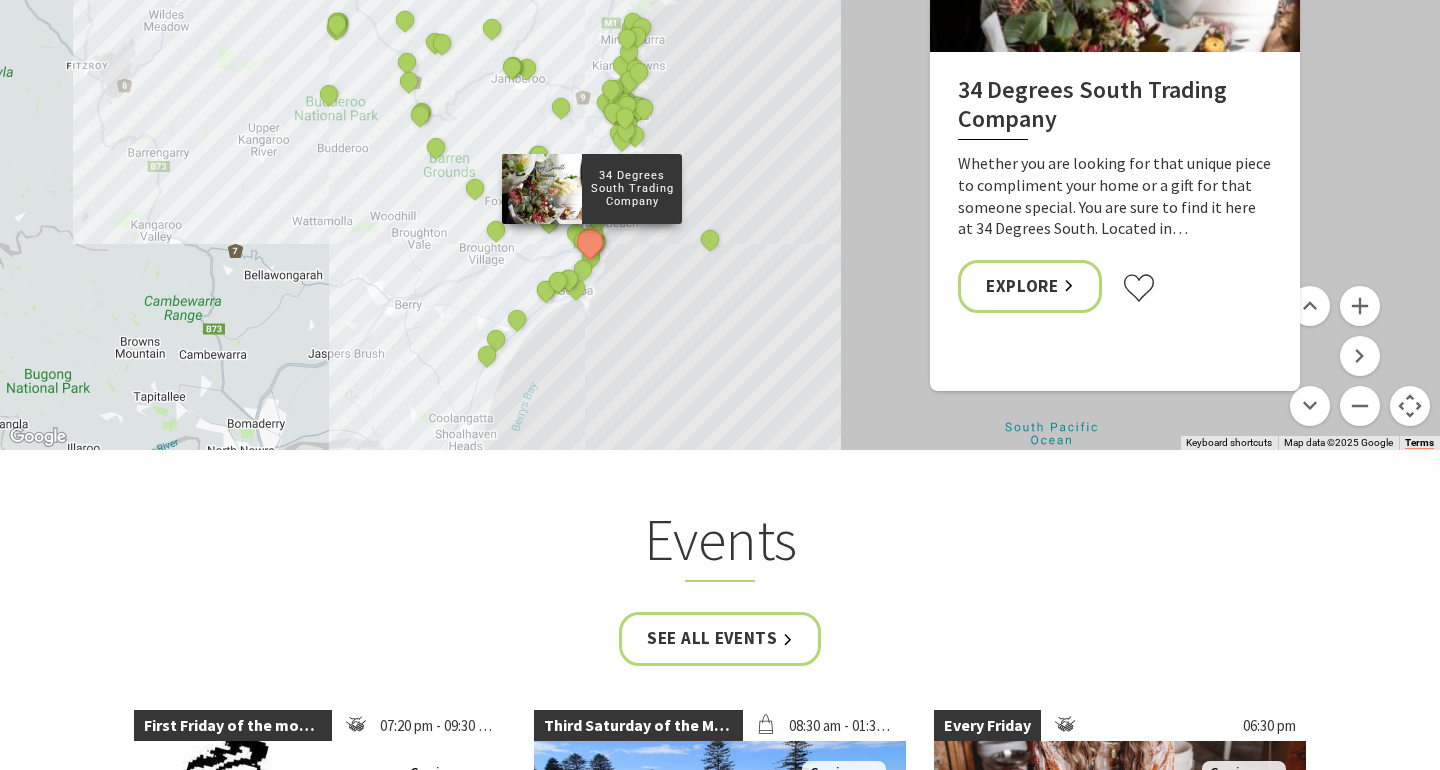 drag, startPoint x: 716, startPoint y: 289, endPoint x: 708, endPoint y: 95, distance: 194.16487 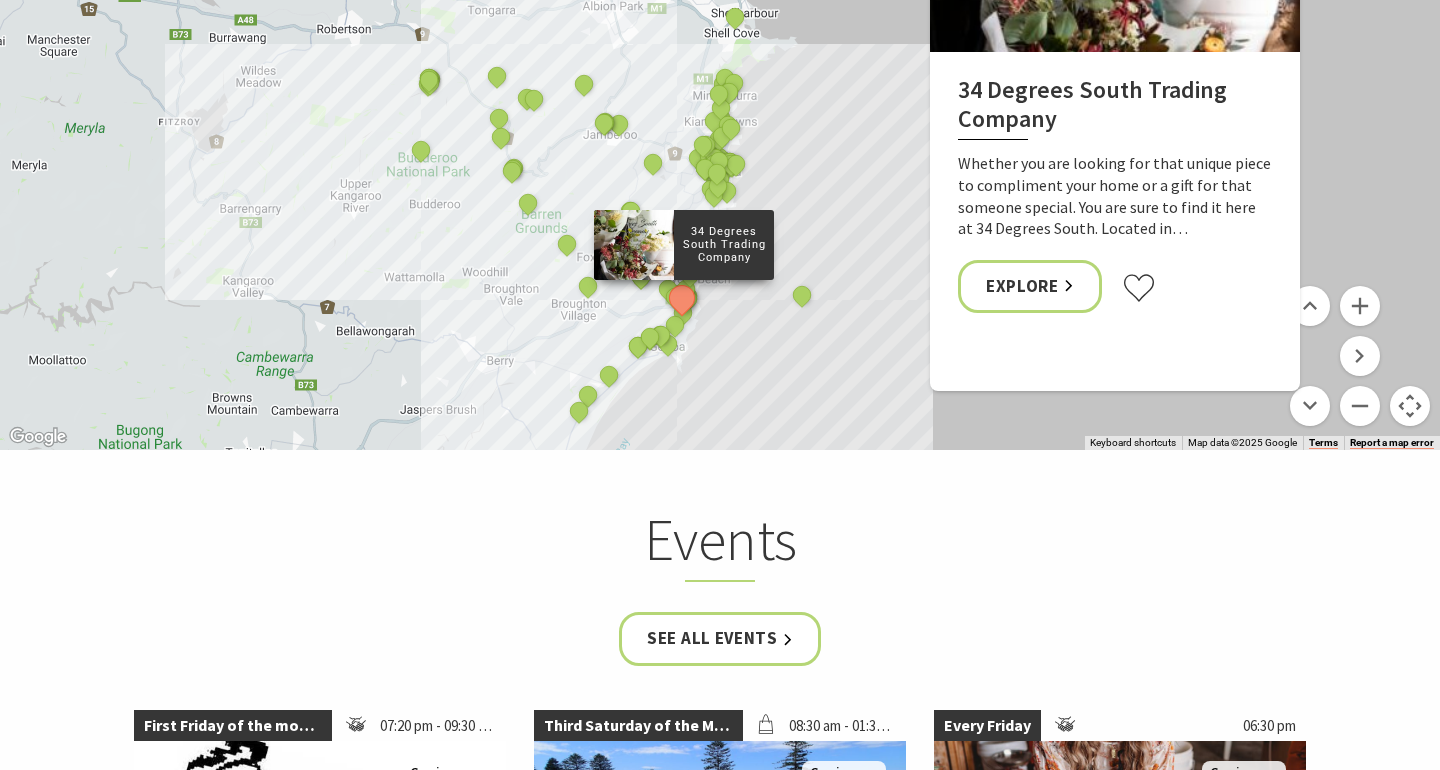 drag, startPoint x: 657, startPoint y: 251, endPoint x: 753, endPoint y: 355, distance: 141.53445 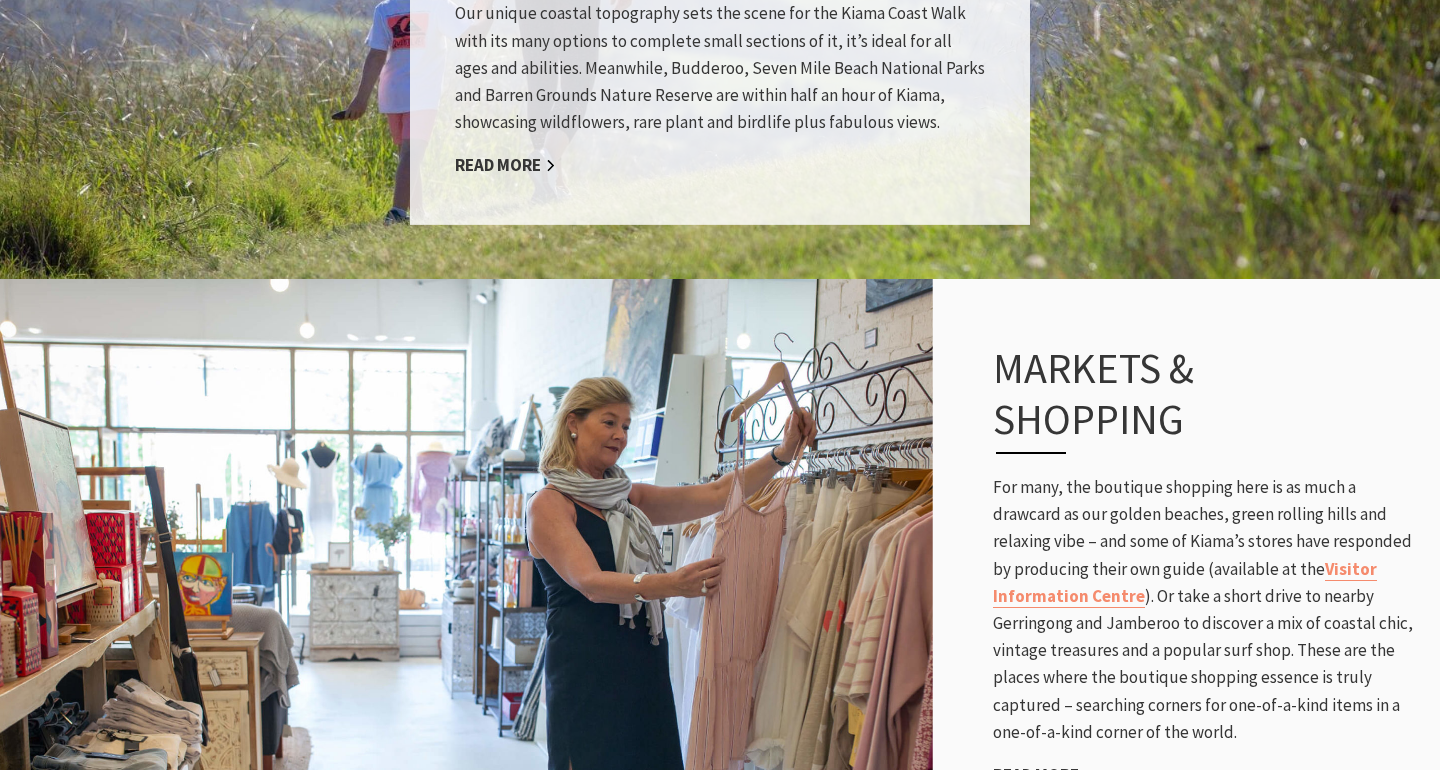 scroll, scrollTop: 2492, scrollLeft: 0, axis: vertical 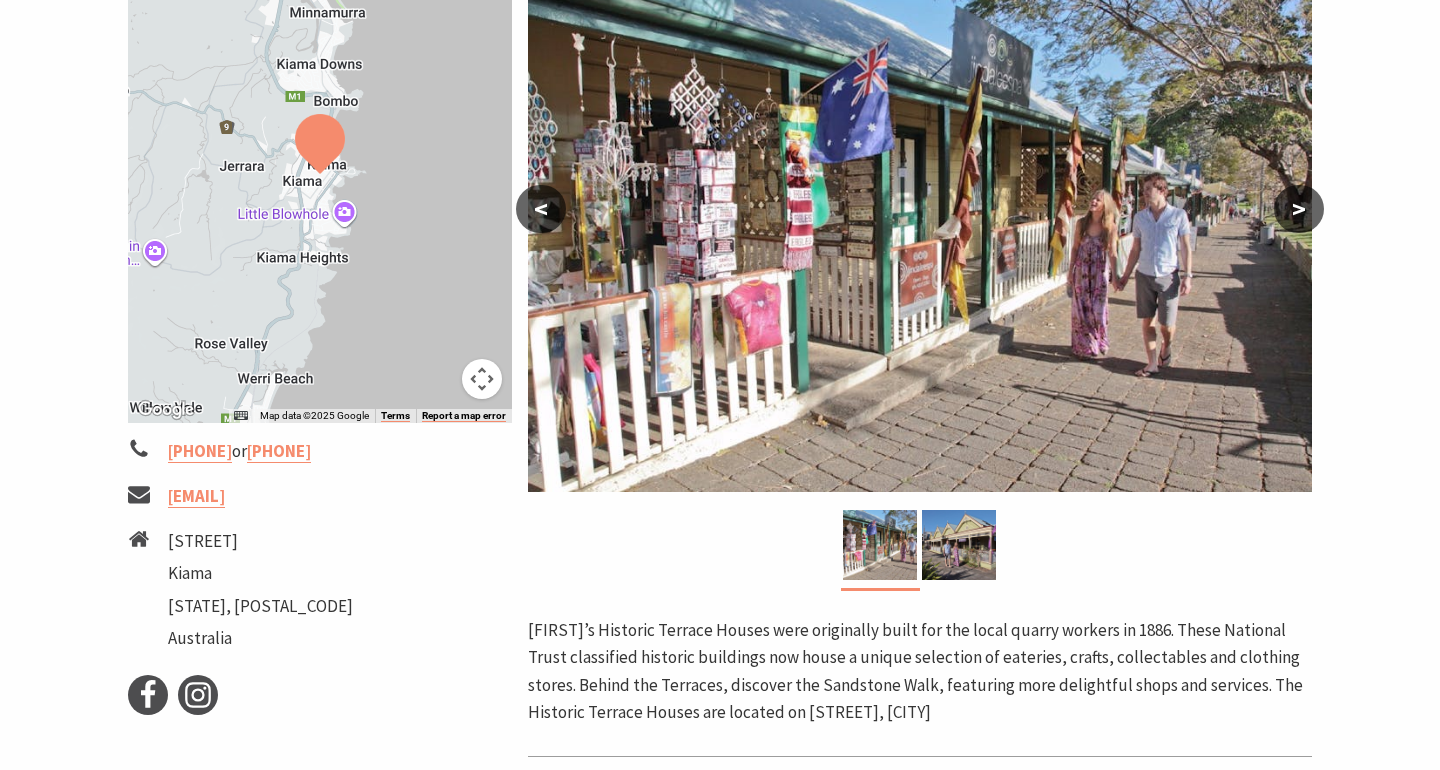 click on ">" at bounding box center (1299, 209) 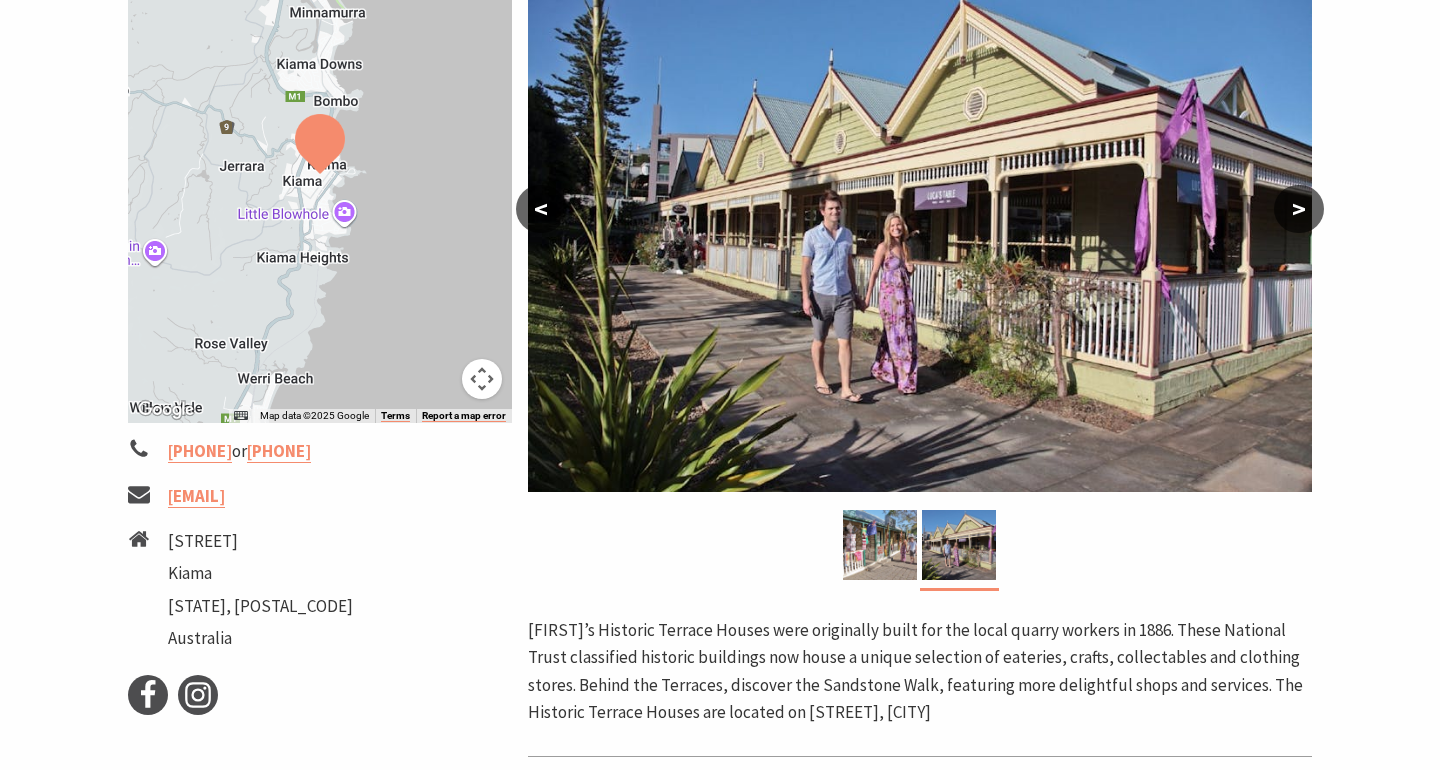 click on ">" at bounding box center (1299, 209) 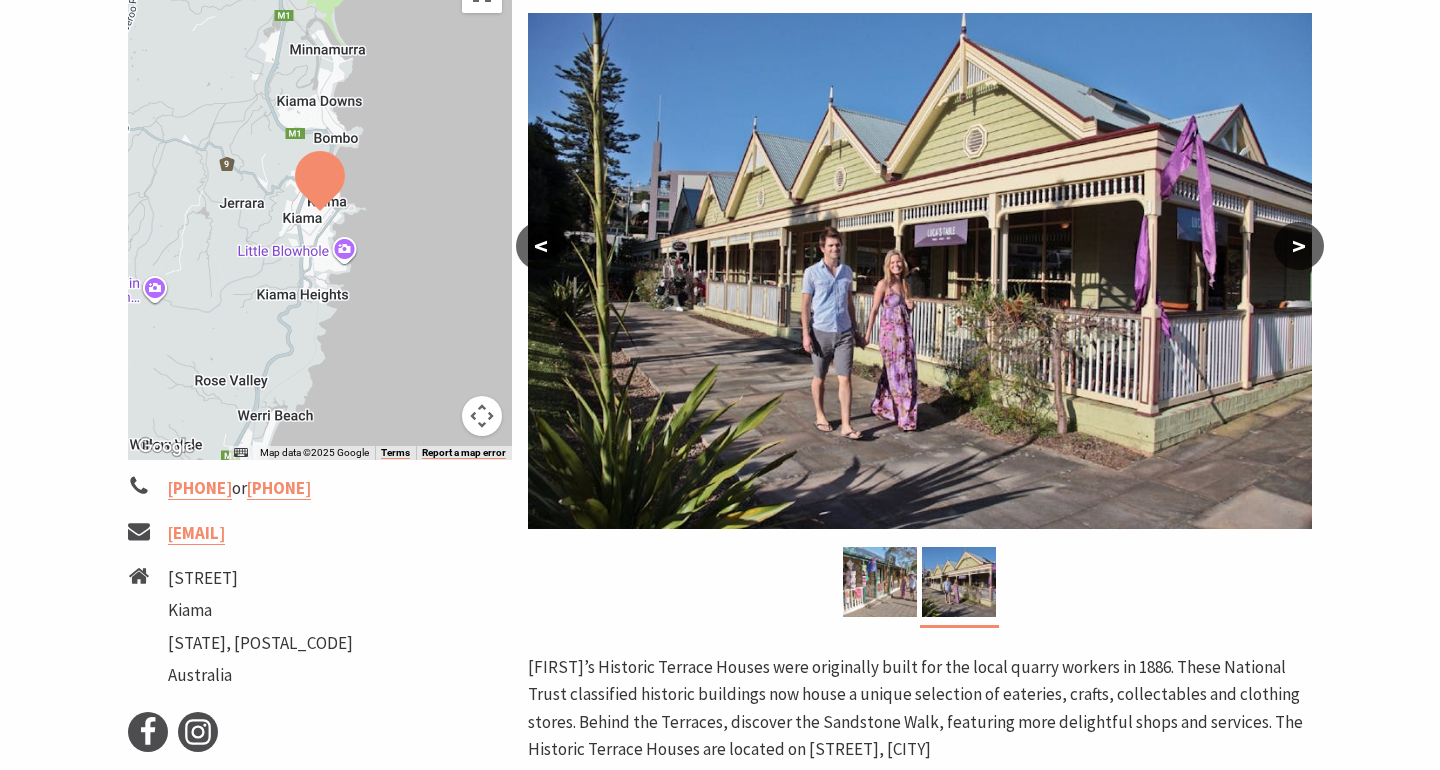 scroll, scrollTop: 297, scrollLeft: 0, axis: vertical 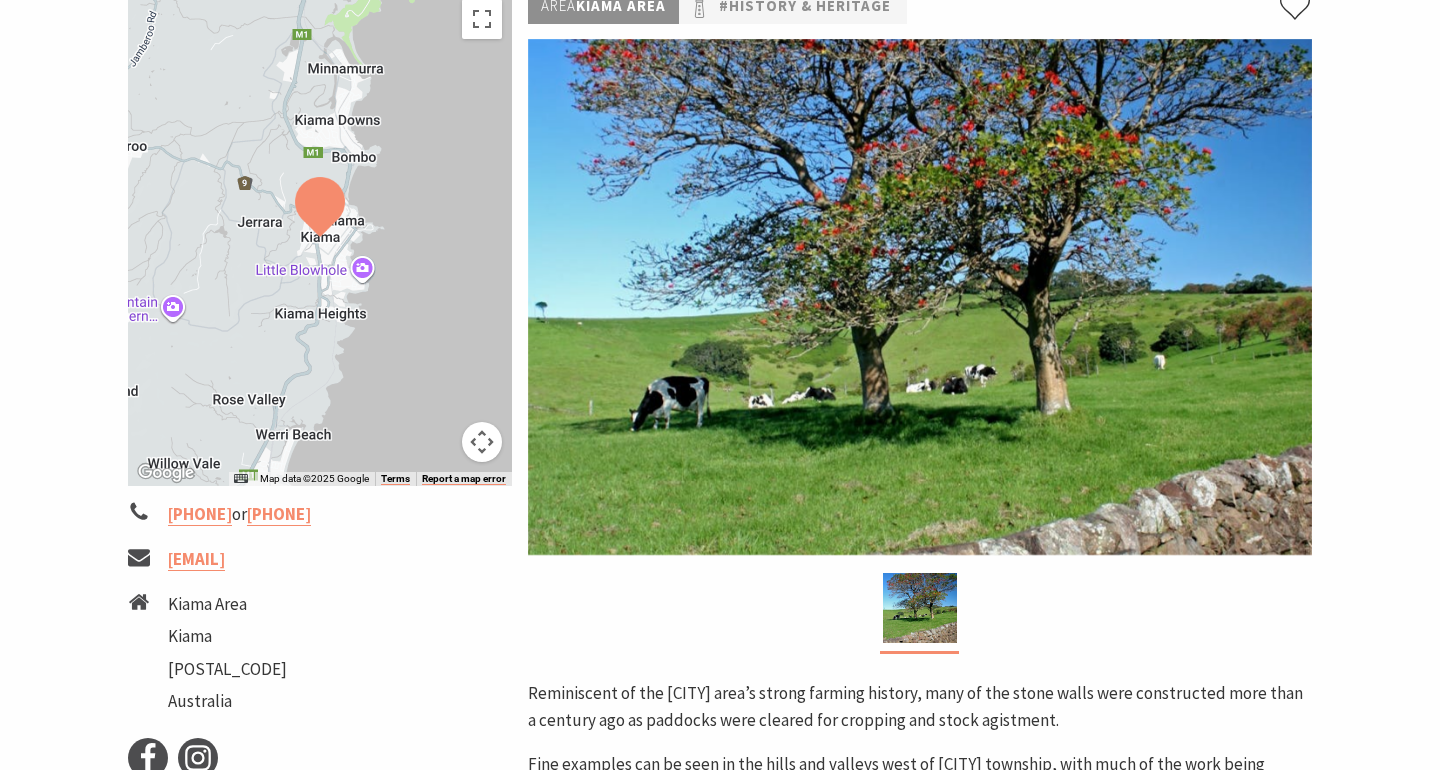 click at bounding box center (920, 297) 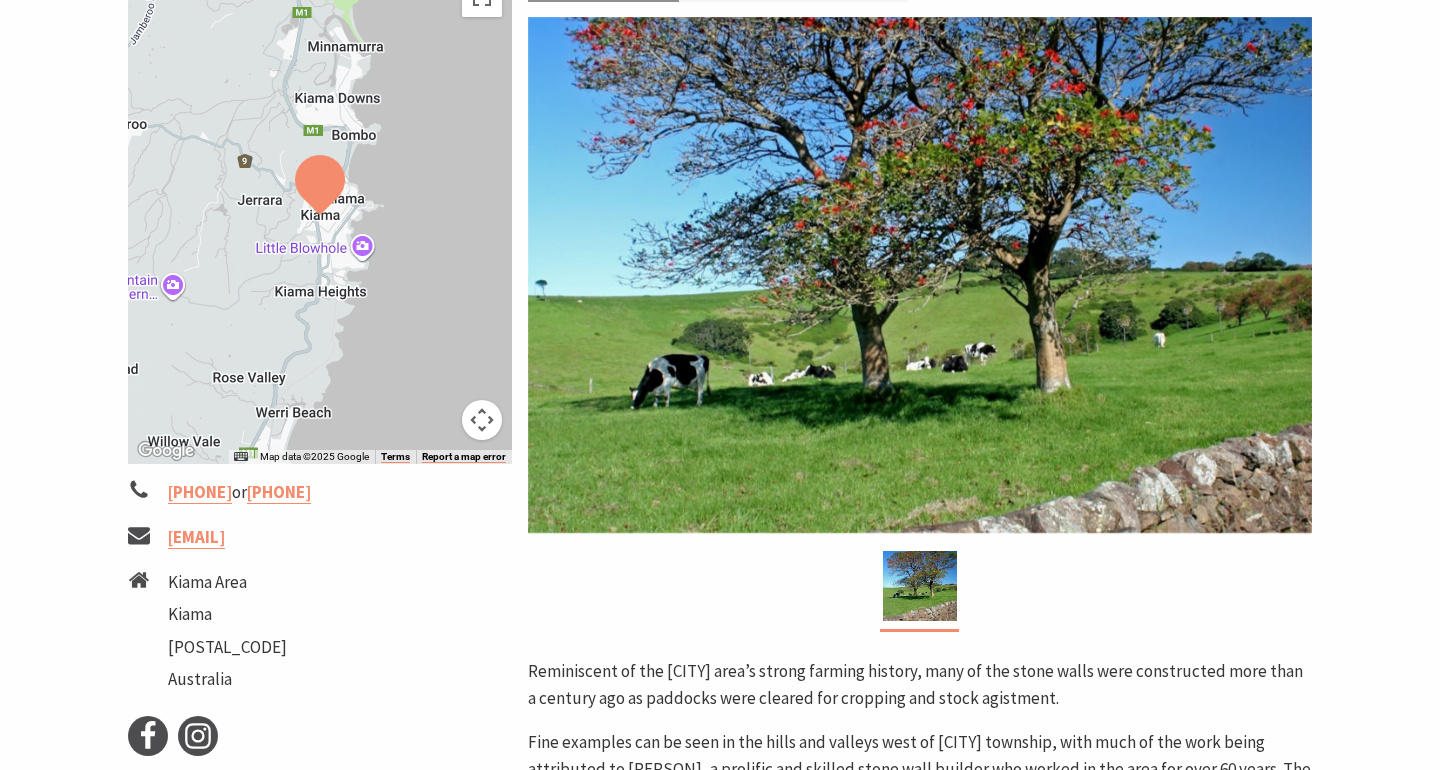 scroll, scrollTop: 0, scrollLeft: 0, axis: both 